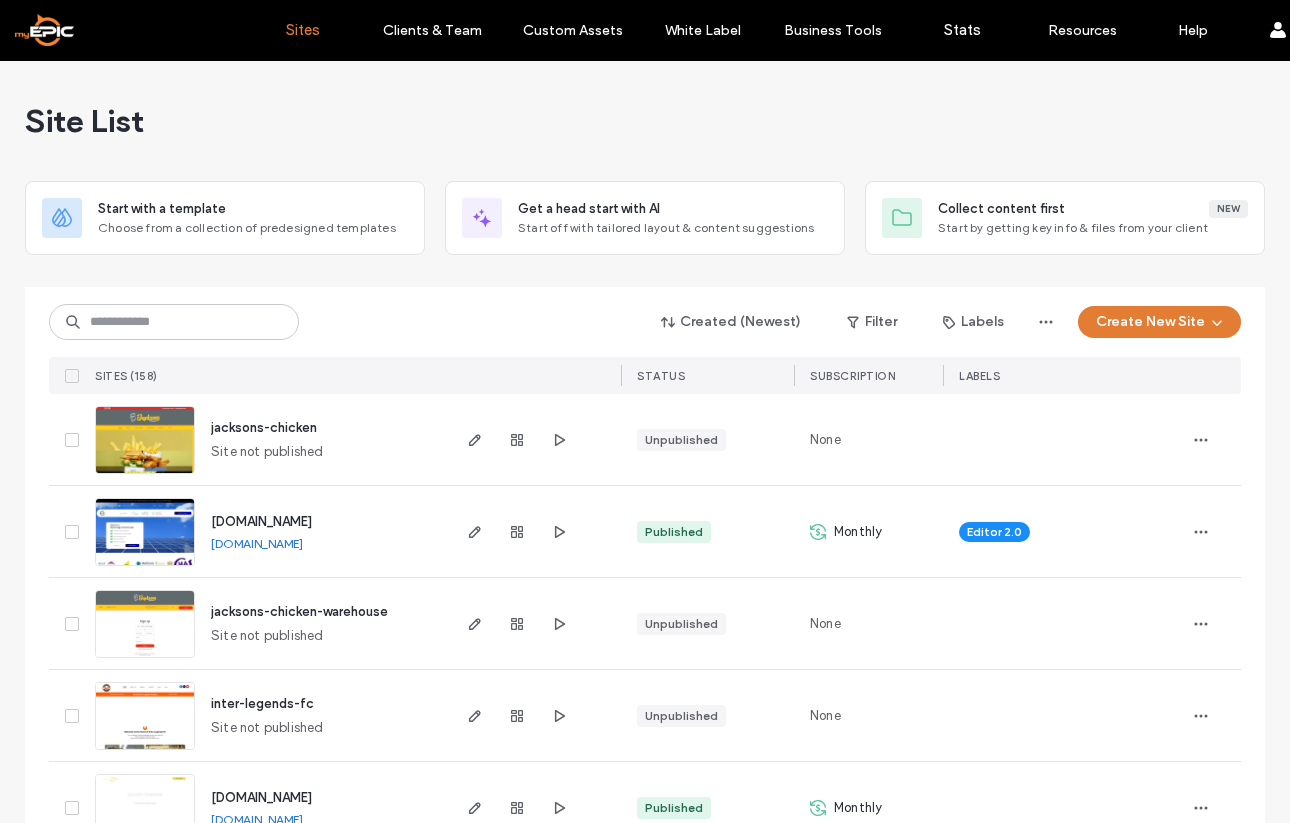 scroll, scrollTop: 0, scrollLeft: 0, axis: both 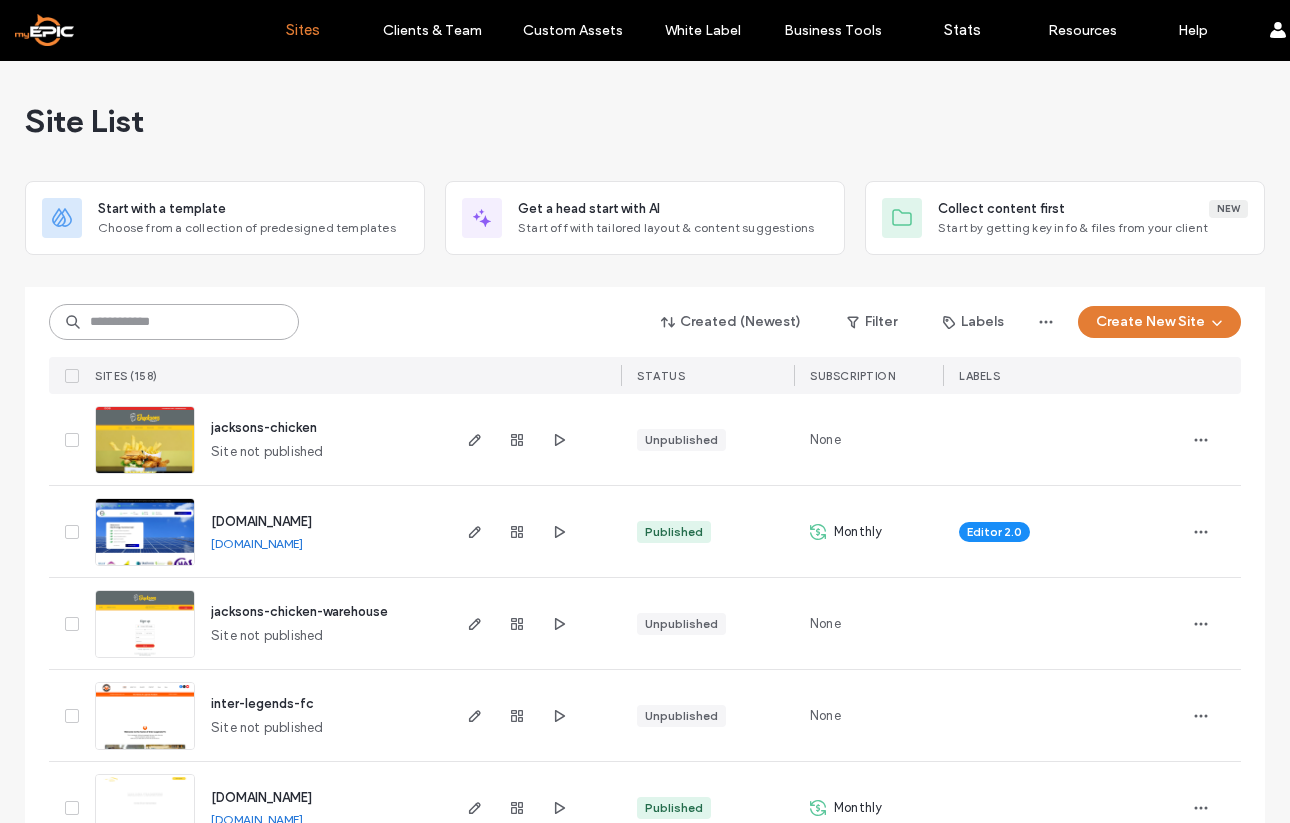 click at bounding box center (174, 322) 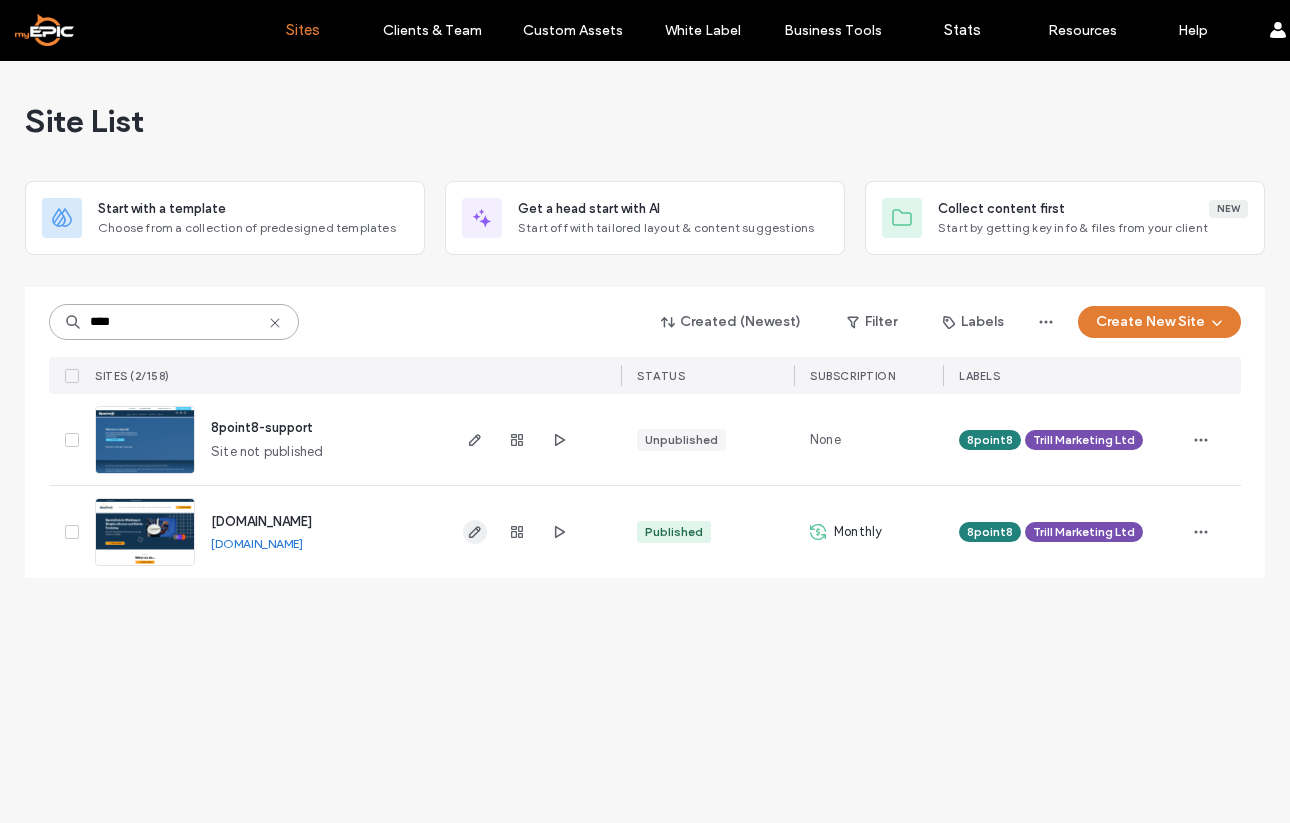 type on "****" 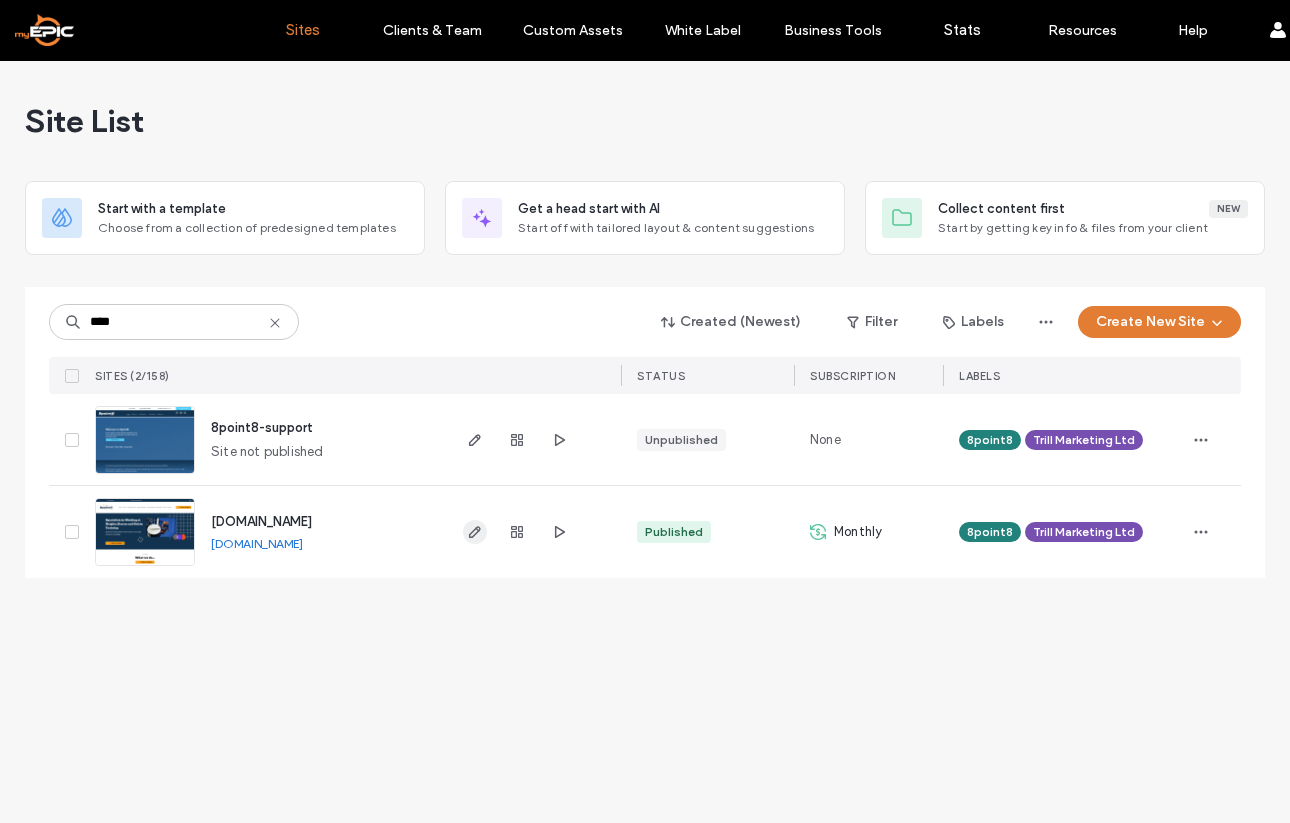 click 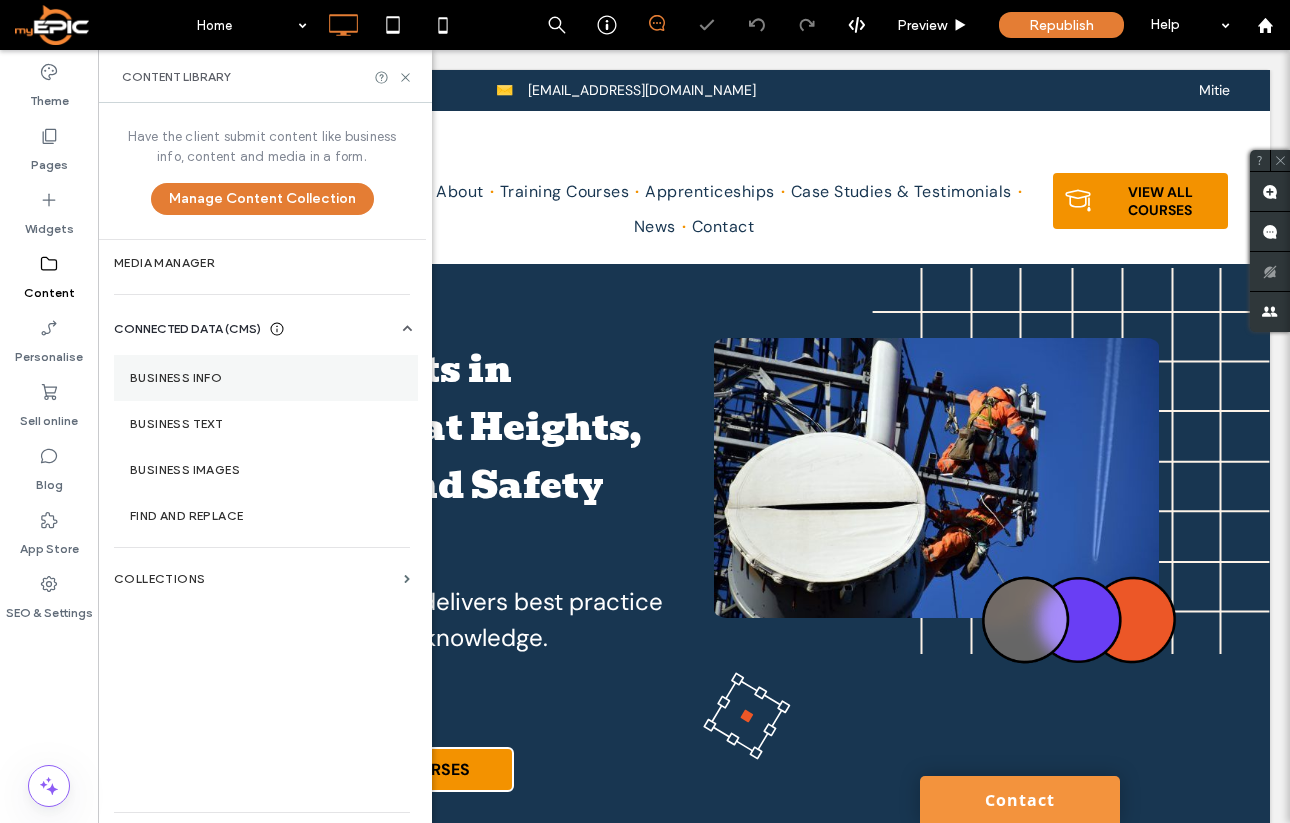 scroll, scrollTop: 0, scrollLeft: 0, axis: both 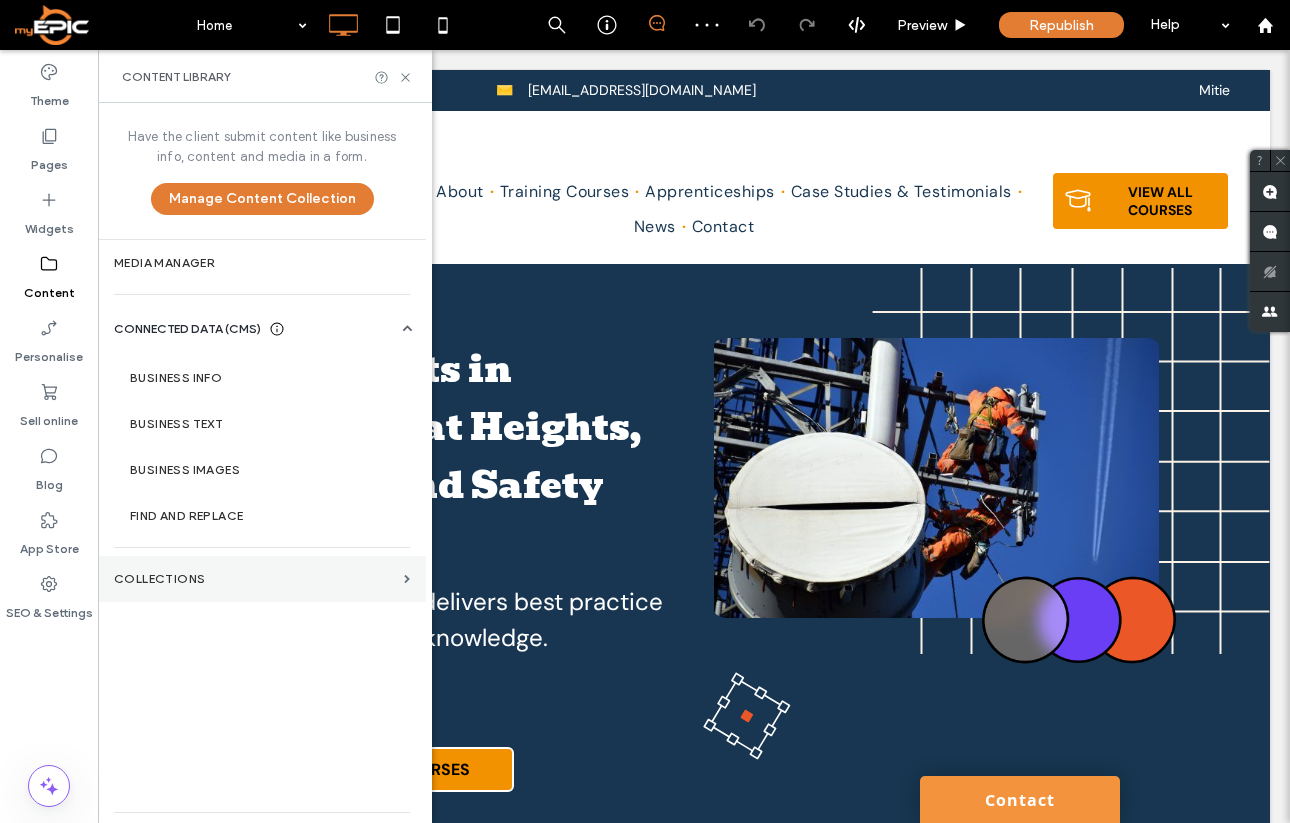 click on "COLLECTIONS" at bounding box center (262, 579) 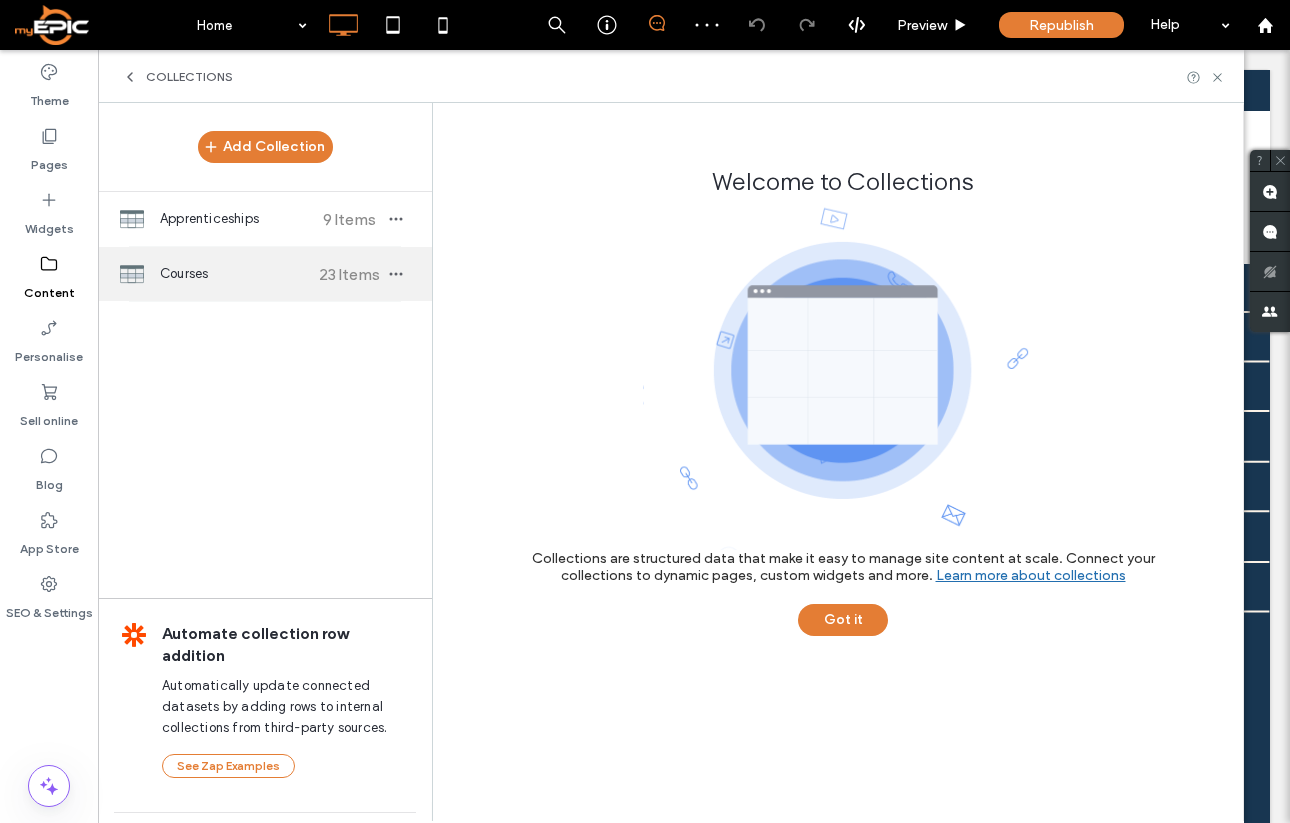 click on "Courses" at bounding box center (234, 274) 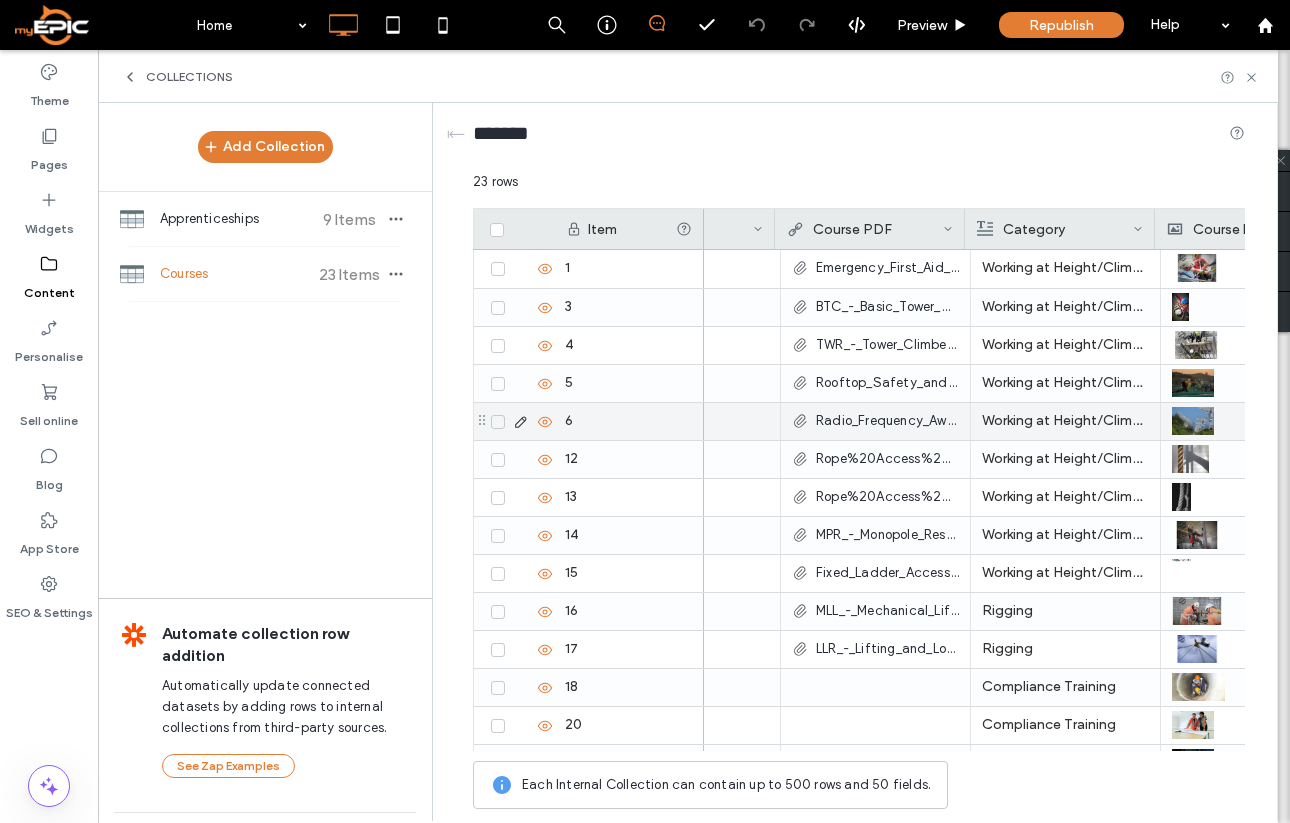 scroll, scrollTop: 0, scrollLeft: 502, axis: horizontal 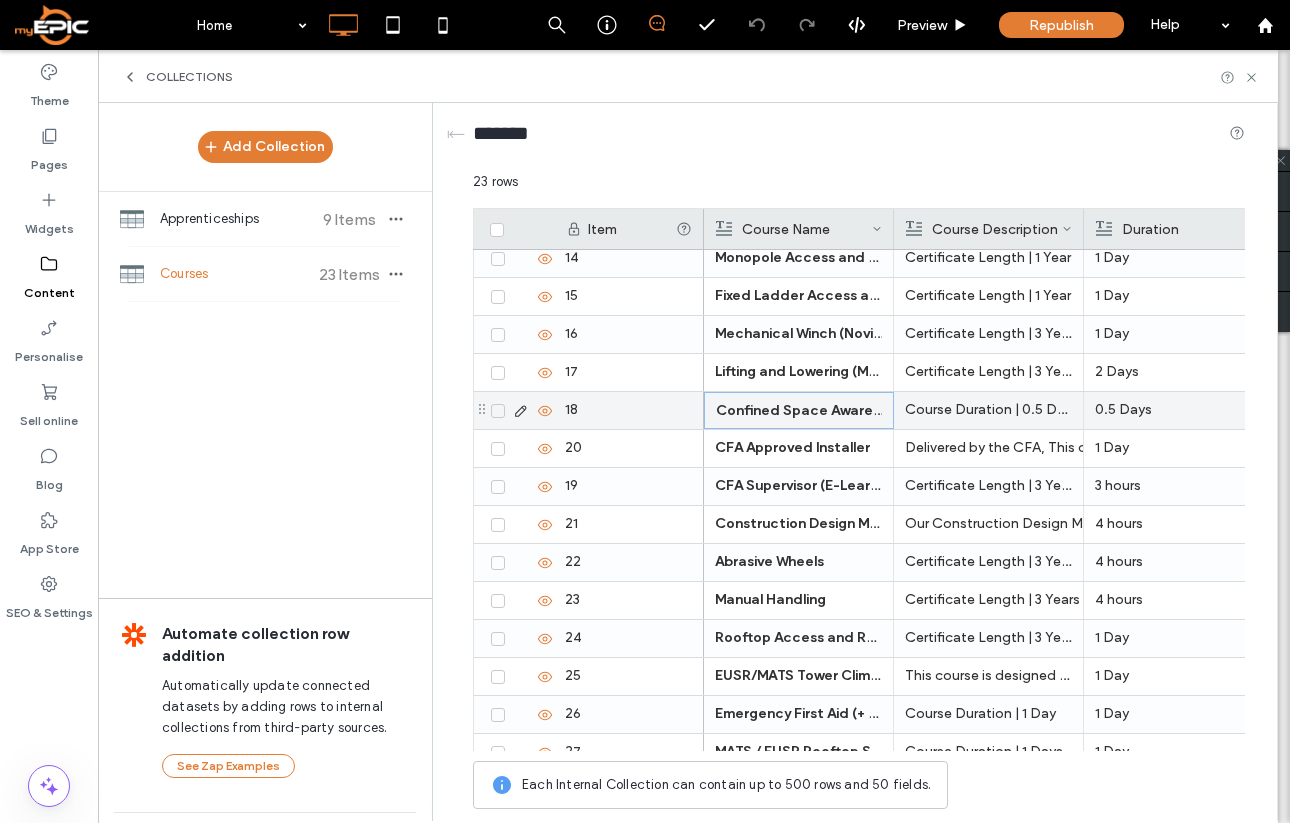 click on "Confined Space Awareness" at bounding box center (810, 410) 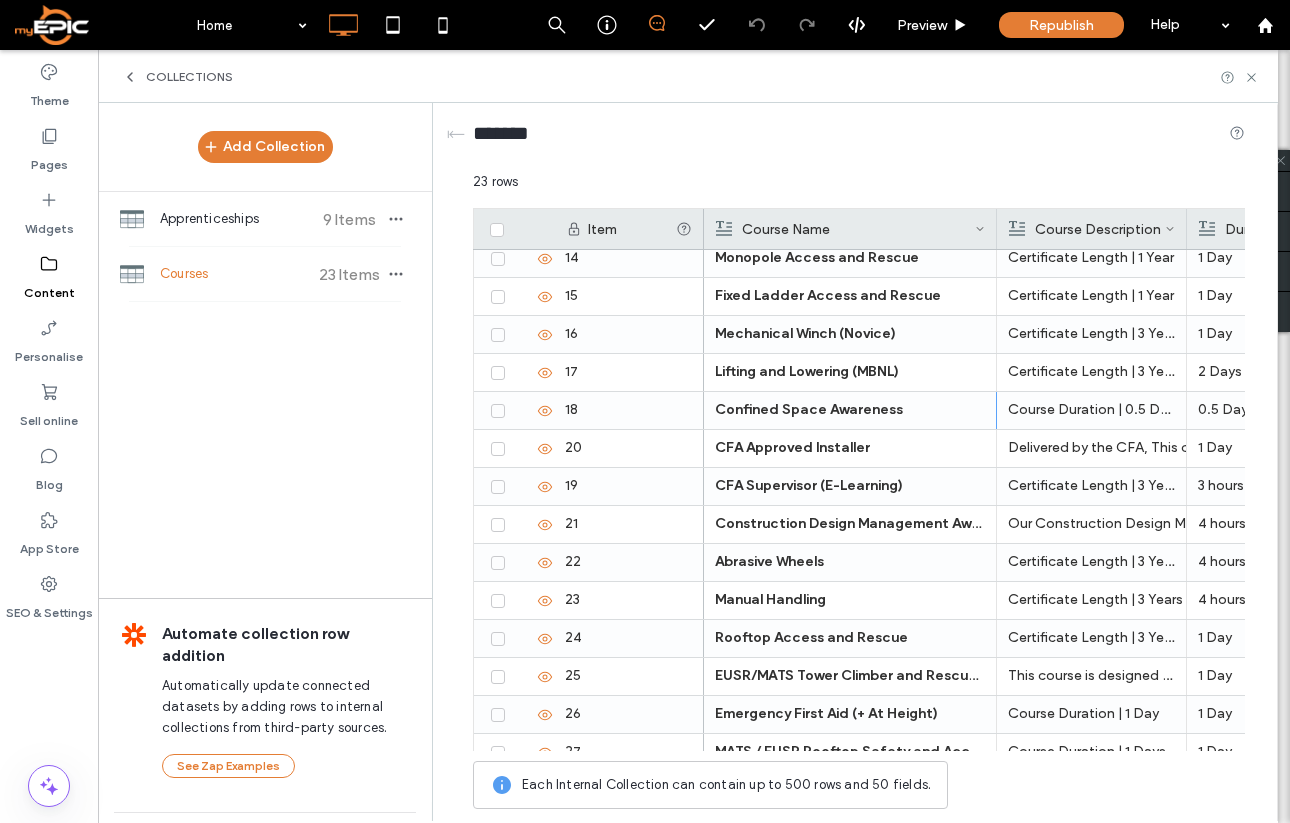 drag, startPoint x: 891, startPoint y: 227, endPoint x: 994, endPoint y: 236, distance: 103.392456 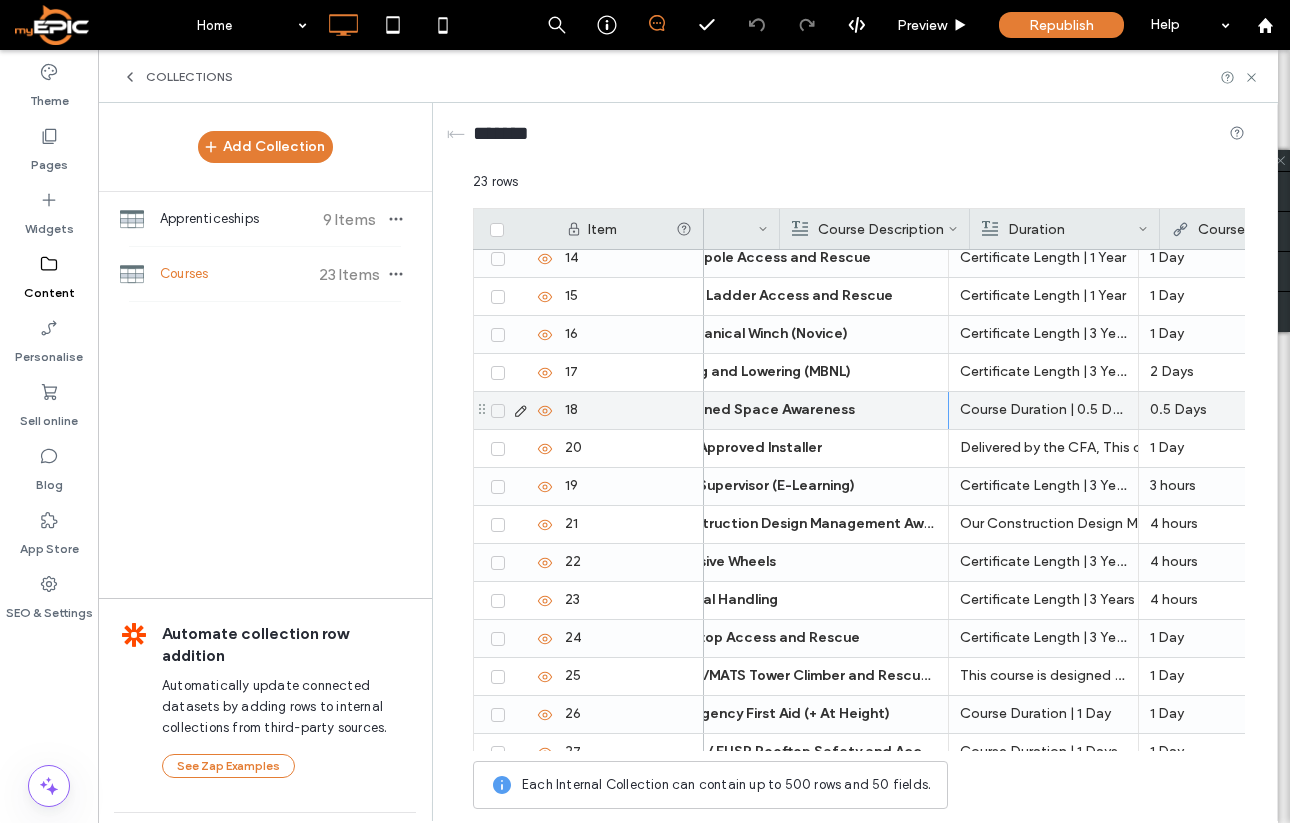 scroll, scrollTop: 0, scrollLeft: 0, axis: both 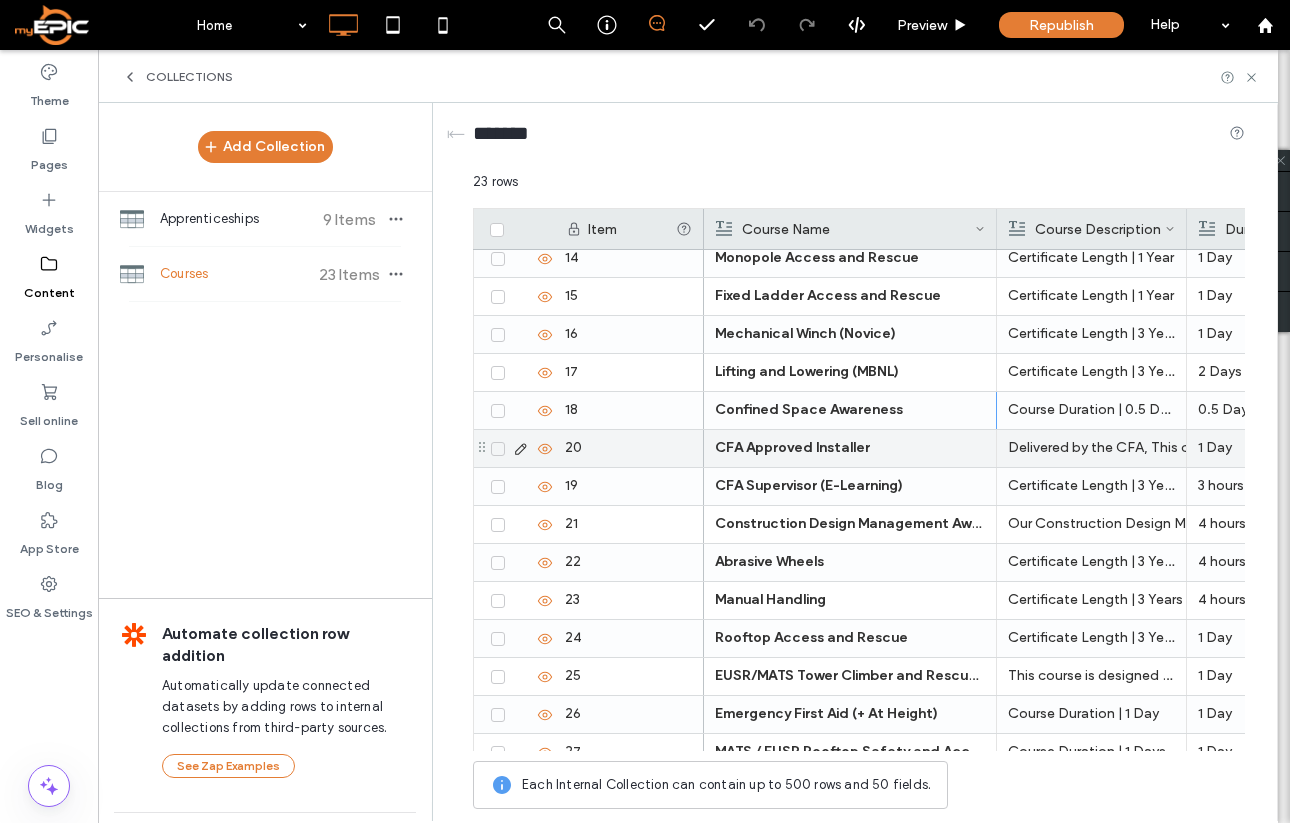 click on "CFA Approved Installer" at bounding box center [850, 448] 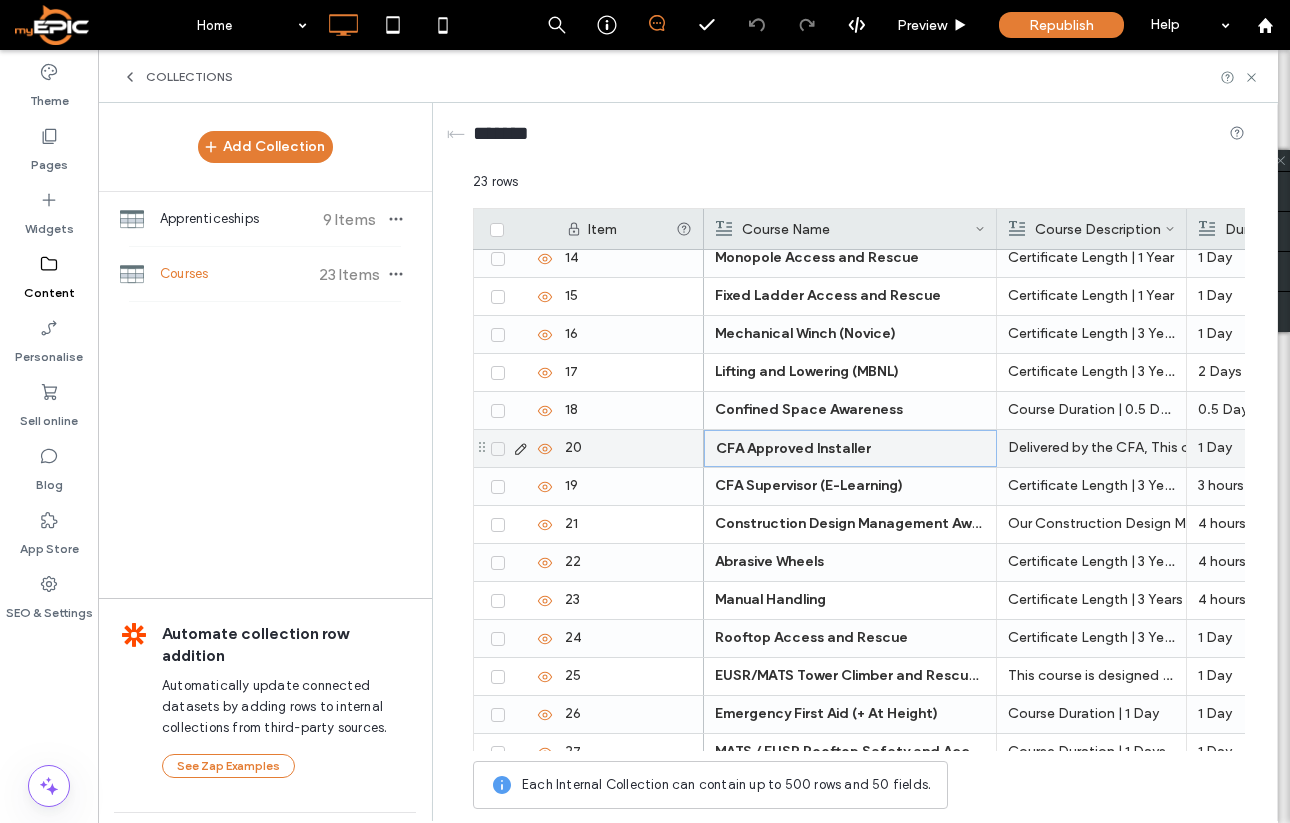 click on "CFA Approved Installer" at bounding box center (850, 449) 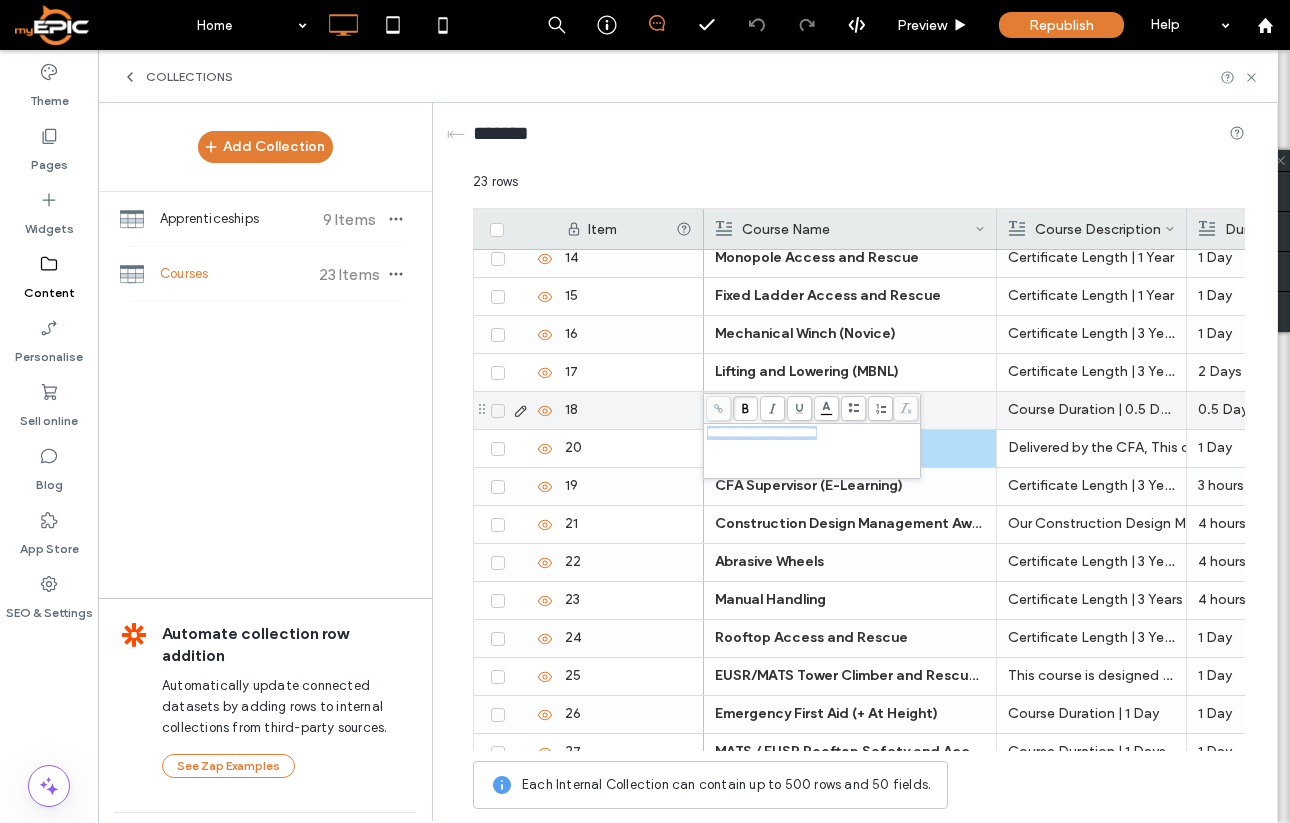 drag, startPoint x: 888, startPoint y: 447, endPoint x: 678, endPoint y: 422, distance: 211.48286 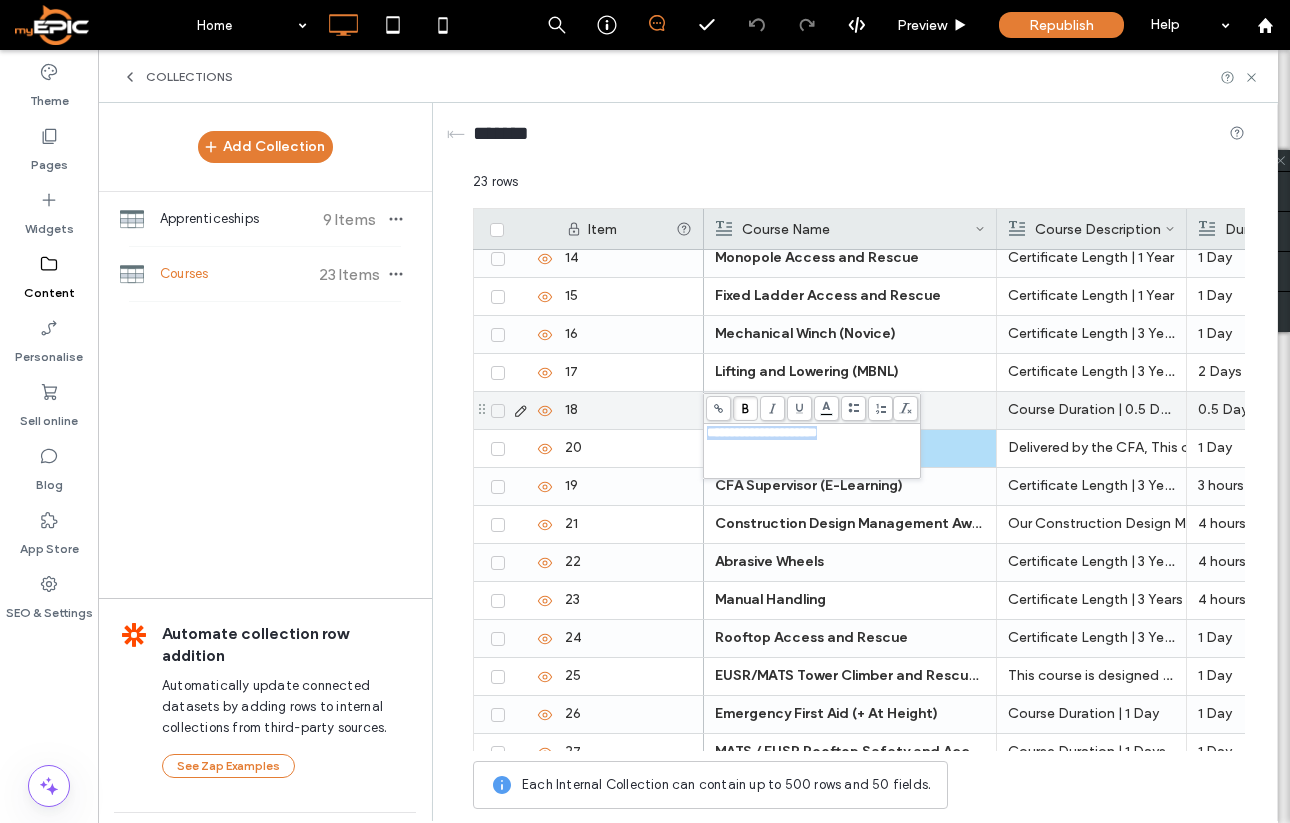 copy on "**********" 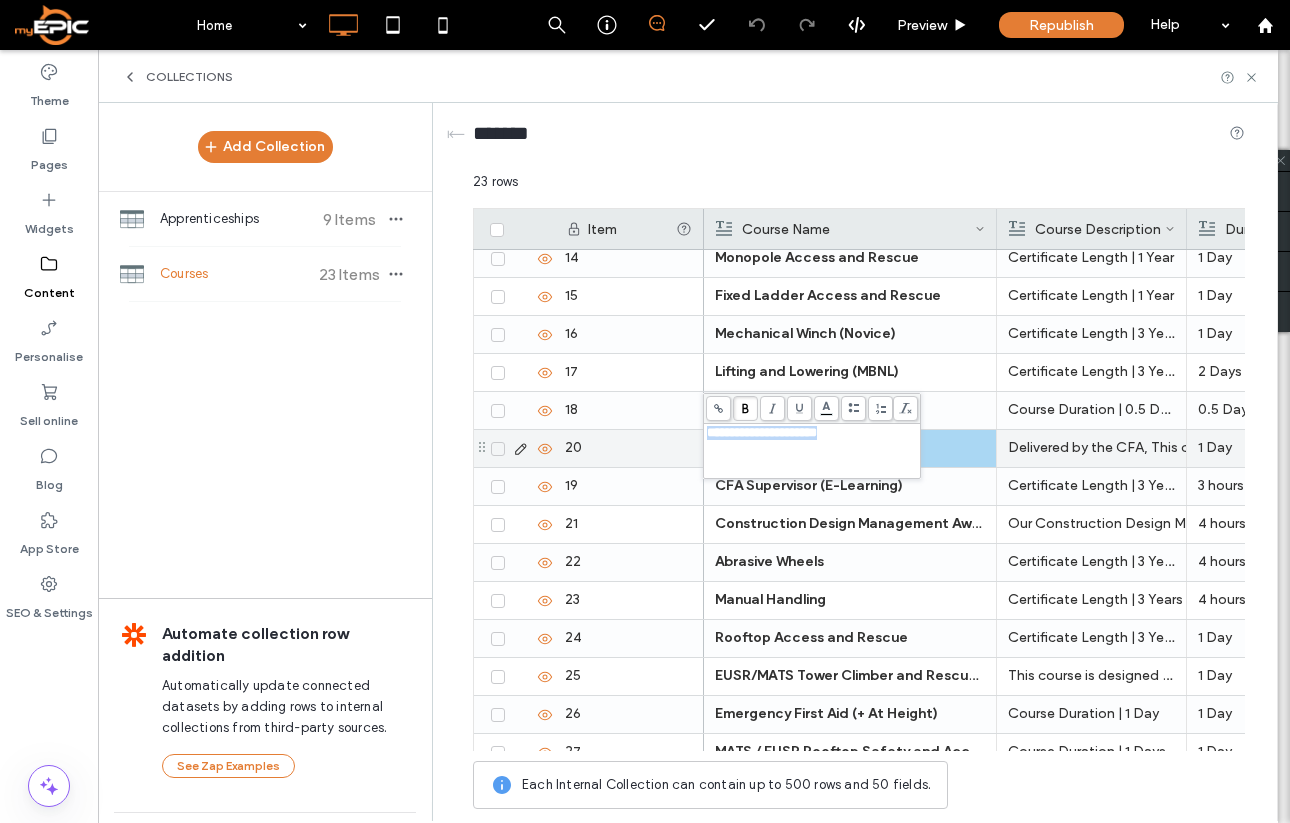click on "CFA Approved Installer" at bounding box center (850, 448) 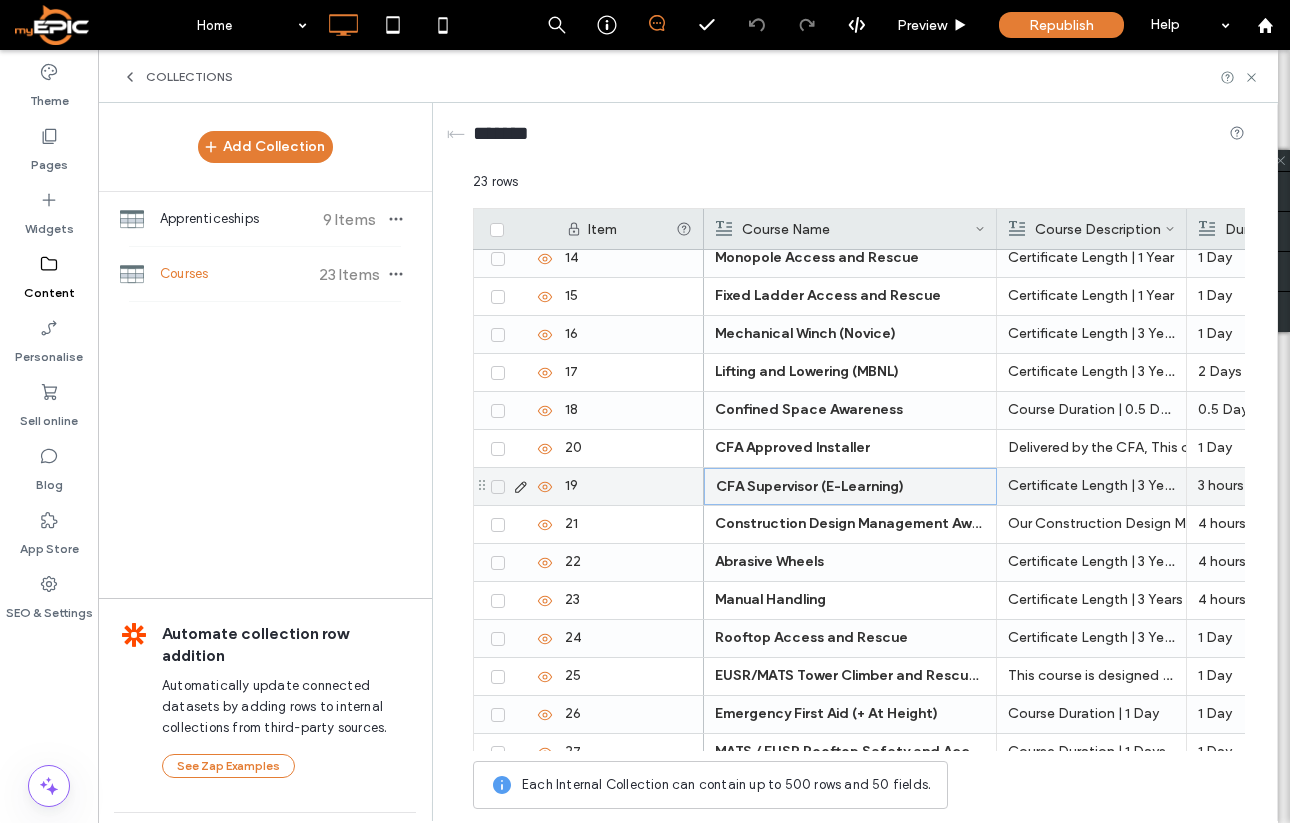 click on "CFA Supervisor (E-Learning)" at bounding box center [850, 487] 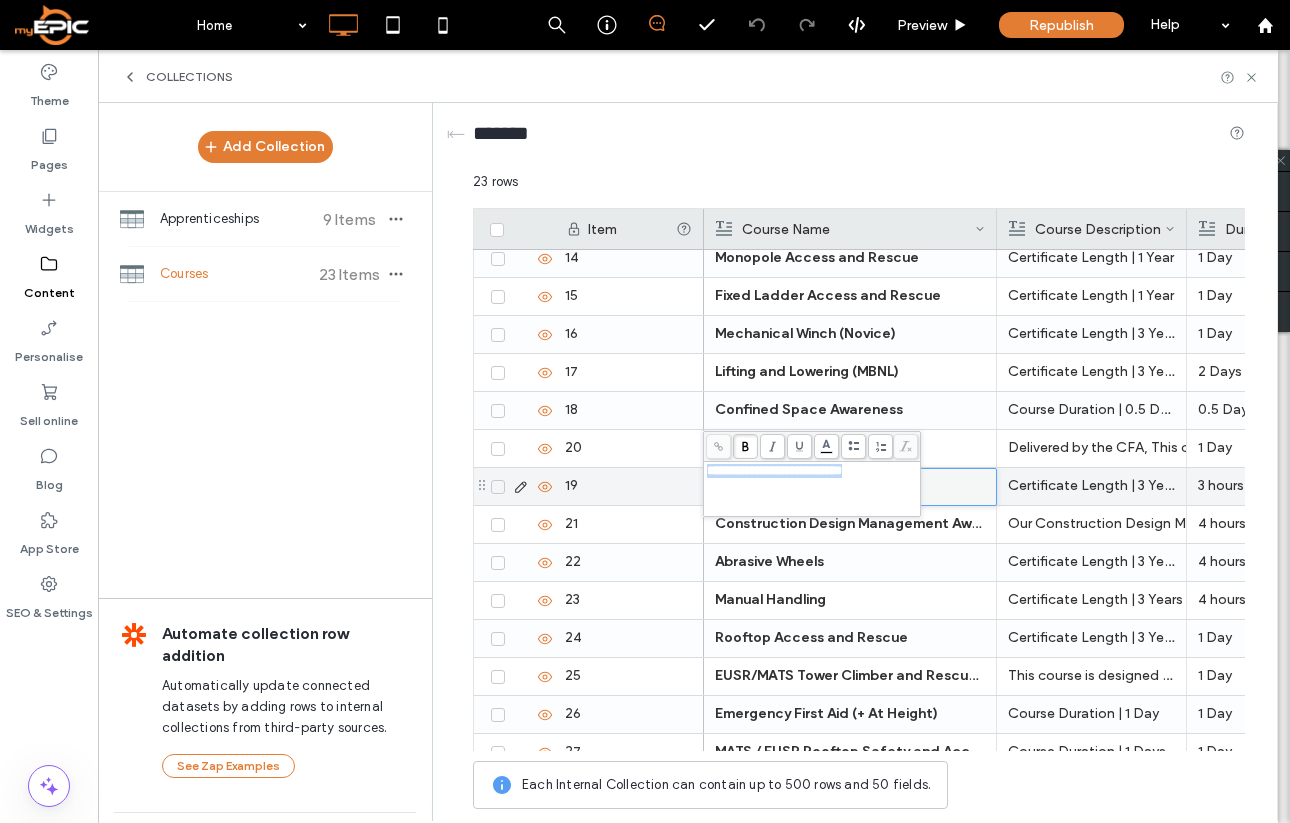 drag, startPoint x: 890, startPoint y: 472, endPoint x: 631, endPoint y: 464, distance: 259.12354 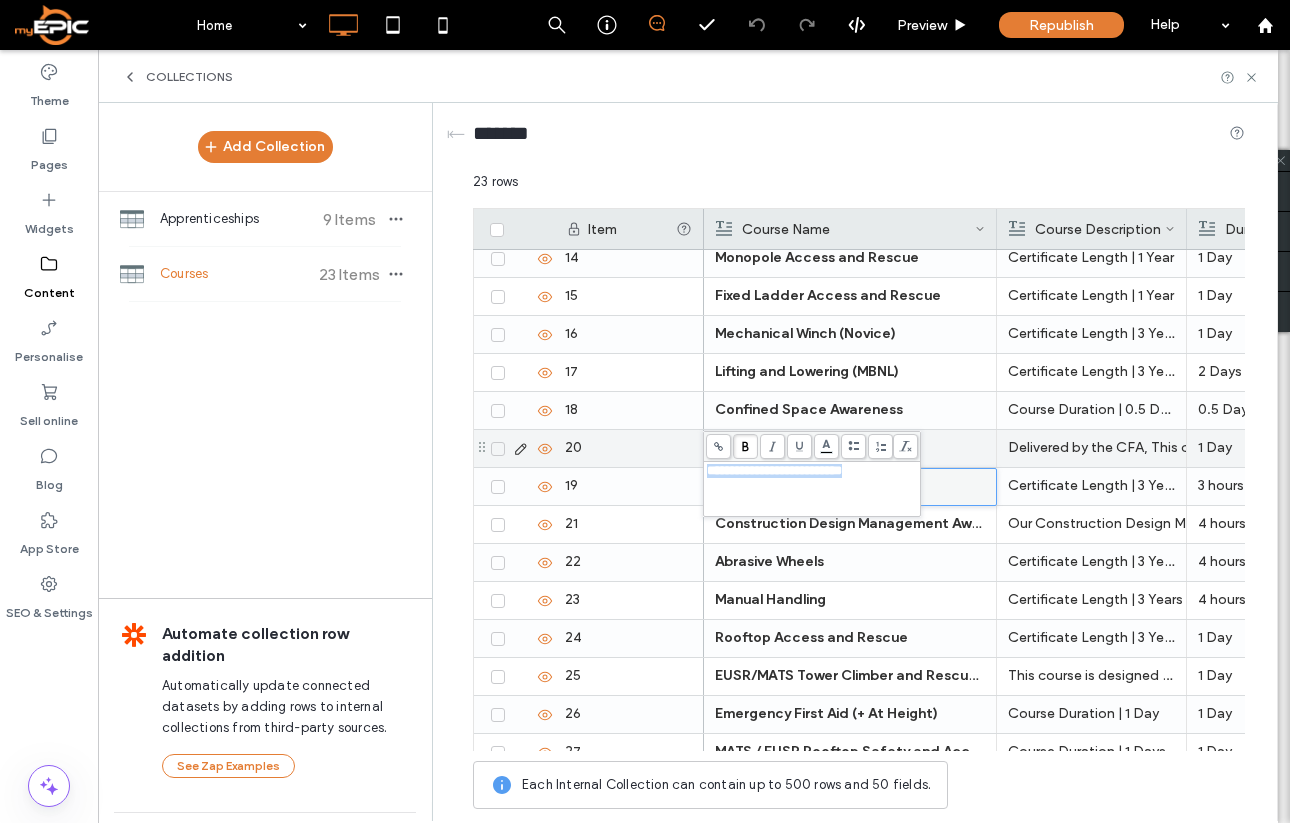 copy on "**********" 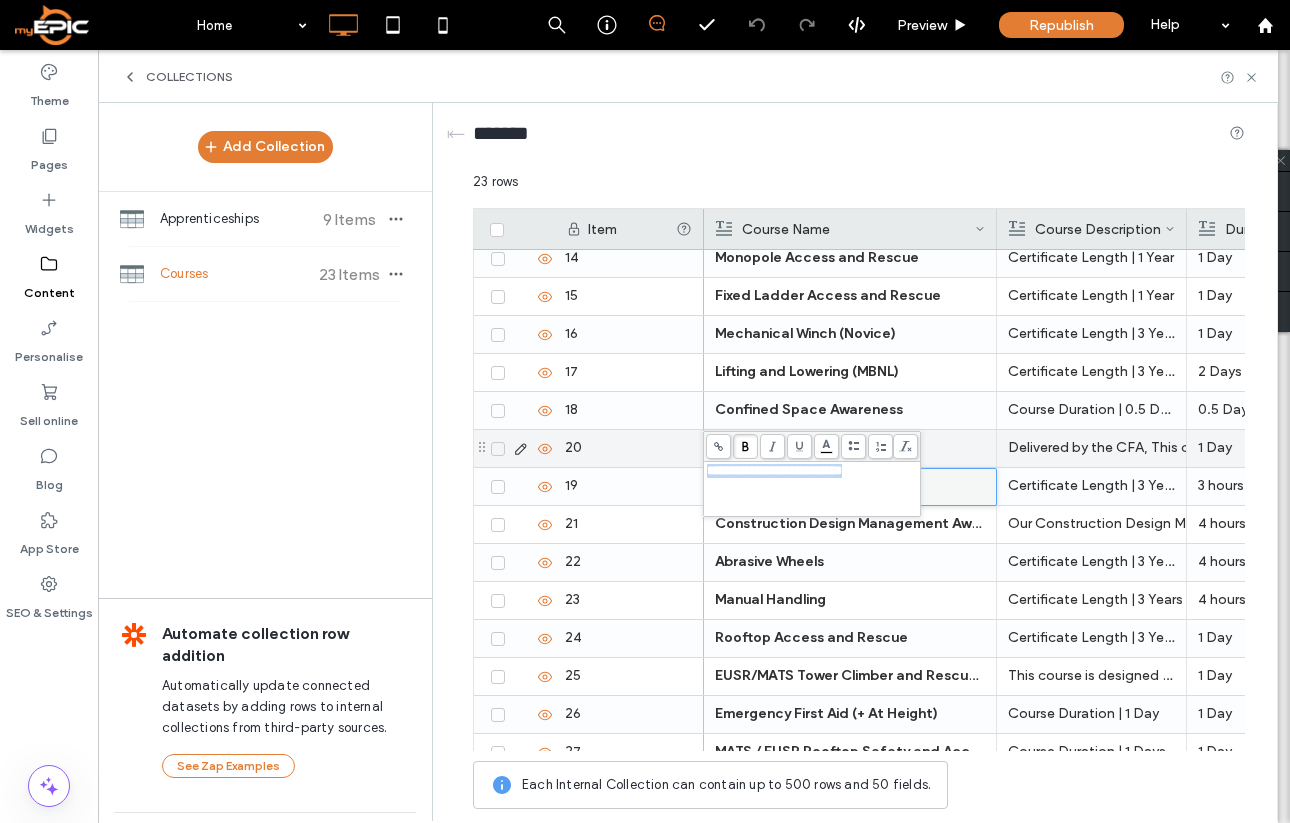 click on "Delivered by the CFA, This classroom-based training course is suitable for operatives who are required to install safety-critical anchors to concrete and masonry. The training certifies the successful candidate as a Competent Installer in accordance with BS8539:2012 Clause 7.1" at bounding box center (1091, 448) 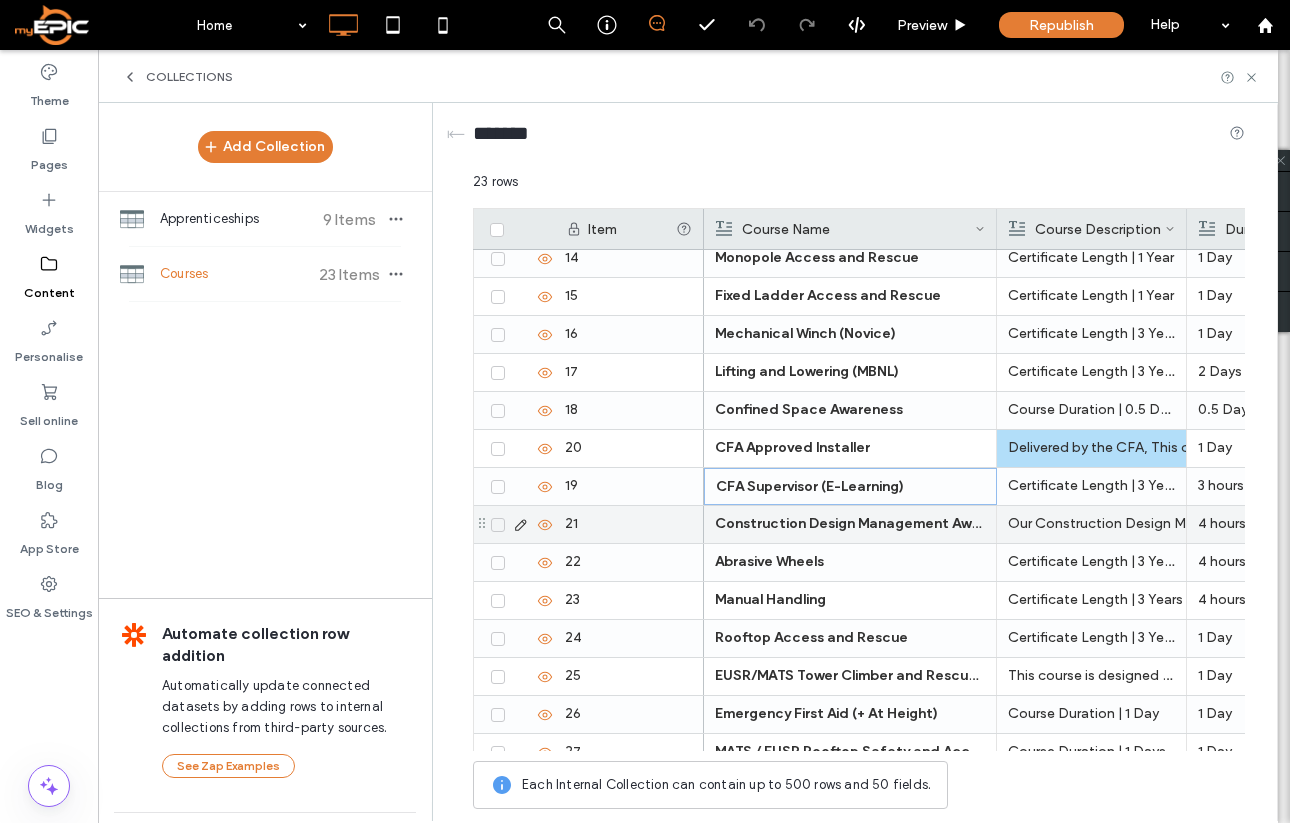 click on "Construction Design Management Awareness" at bounding box center [870, 523] 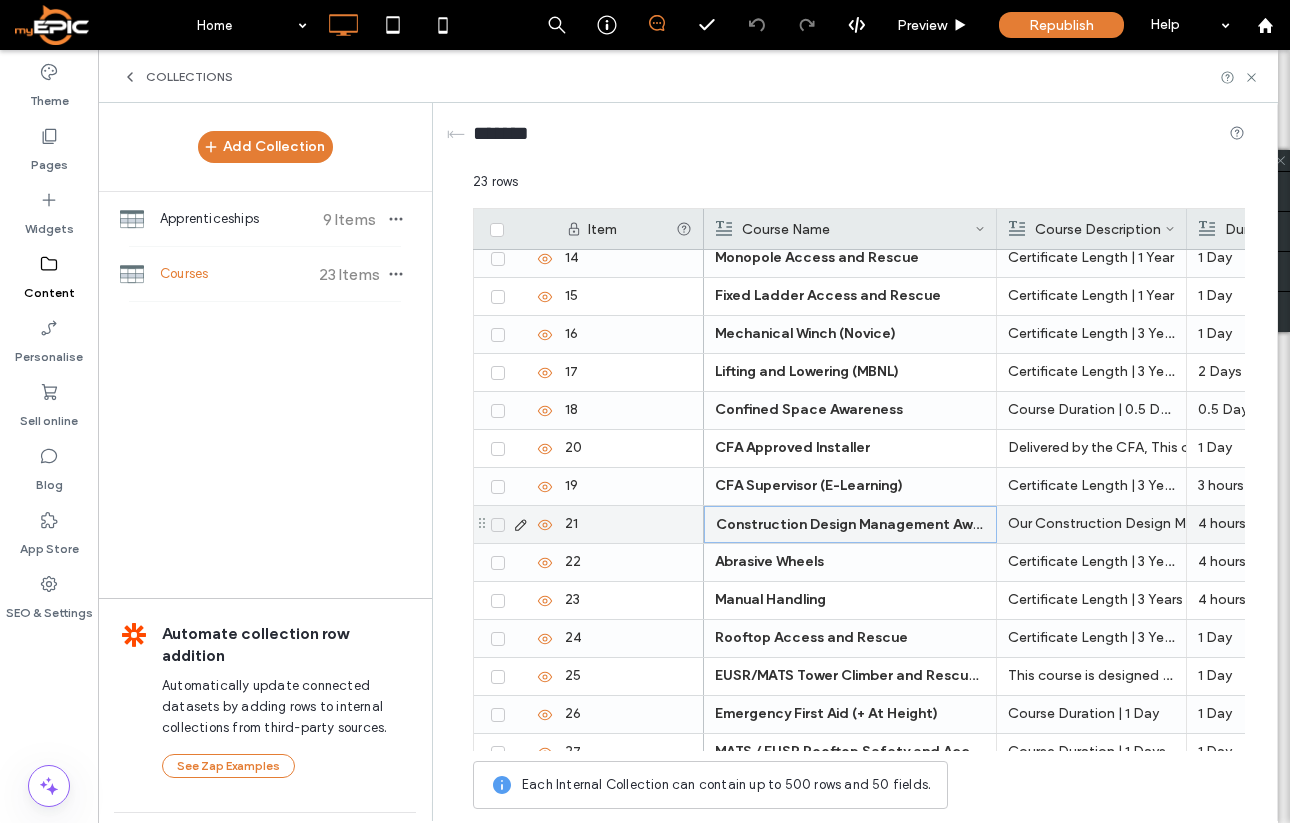 click on "Construction Design Management Awareness" at bounding box center [871, 524] 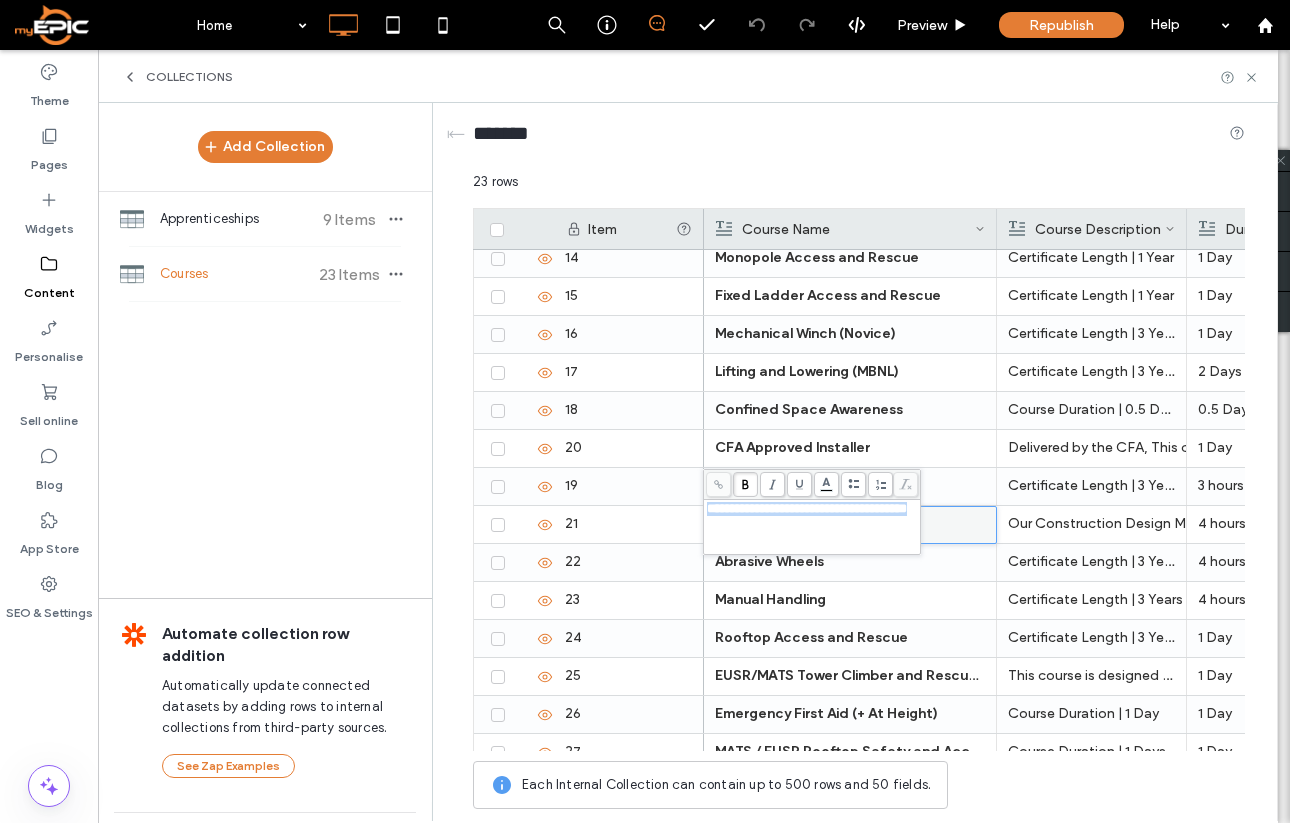 drag, startPoint x: 709, startPoint y: 511, endPoint x: 987, endPoint y: 509, distance: 278.0072 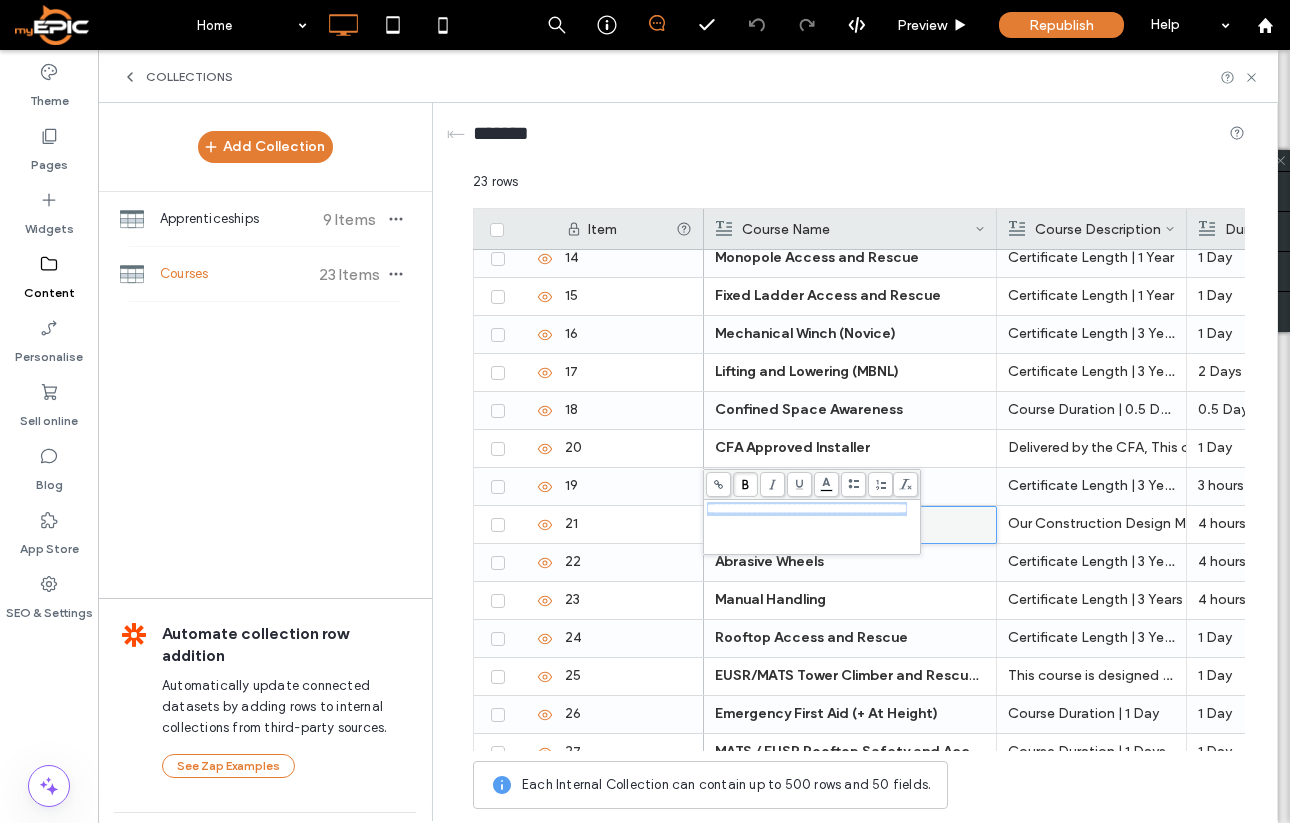 copy on "**********" 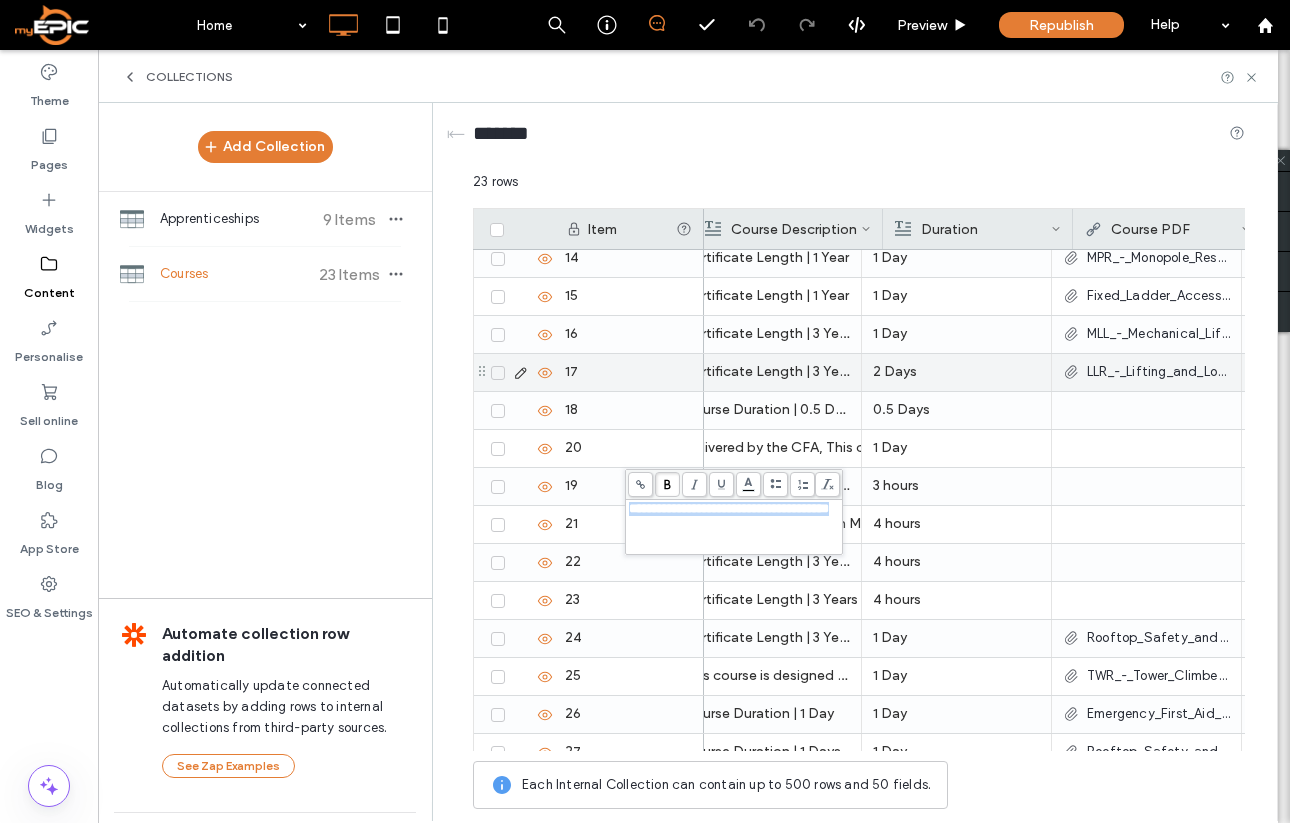 scroll, scrollTop: 0, scrollLeft: 328, axis: horizontal 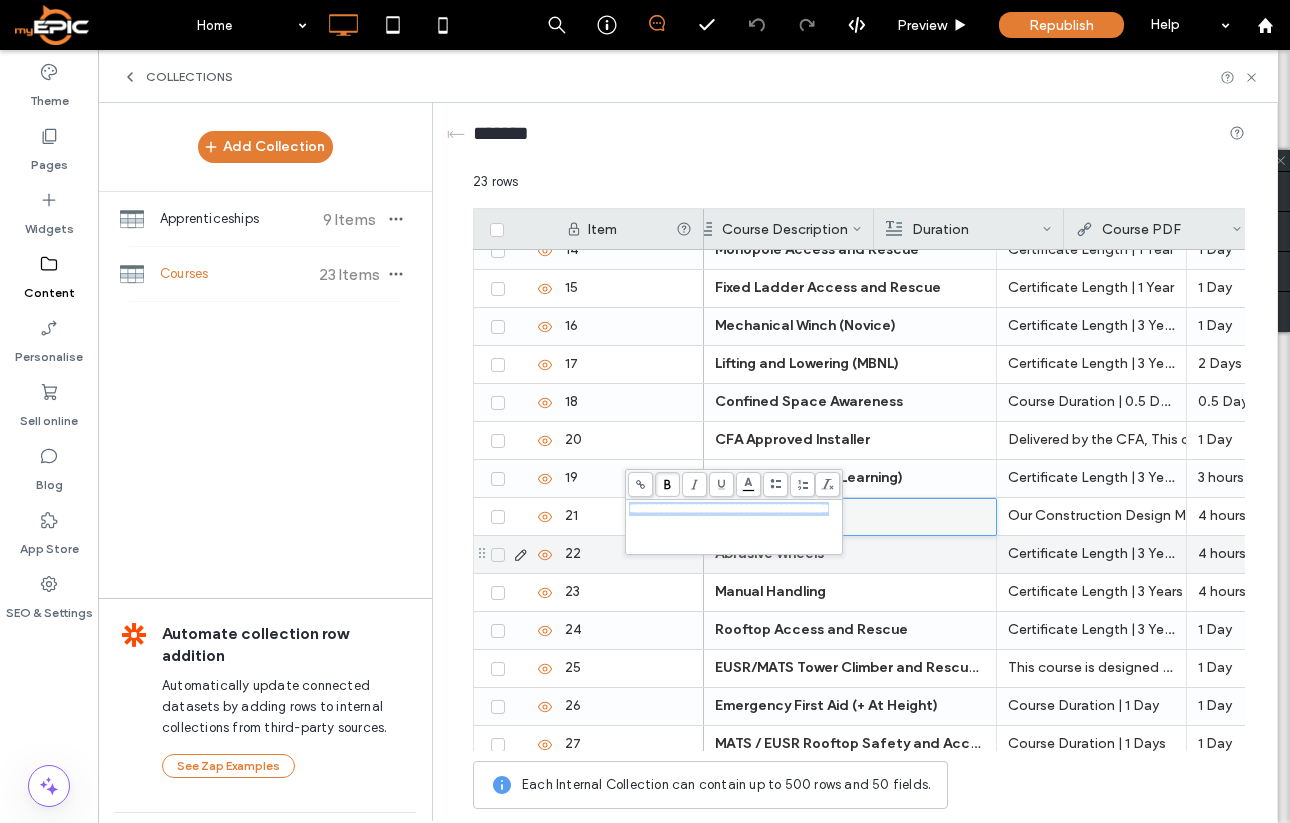 click on "Compliance Training Abrasive Wheels Certificate Length | 3 Years This course aims to provide learners with the knowledge, understanding and basic skills to safely use abrasive wheels. It introduces learners to the hazards and risks of abrasive wheel operation and compliance with health and safety legislation. The target audience is those on the telecoms network, including suppliers and contractors. Topics include: Health and safety and other relevant regulations Deal promptly and effectively with problems Hazards and risks arising from the use of abrasive wheels Methods of marking abrasive wheels How to store handle and transport abrasive wheels How to inspect and test abrasive wheels for damage The functions of all the components used with abrasive wheels How to assemble abrasive wheels correctly The proper method of dressing an abrasive wheel The correct adjustment of the work rest on grinding machines The use of suitable personal protective equipment 4 hours" at bounding box center [1455, 554] 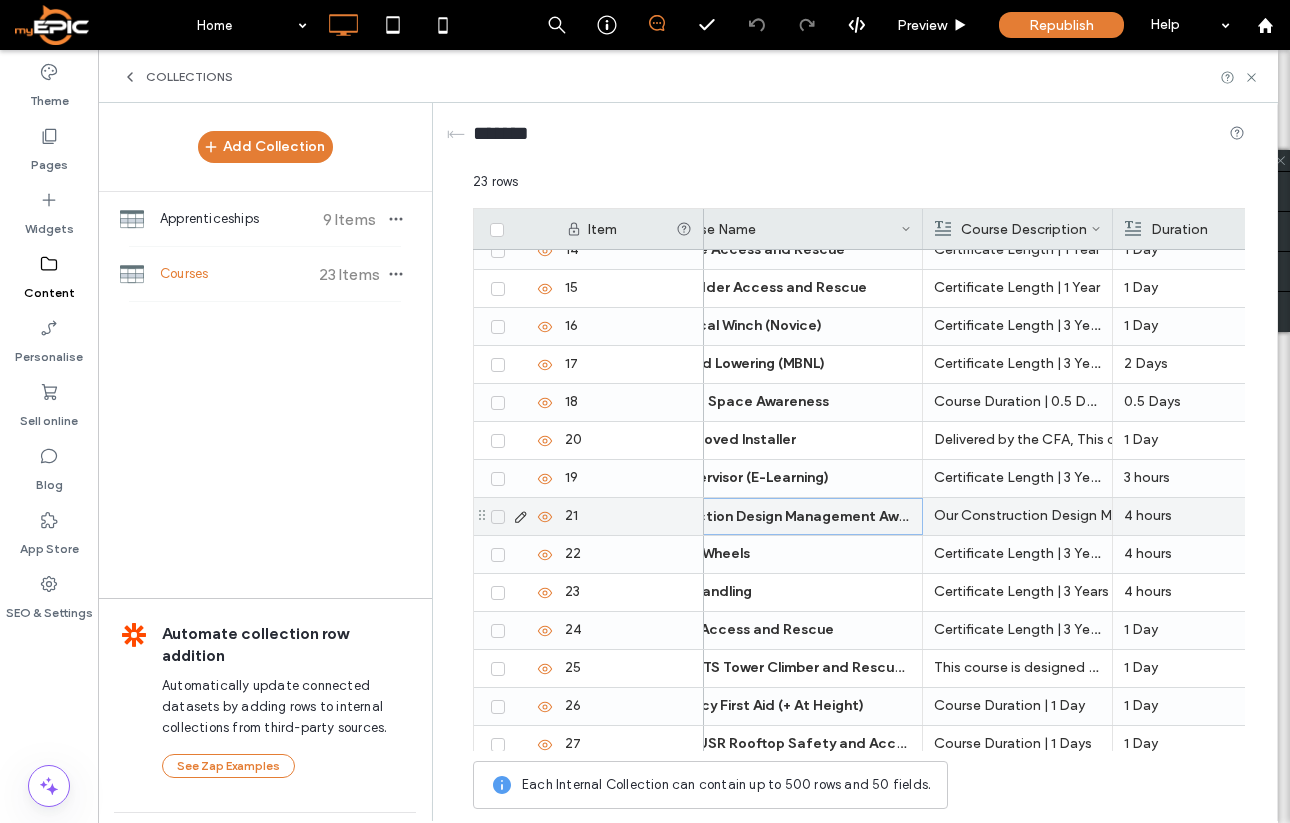 scroll, scrollTop: 0, scrollLeft: 0, axis: both 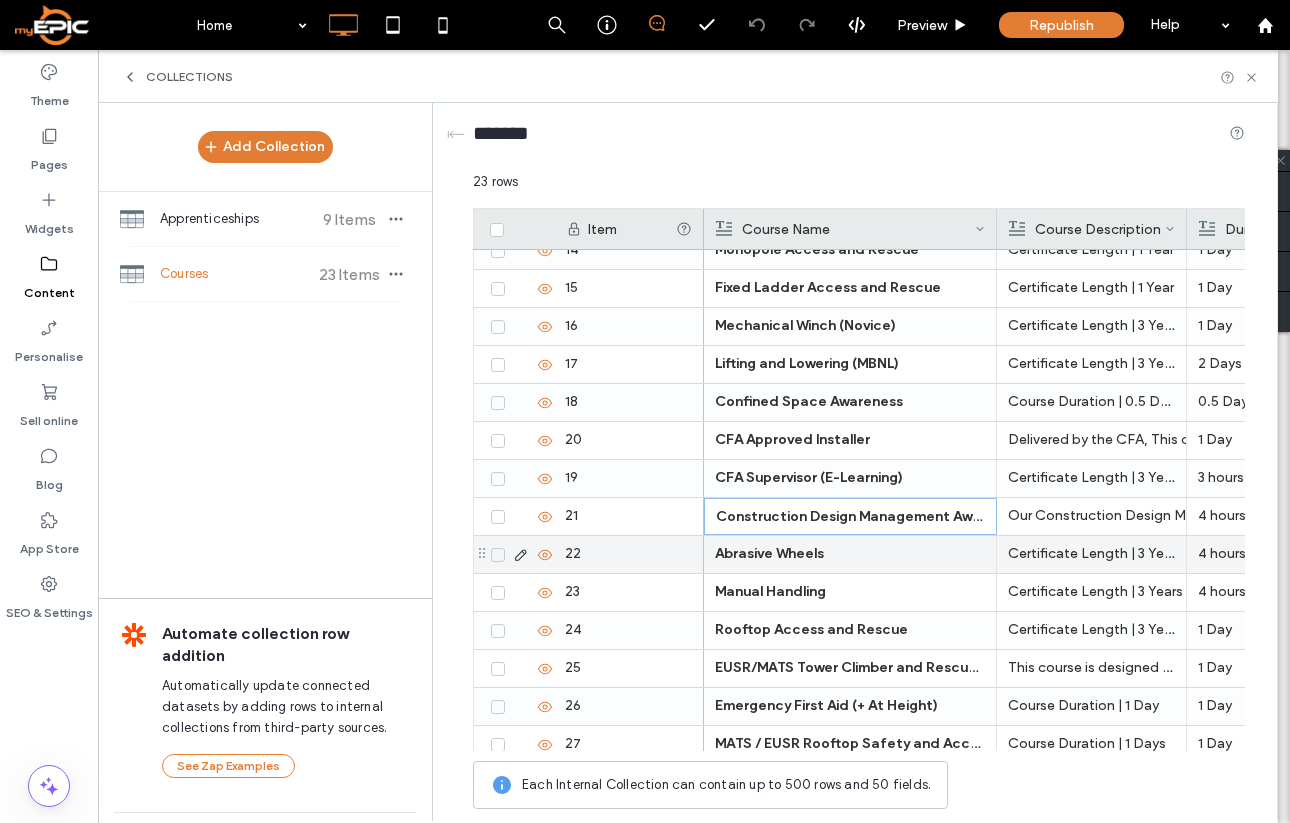 click on "Abrasive Wheels" at bounding box center (850, 554) 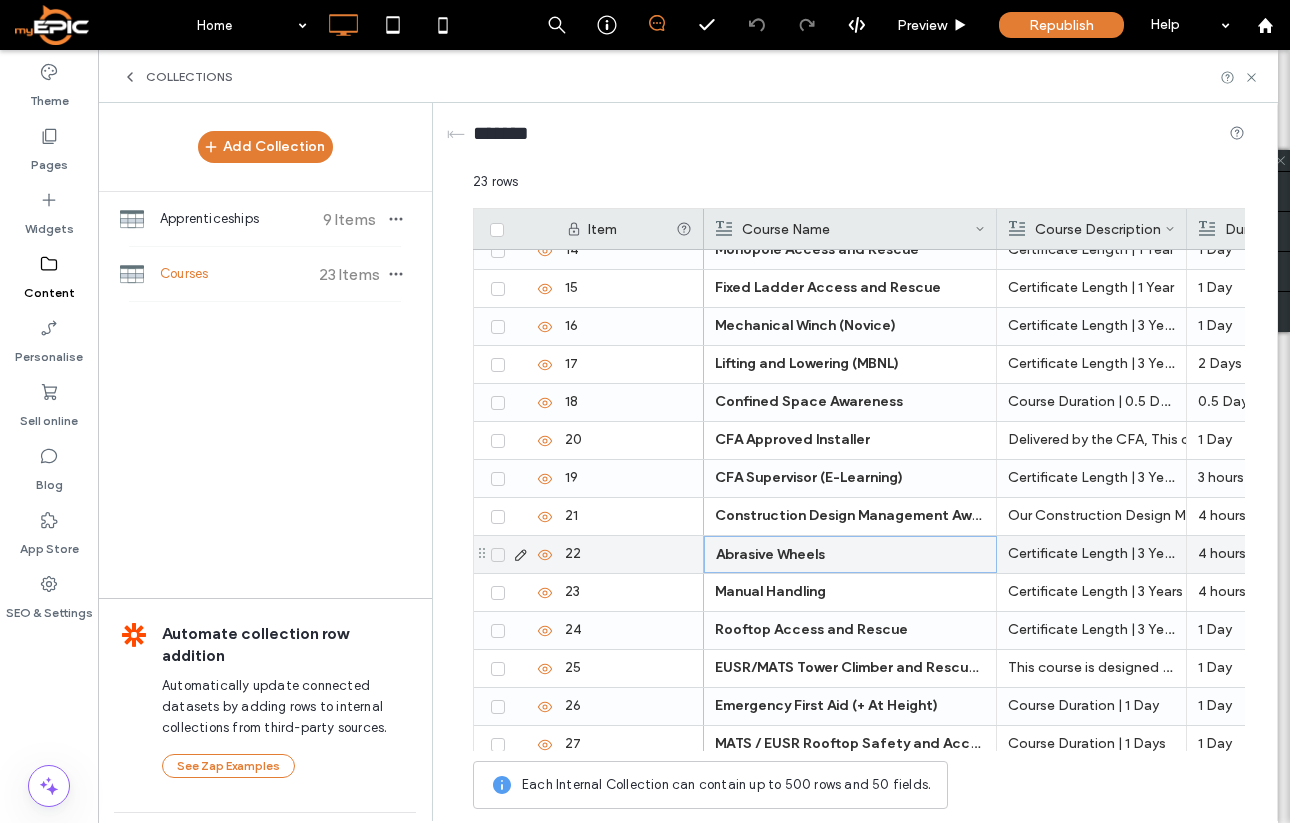 click on "Abrasive Wheels" at bounding box center (850, 555) 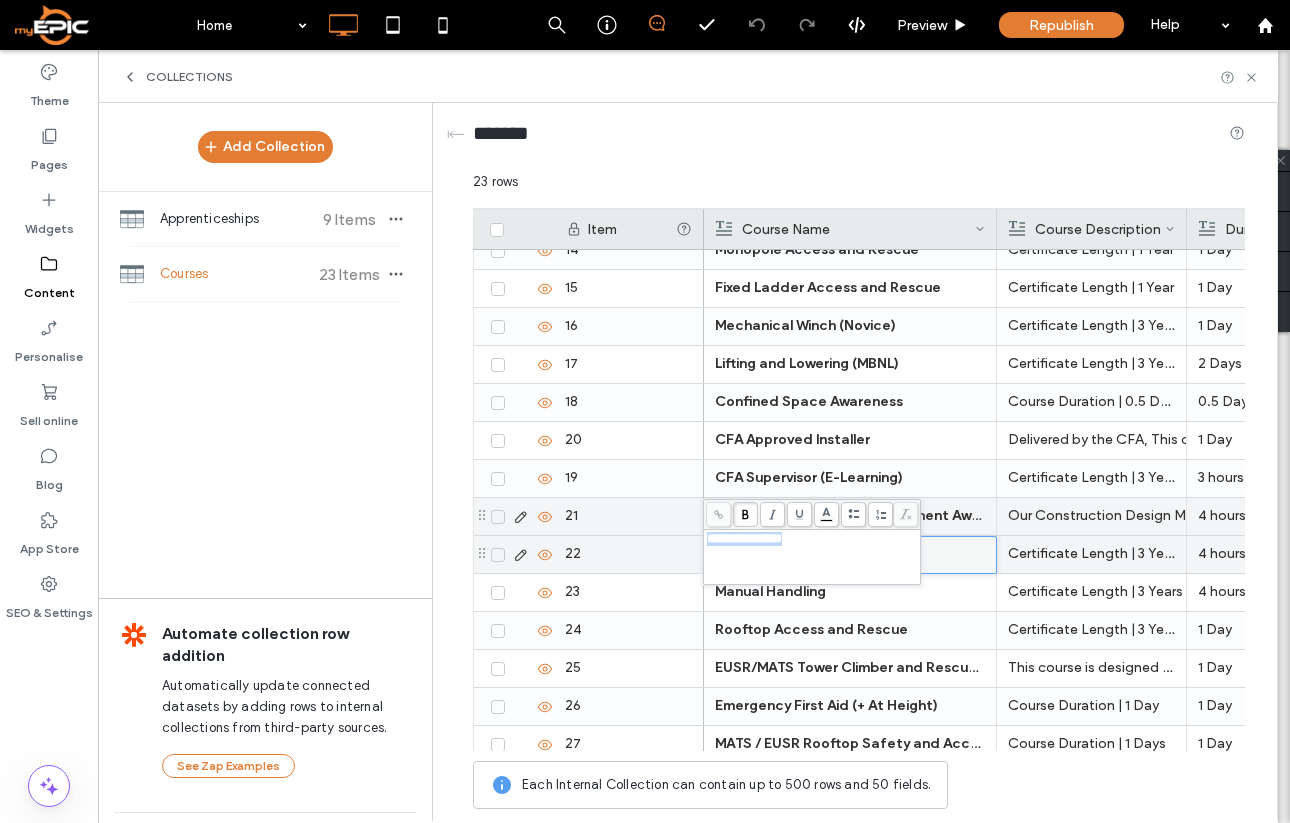 drag, startPoint x: 830, startPoint y: 553, endPoint x: 670, endPoint y: 527, distance: 162.09874 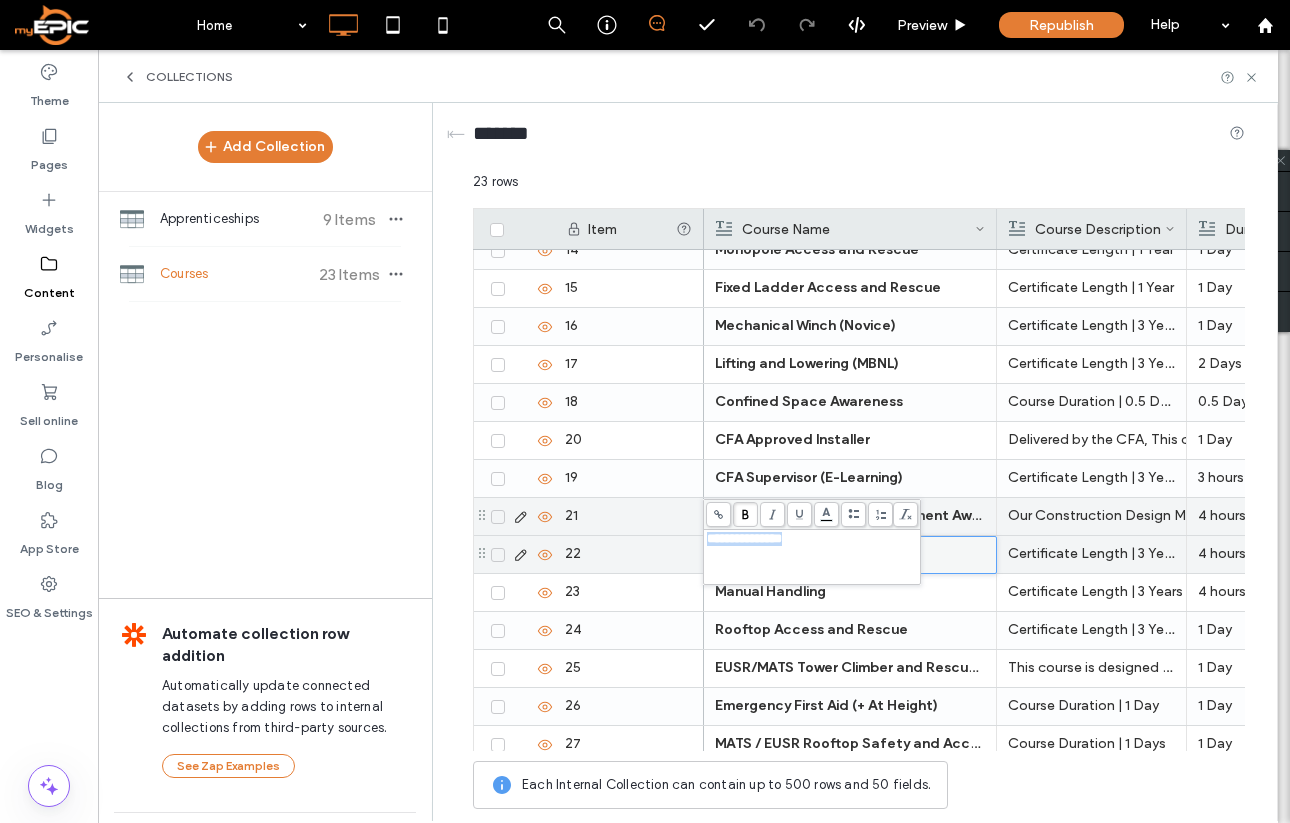 copy on "**********" 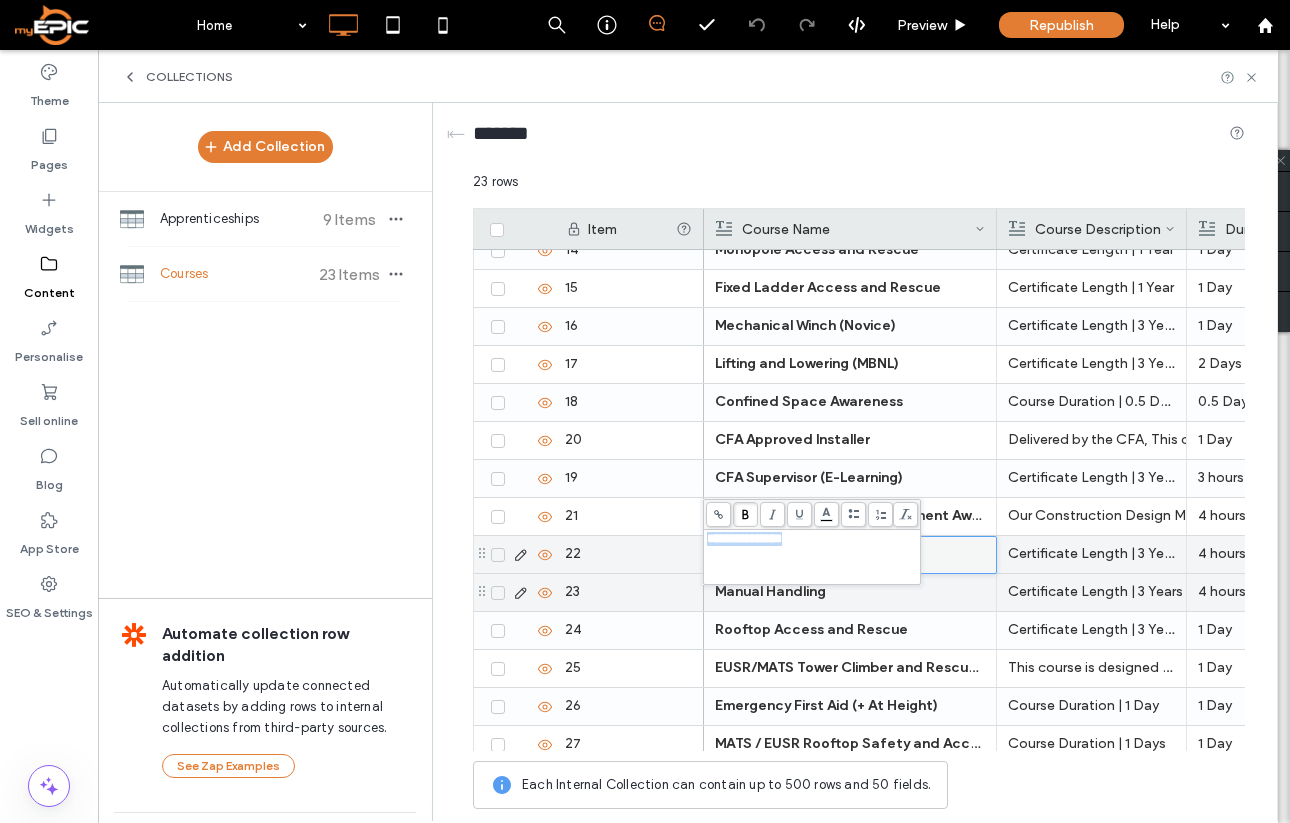 click on "Manual Handling" at bounding box center (850, 592) 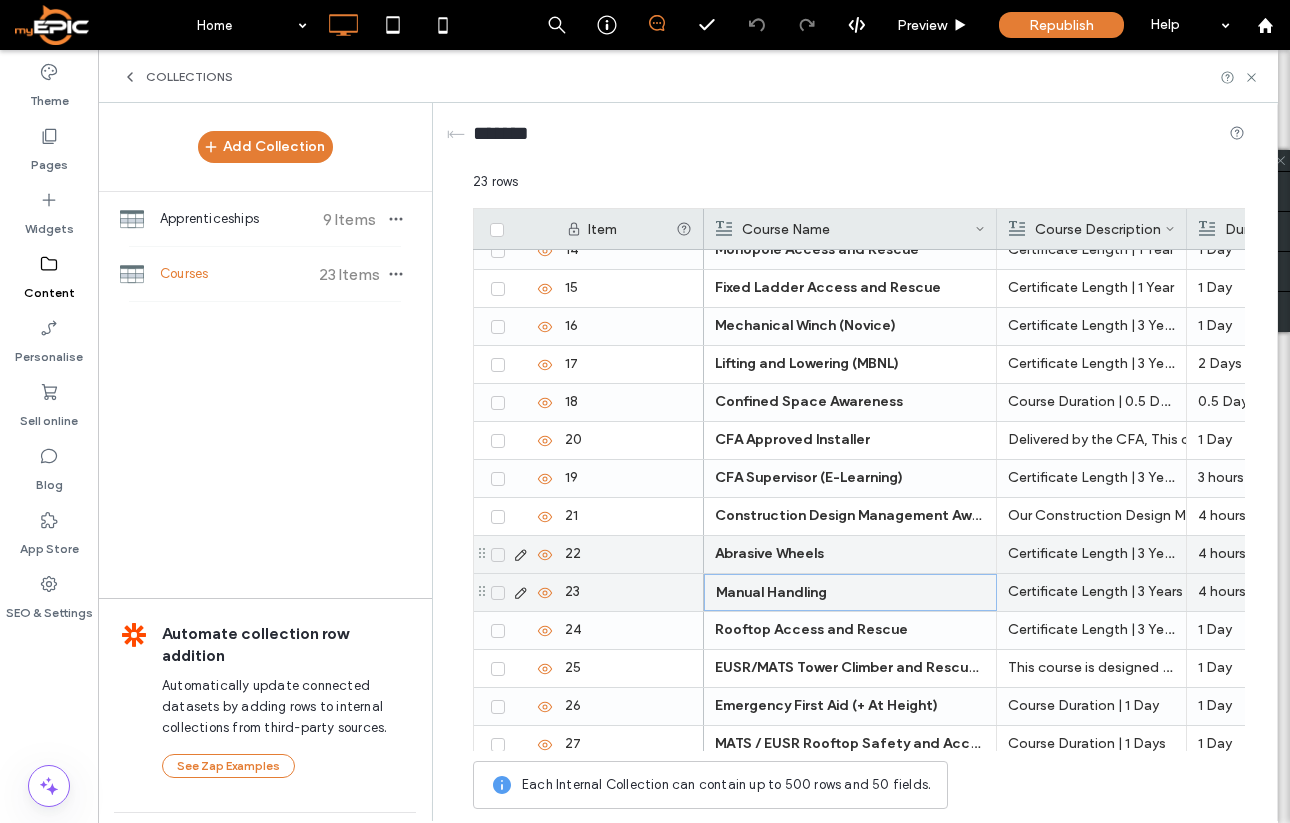 click on "Manual Handling" at bounding box center (850, 593) 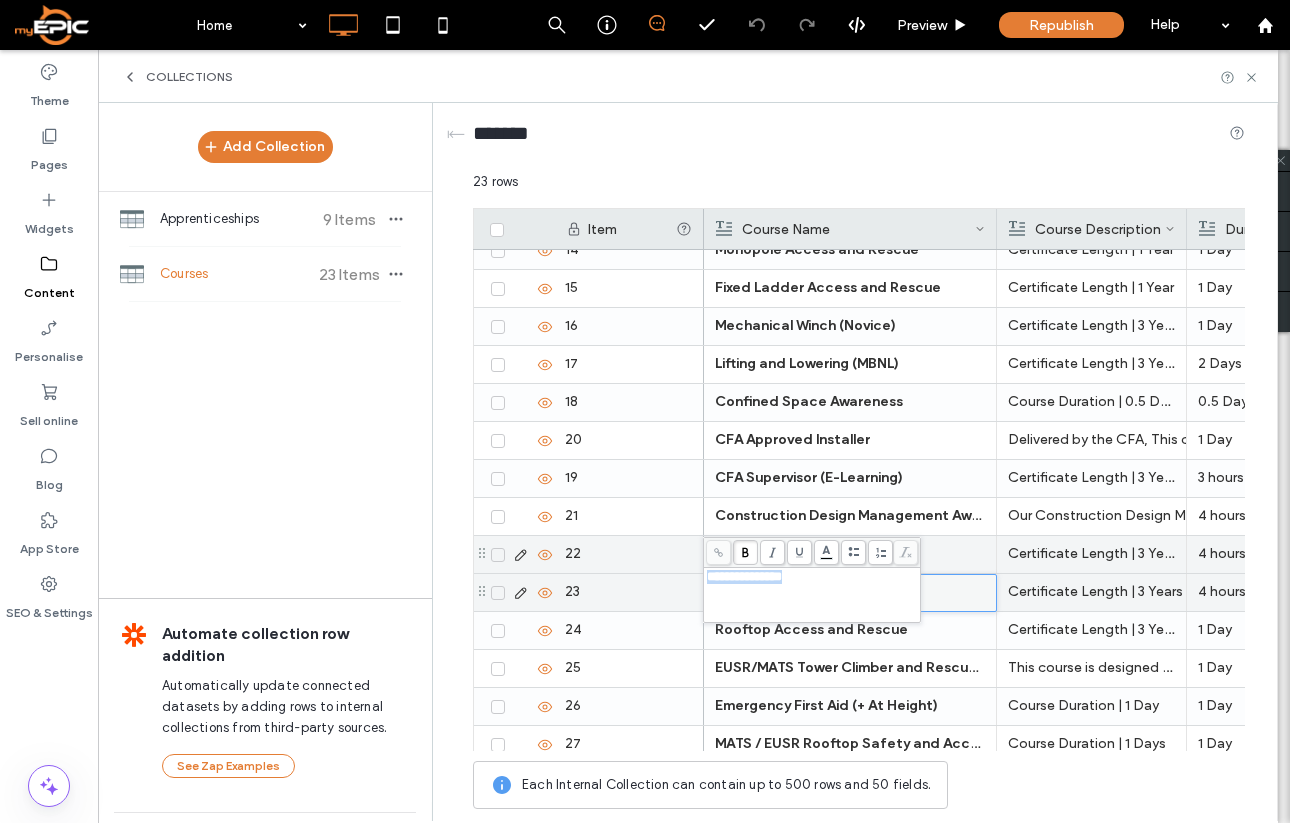 drag, startPoint x: 891, startPoint y: 586, endPoint x: 590, endPoint y: 552, distance: 302.91418 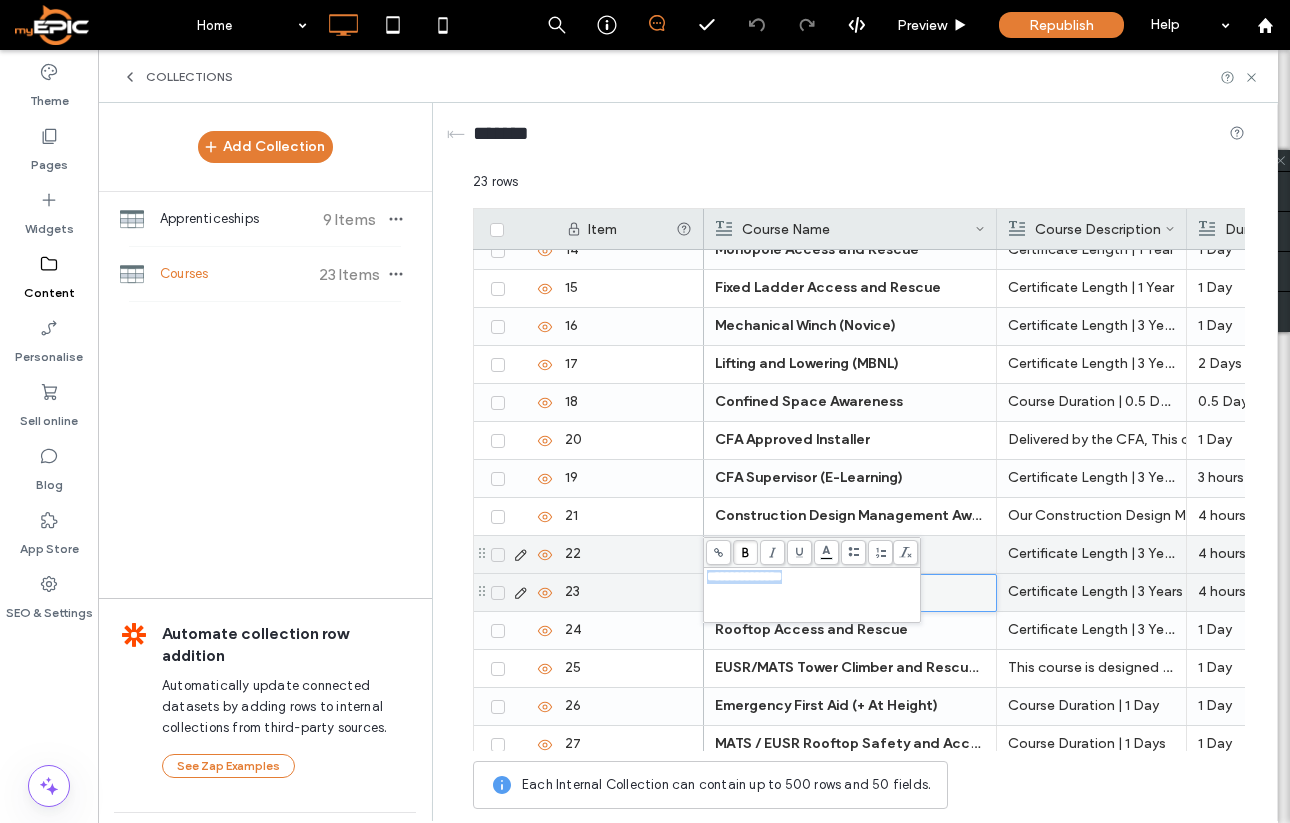 copy on "**********" 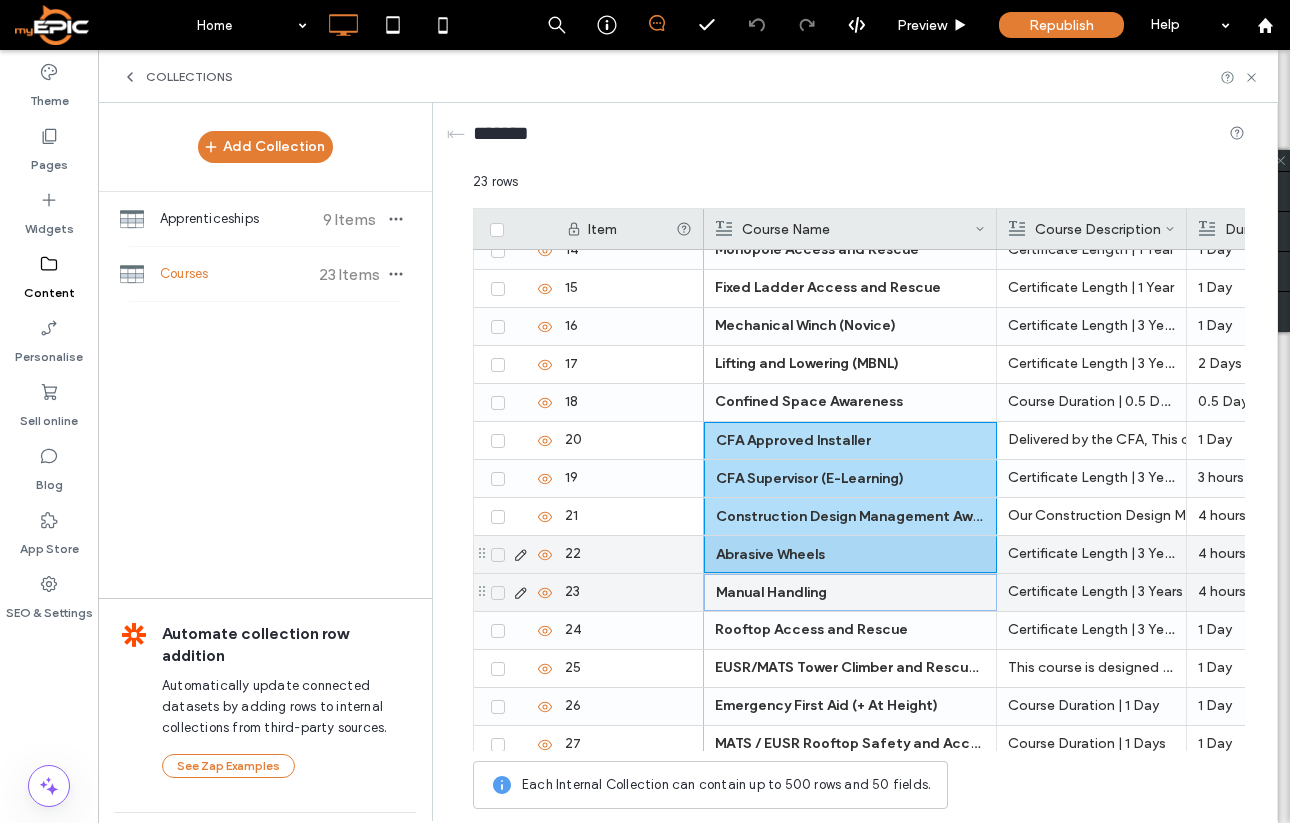 drag, startPoint x: 848, startPoint y: 455, endPoint x: 931, endPoint y: 566, distance: 138.60014 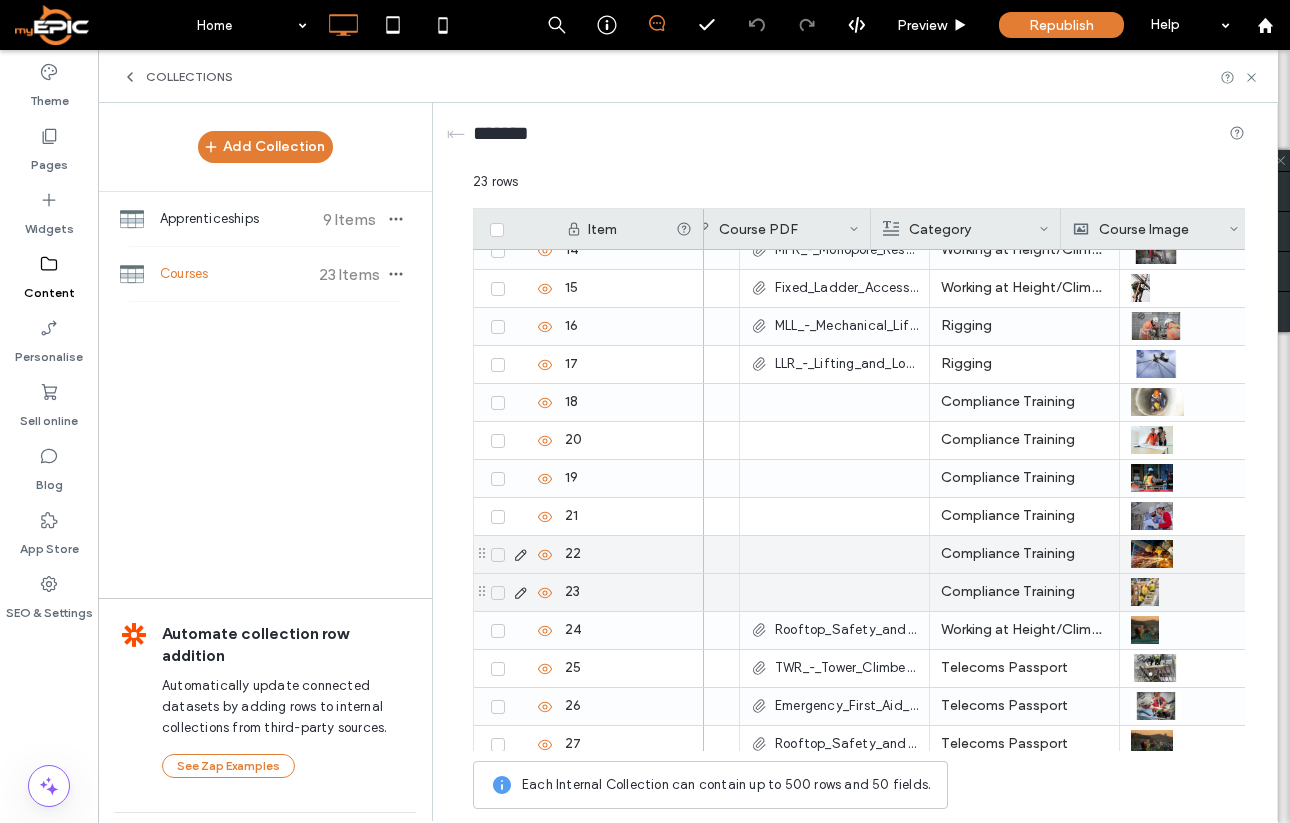 scroll, scrollTop: 0, scrollLeft: 701, axis: horizontal 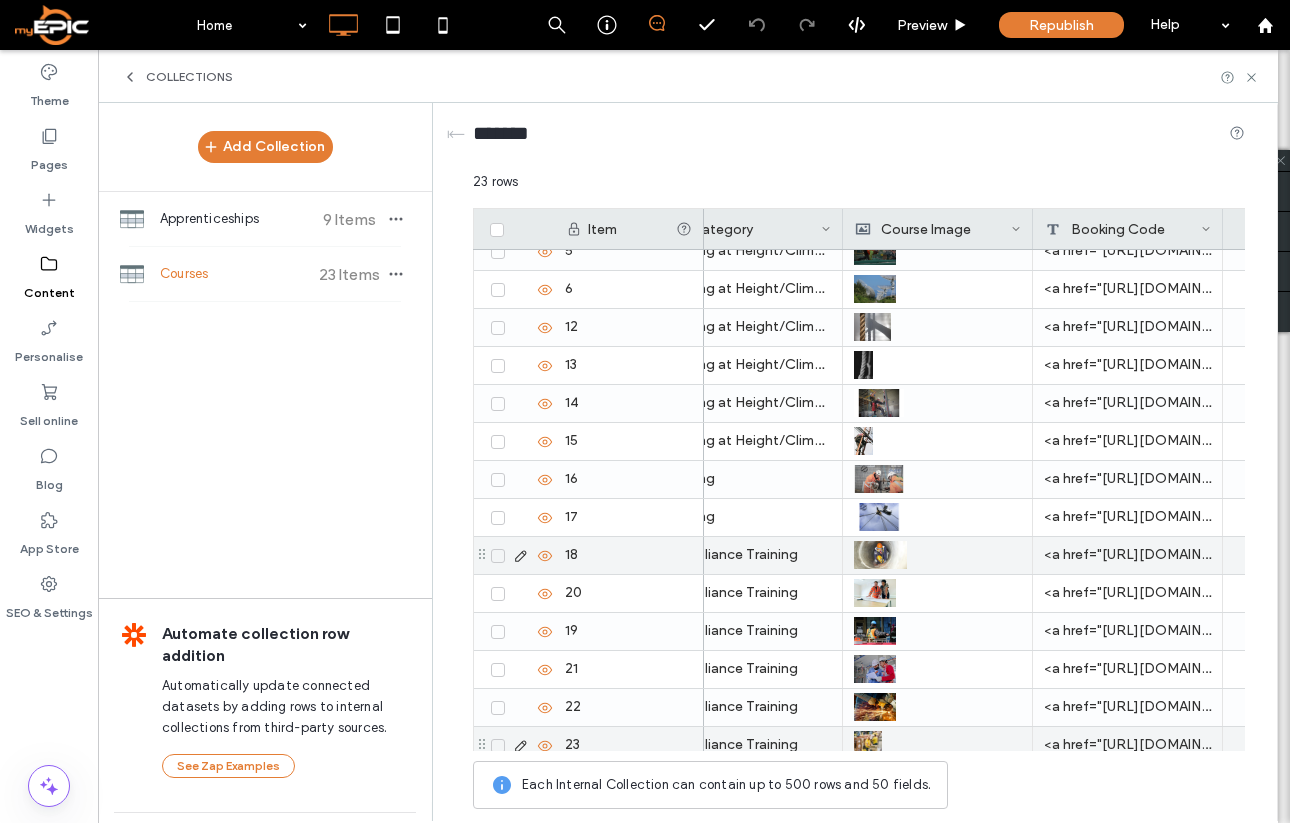 click on "<a href="[URL][DOMAIN_NAME]" target="blank" data-id="livesite-widget" class="livesite-schedule"  data-service="q4azal6frwq908xi">MAKE A BOOKING</a>" at bounding box center (1128, 555) 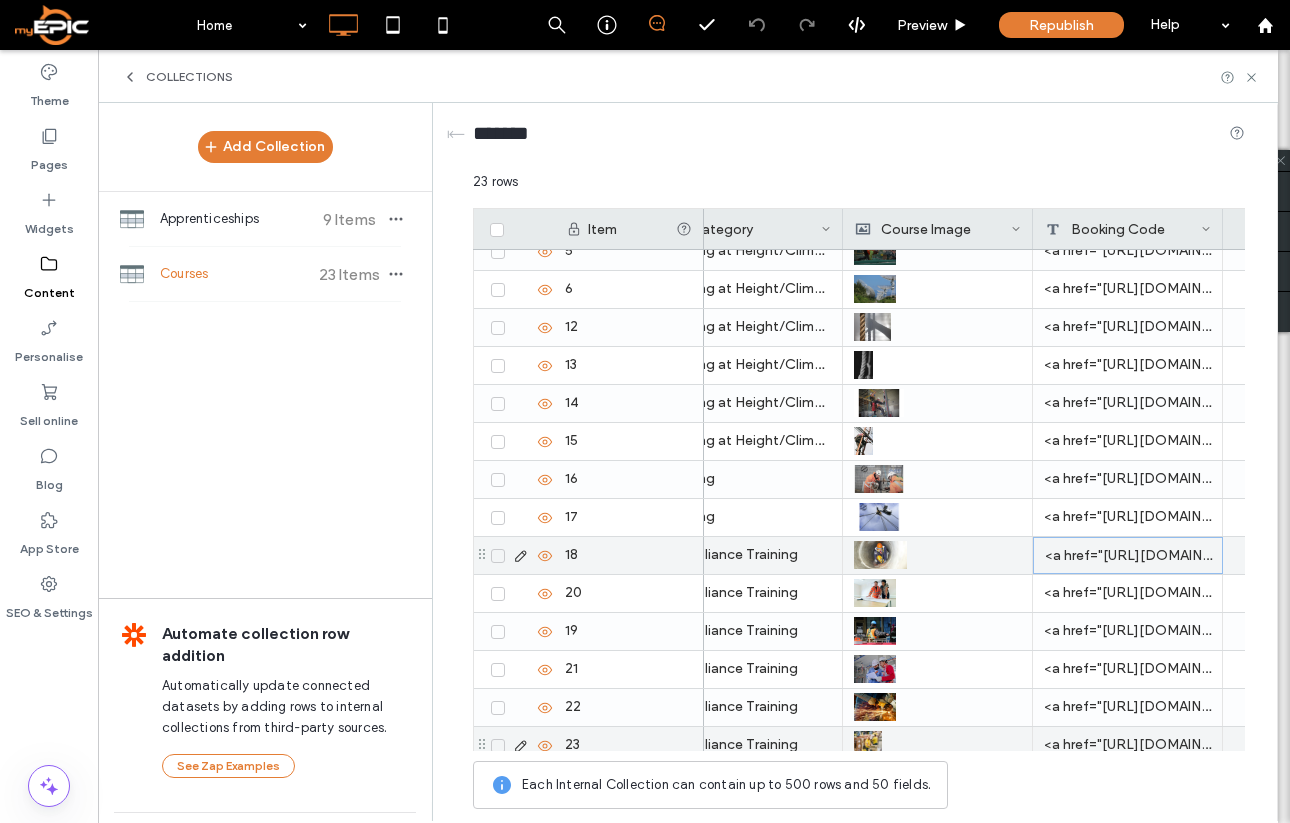 click on "<a href="[URL][DOMAIN_NAME]" target="blank" data-id="livesite-widget" class="livesite-schedule"  data-service="q4azal6frwq908xi">MAKE A BOOKING</a>" at bounding box center (1128, 555) 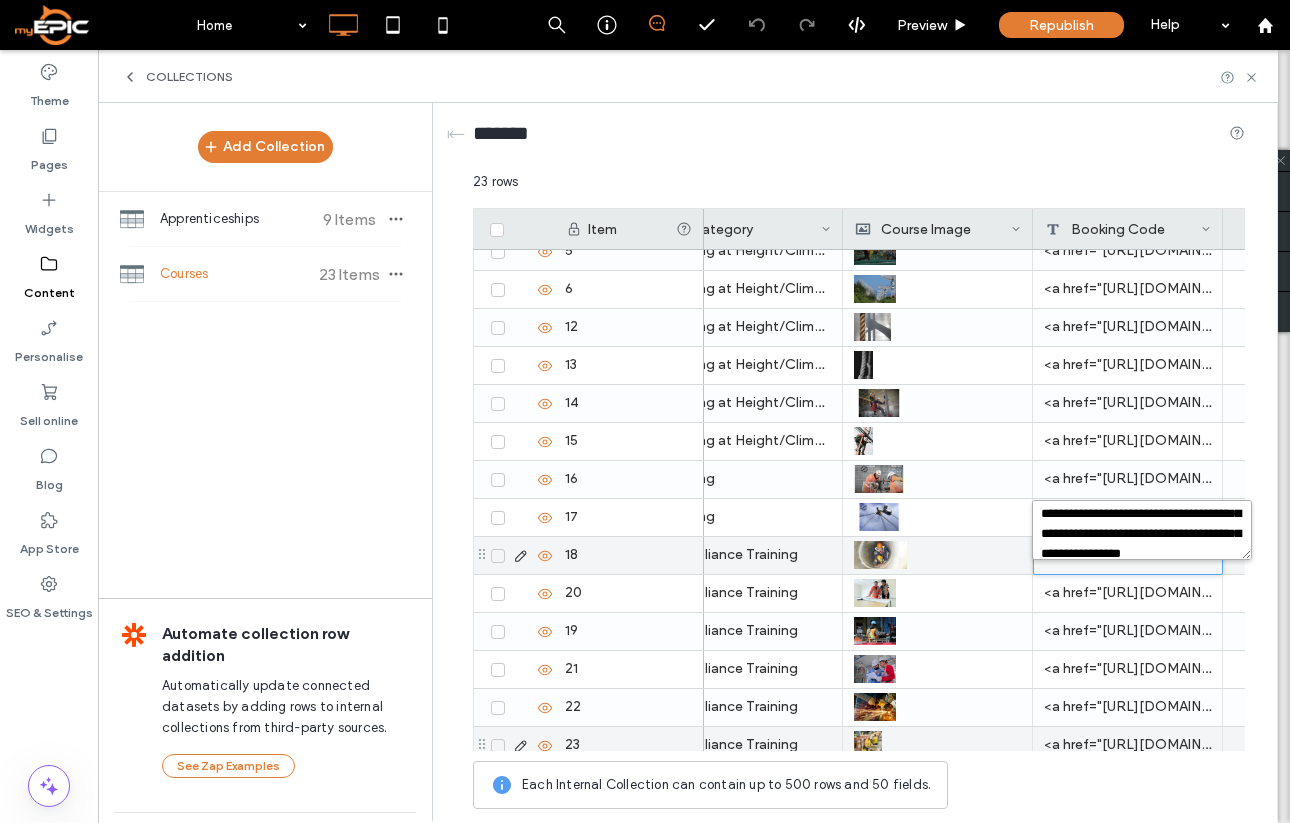 scroll, scrollTop: 158, scrollLeft: 0, axis: vertical 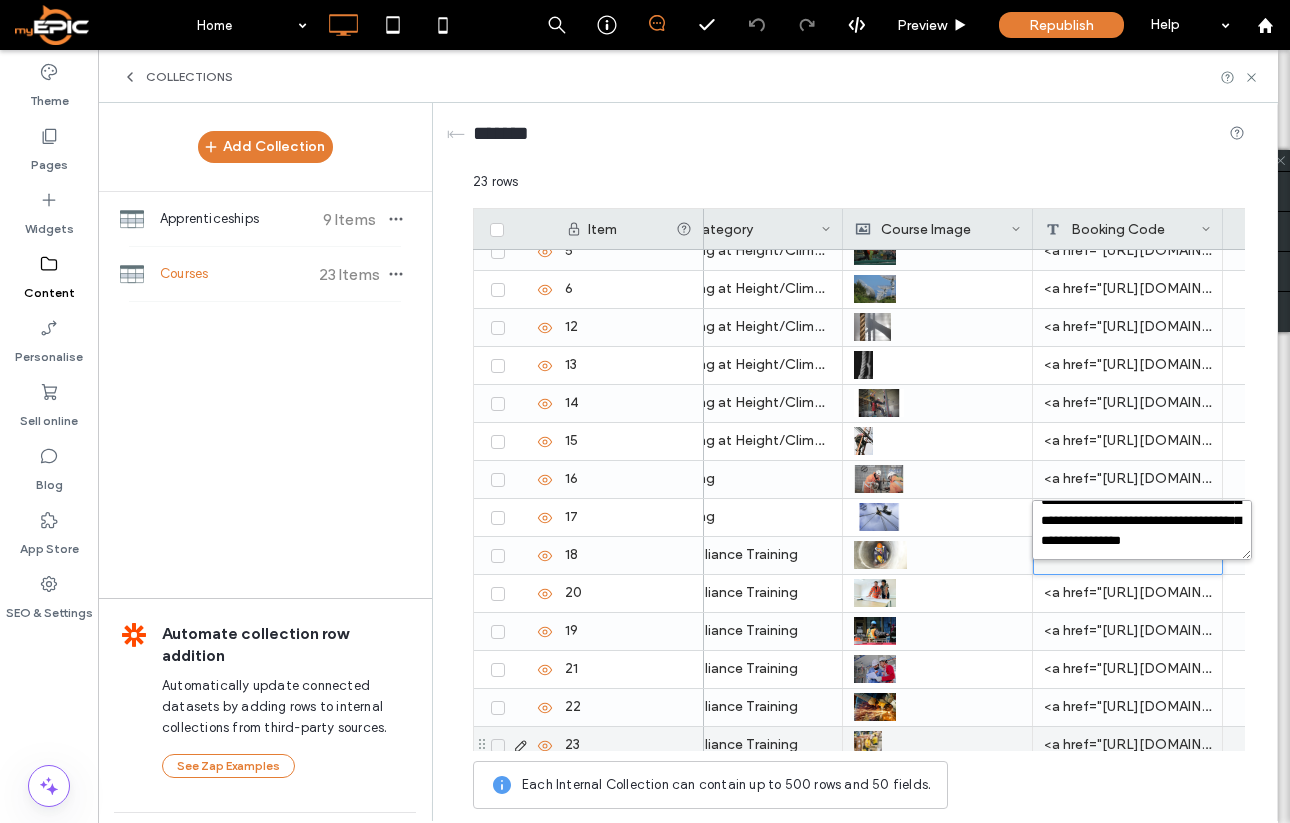 drag, startPoint x: 1039, startPoint y: 519, endPoint x: 1174, endPoint y: 546, distance: 137.67352 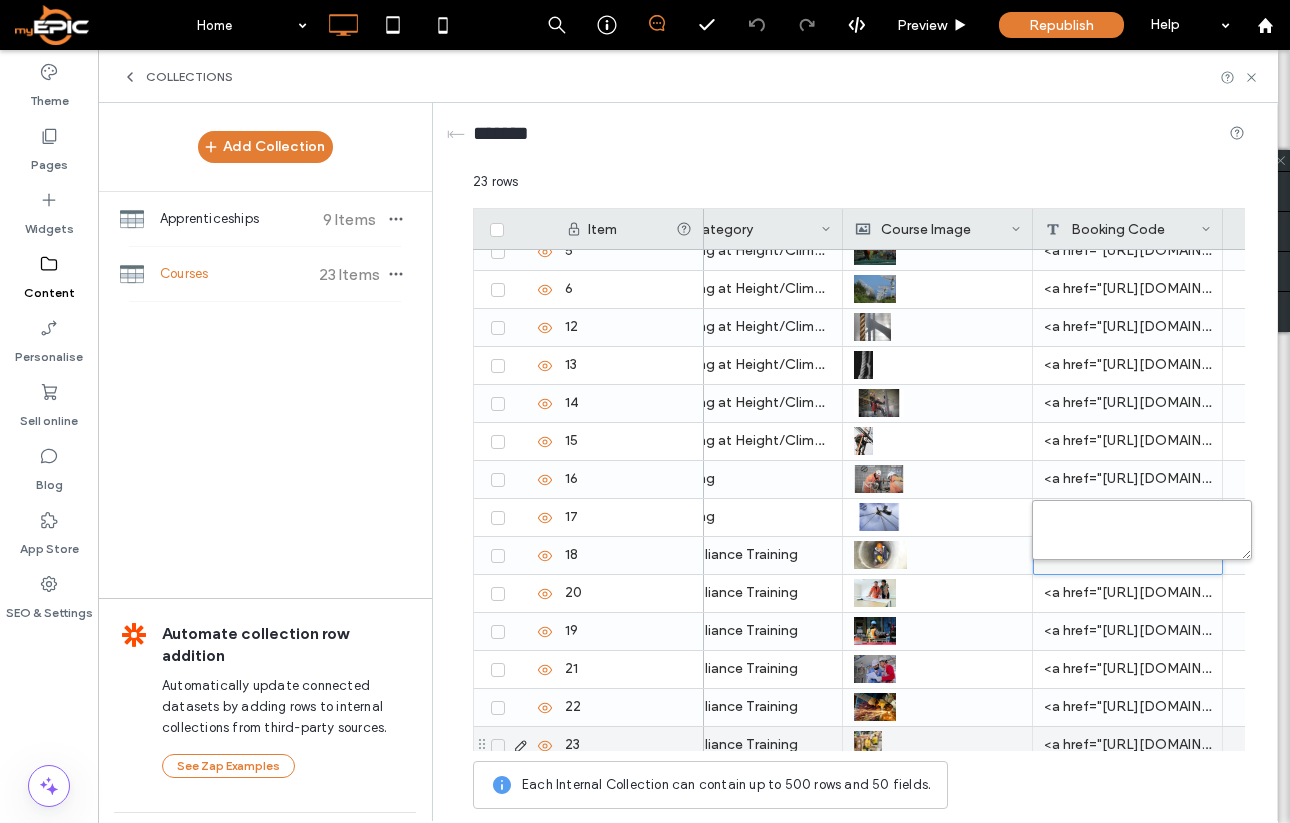 scroll, scrollTop: 0, scrollLeft: 0, axis: both 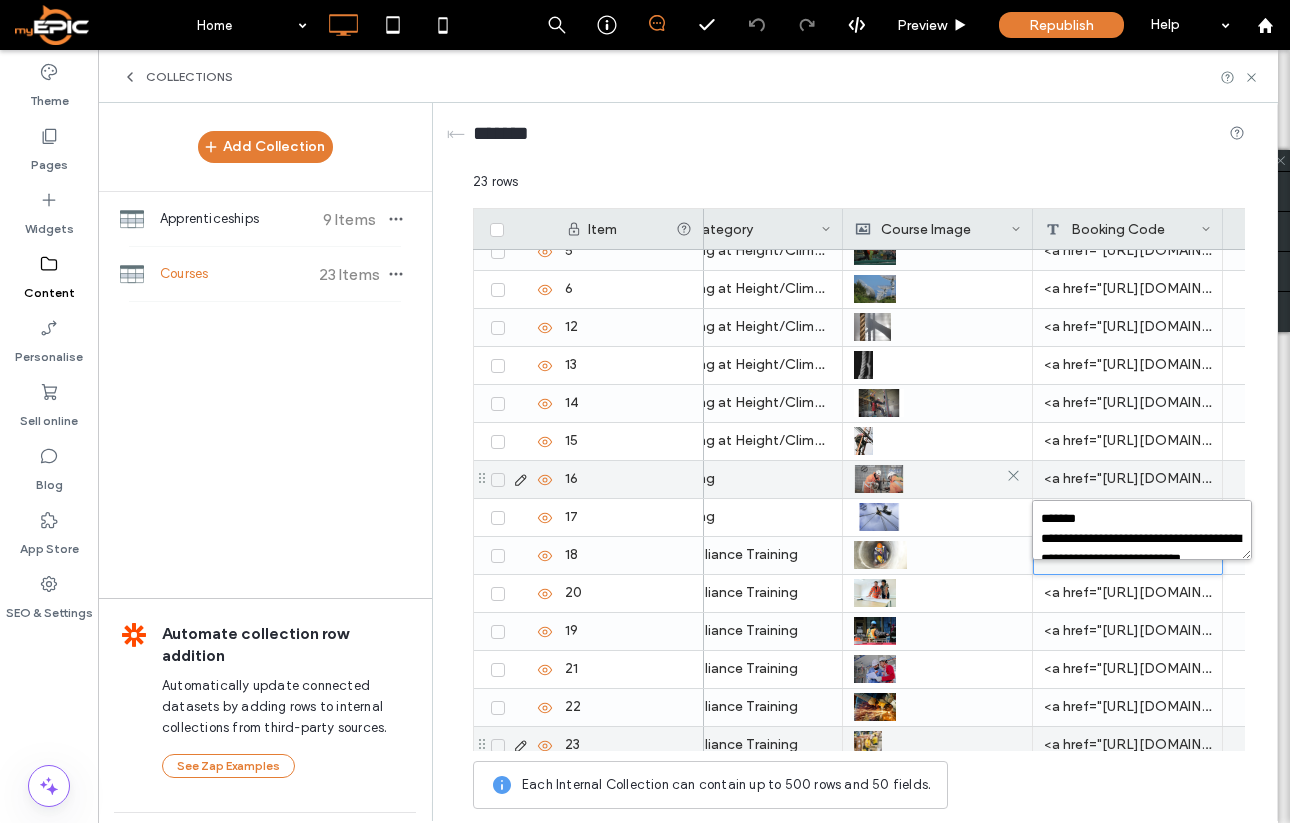 drag, startPoint x: 1234, startPoint y: 551, endPoint x: 999, endPoint y: 491, distance: 242.53865 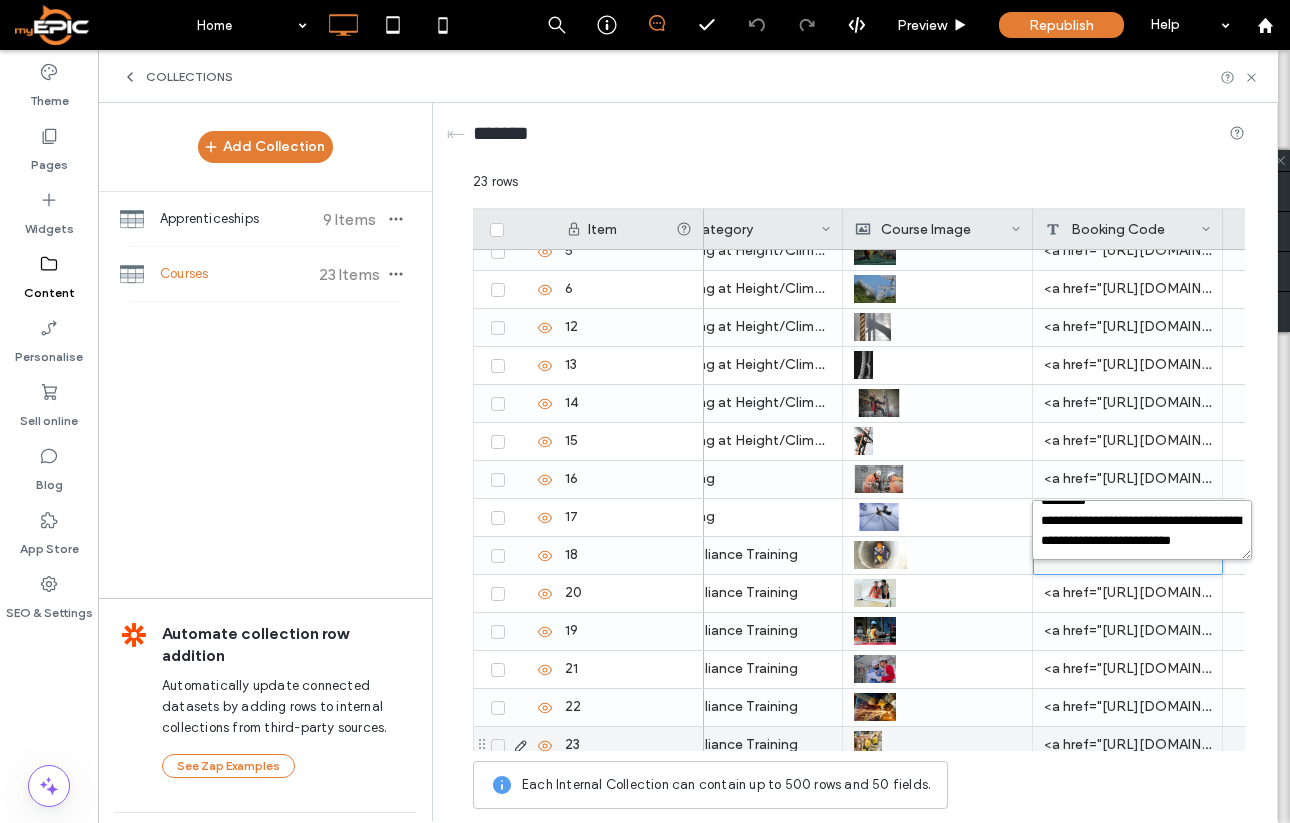 scroll, scrollTop: 618, scrollLeft: 0, axis: vertical 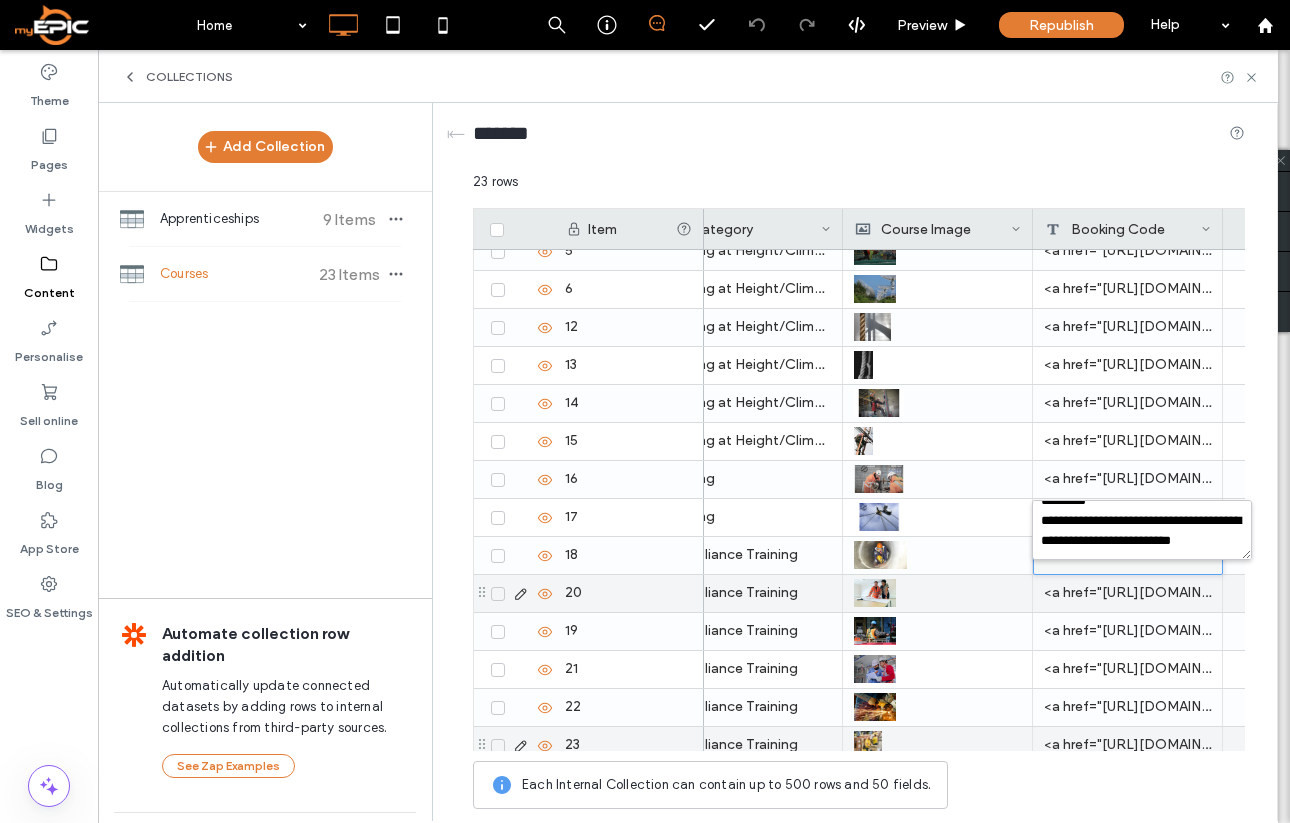 click on "<a href="[URL][DOMAIN_NAME]" target="blank" data-id="livesite-widget" class="livesite-schedule"  data-service="8w3m7gub2eucz0pe">MAKE A BOOKING</a>" at bounding box center (1128, 593) 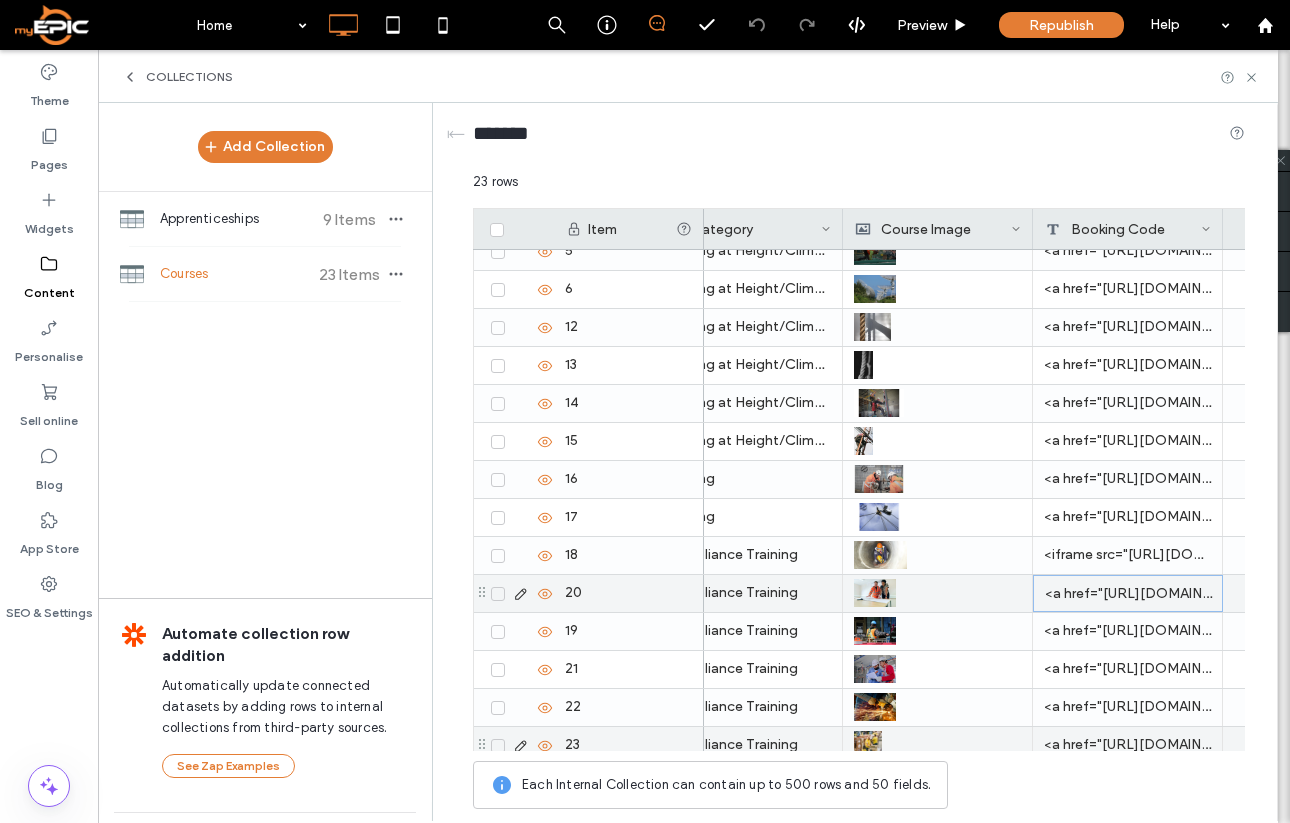 click on "<a href="[URL][DOMAIN_NAME]" target="blank" data-id="livesite-widget" class="livesite-schedule"  data-service="8w3m7gub2eucz0pe">MAKE A BOOKING</a>" at bounding box center [1128, 593] 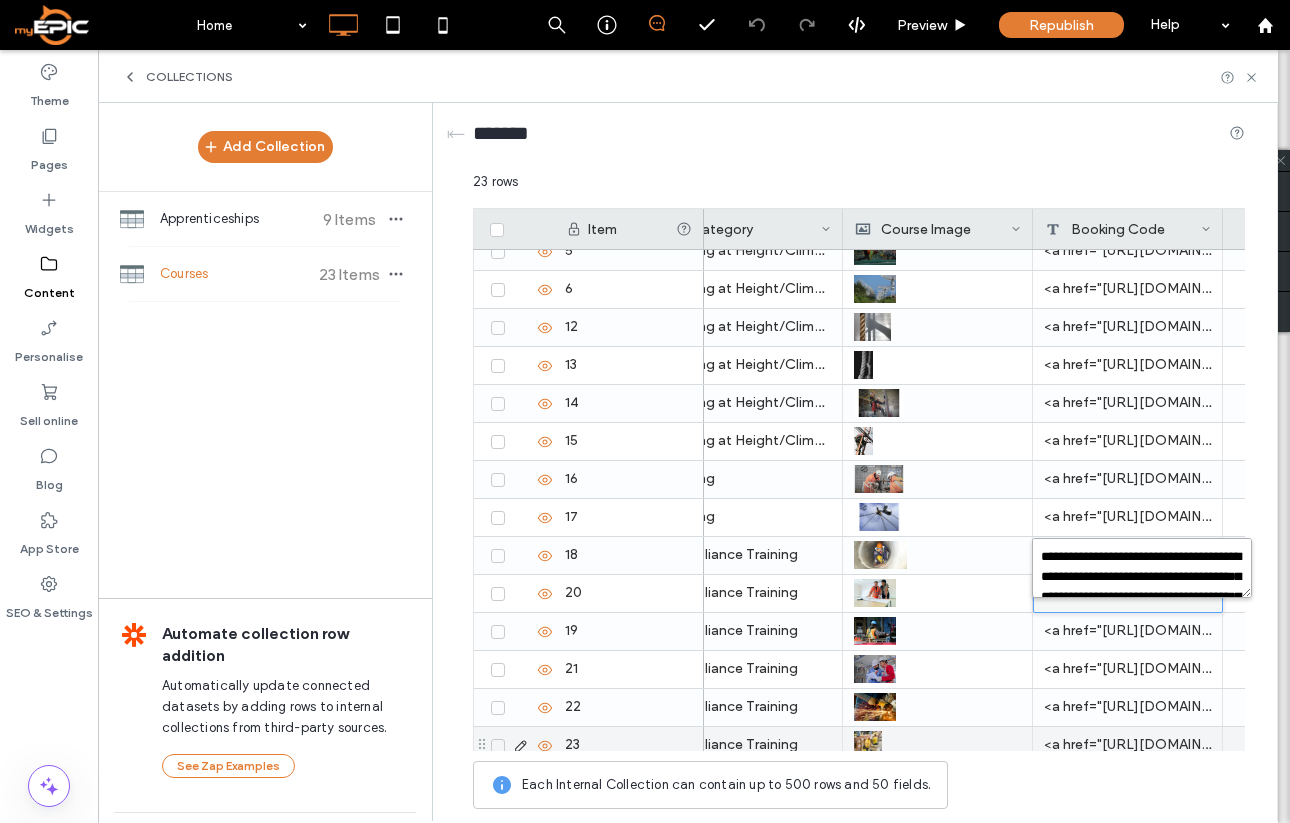 scroll, scrollTop: 158, scrollLeft: 0, axis: vertical 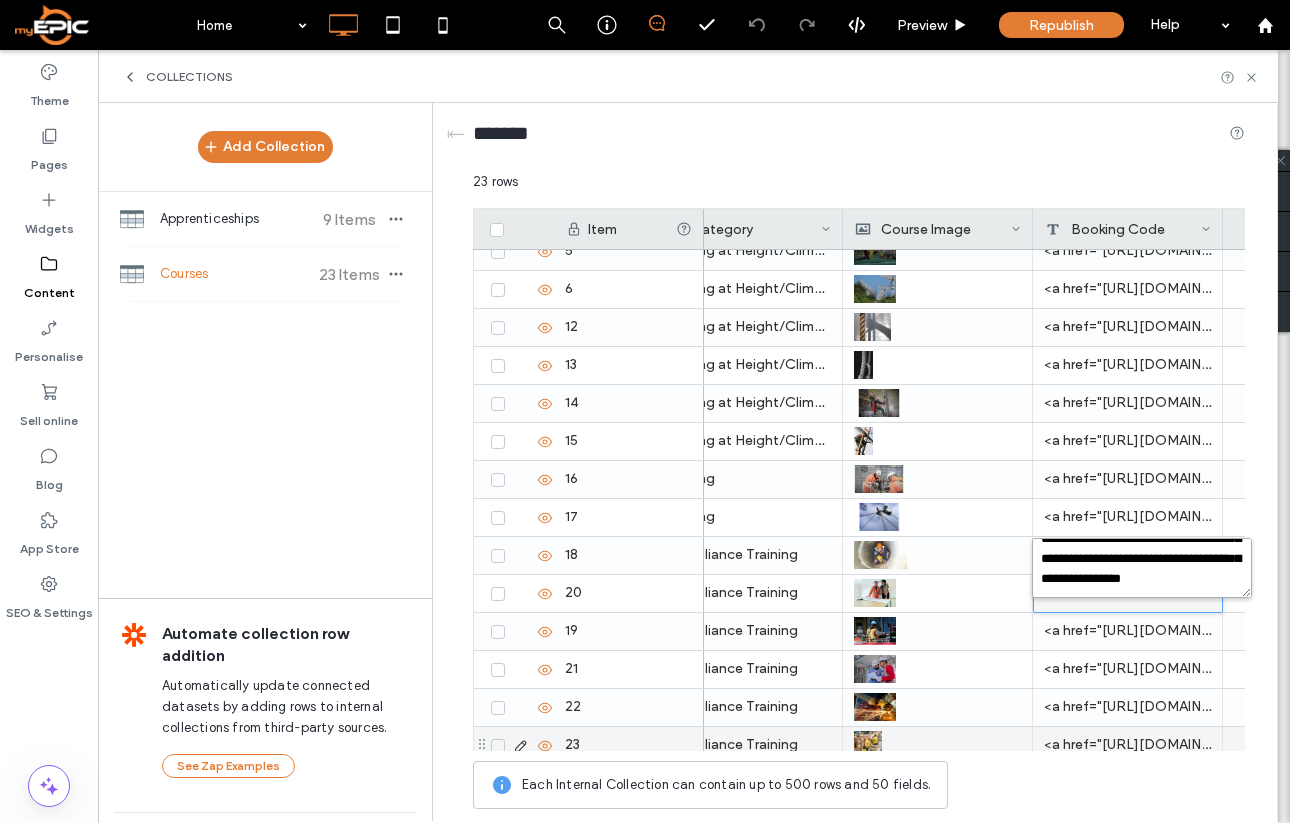 drag, startPoint x: 1041, startPoint y: 552, endPoint x: 1211, endPoint y: 593, distance: 174.87424 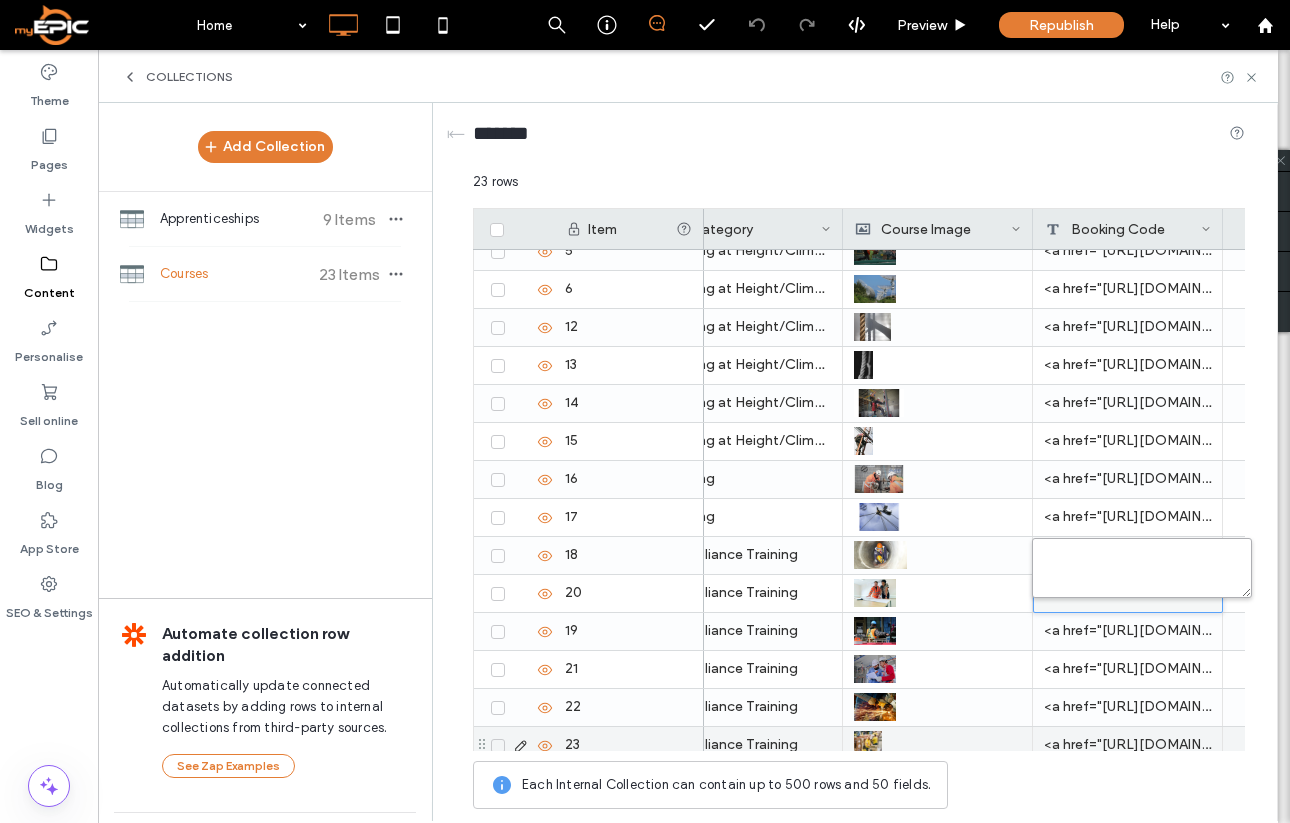 scroll, scrollTop: 0, scrollLeft: 0, axis: both 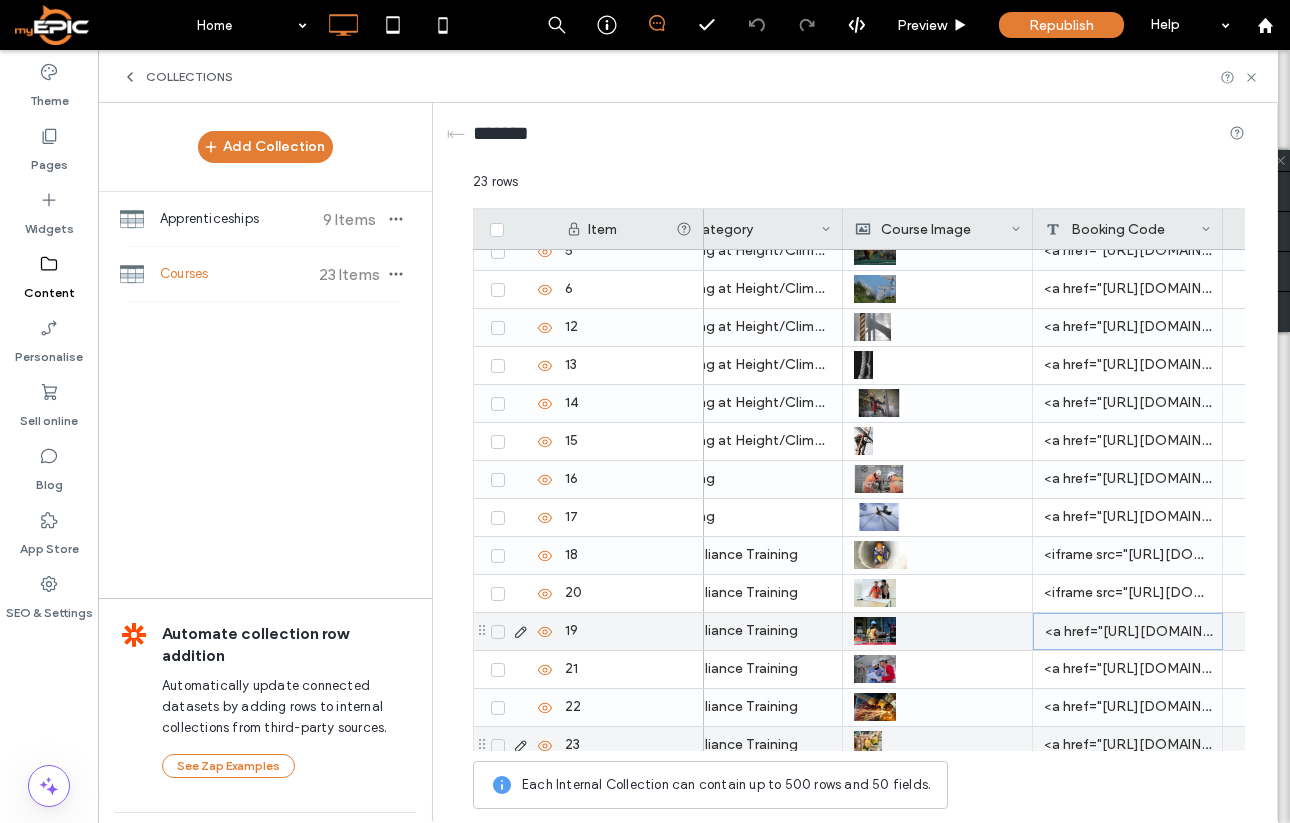 click on "<a href="[URL][DOMAIN_NAME]" target="blank" data-id="livesite-widget" class="livesite-schedule"  data-service="uv7bwsw158vb2uuo">MAKE A BOOKING</a>" at bounding box center [1128, 631] 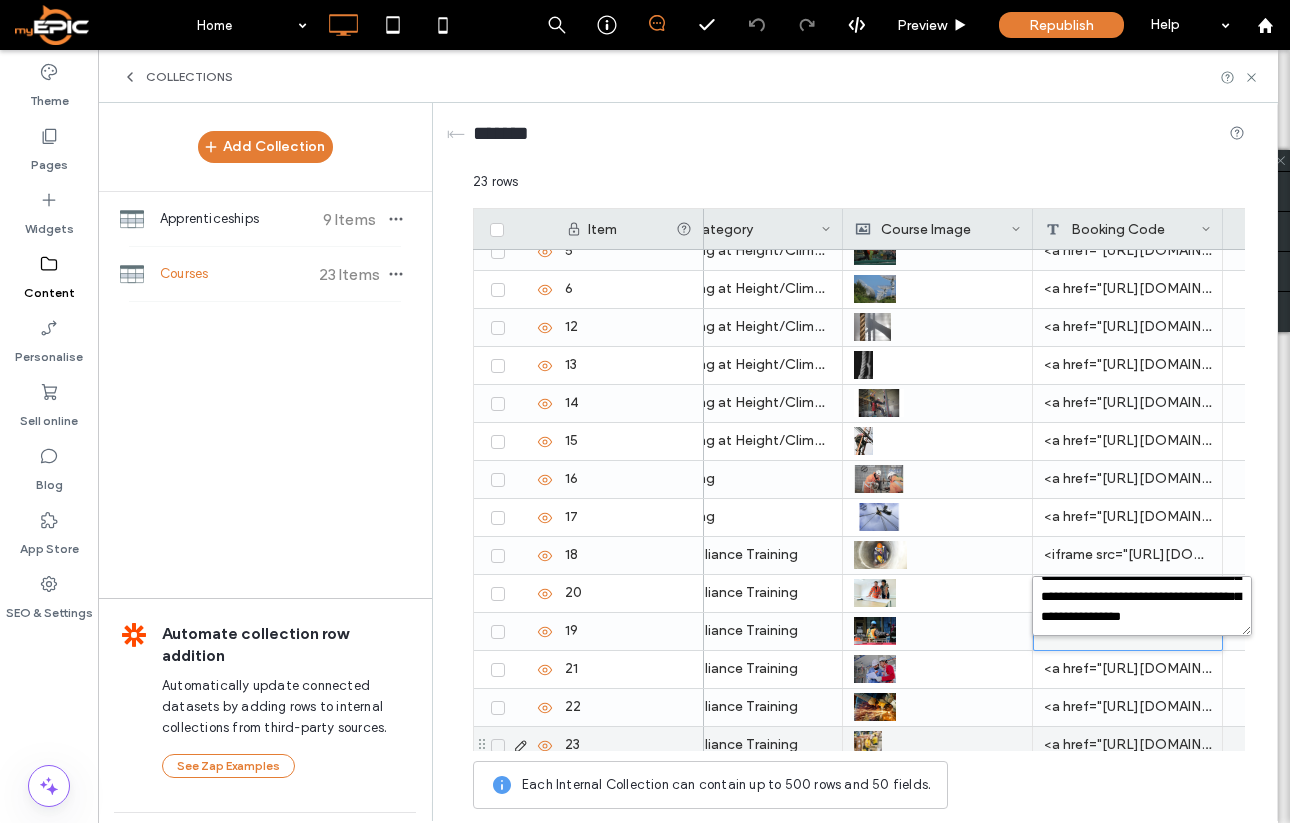 scroll, scrollTop: 158, scrollLeft: 0, axis: vertical 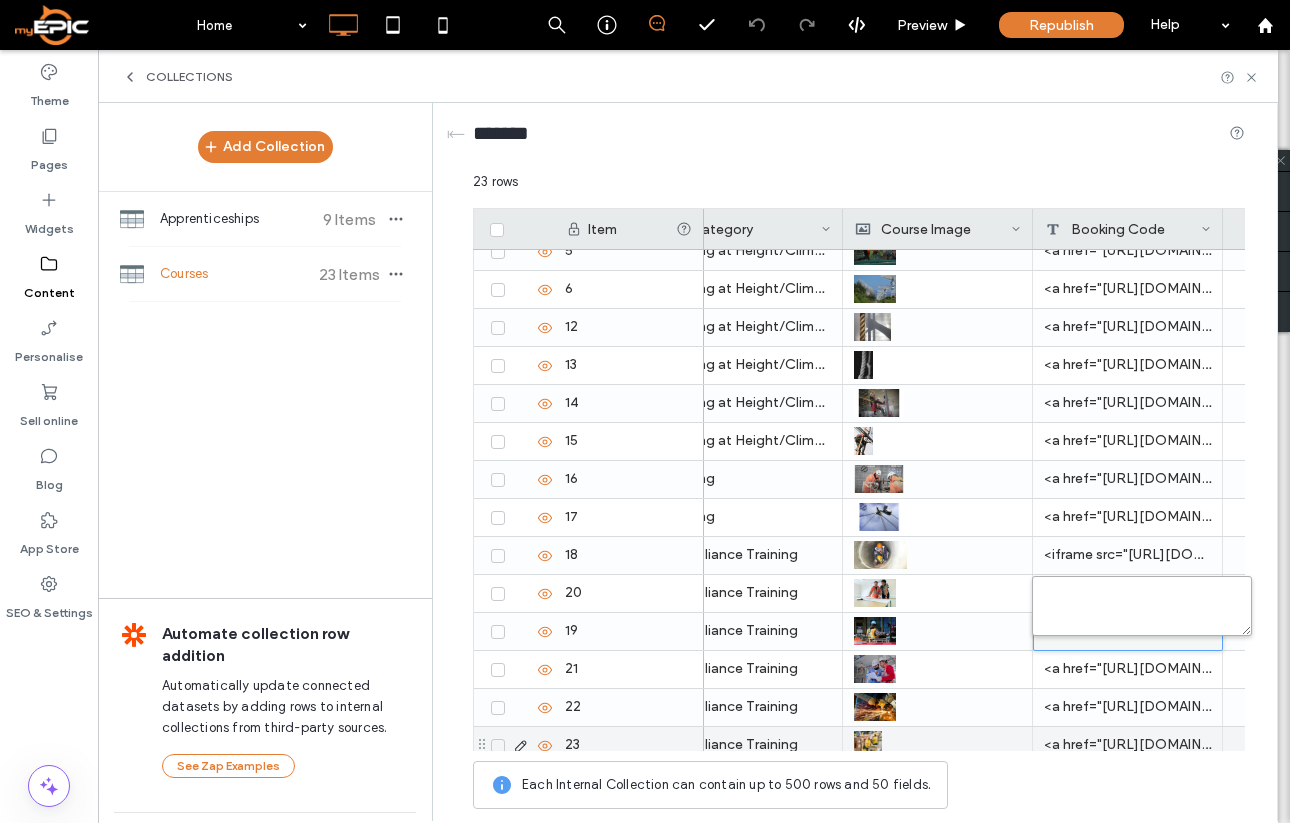 paste on "**********" 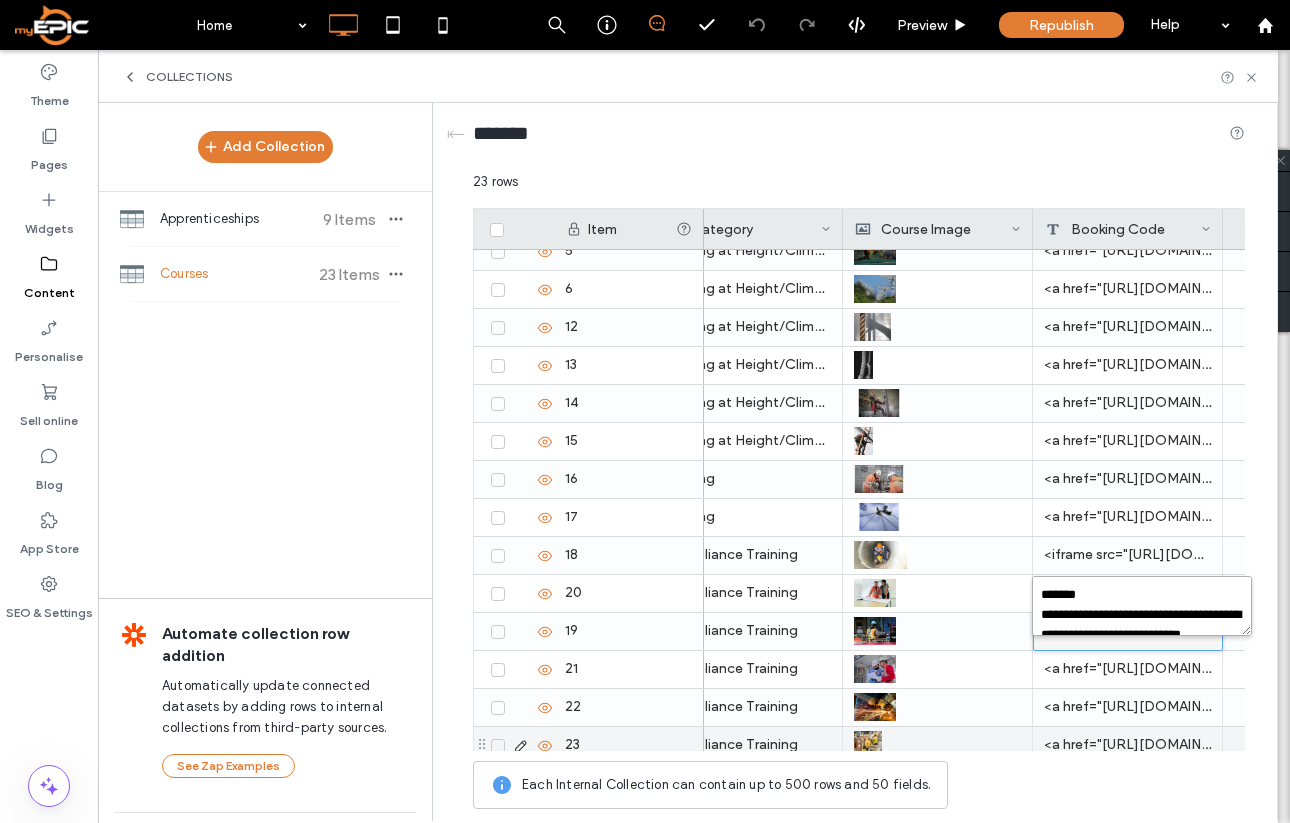 scroll, scrollTop: 608, scrollLeft: 0, axis: vertical 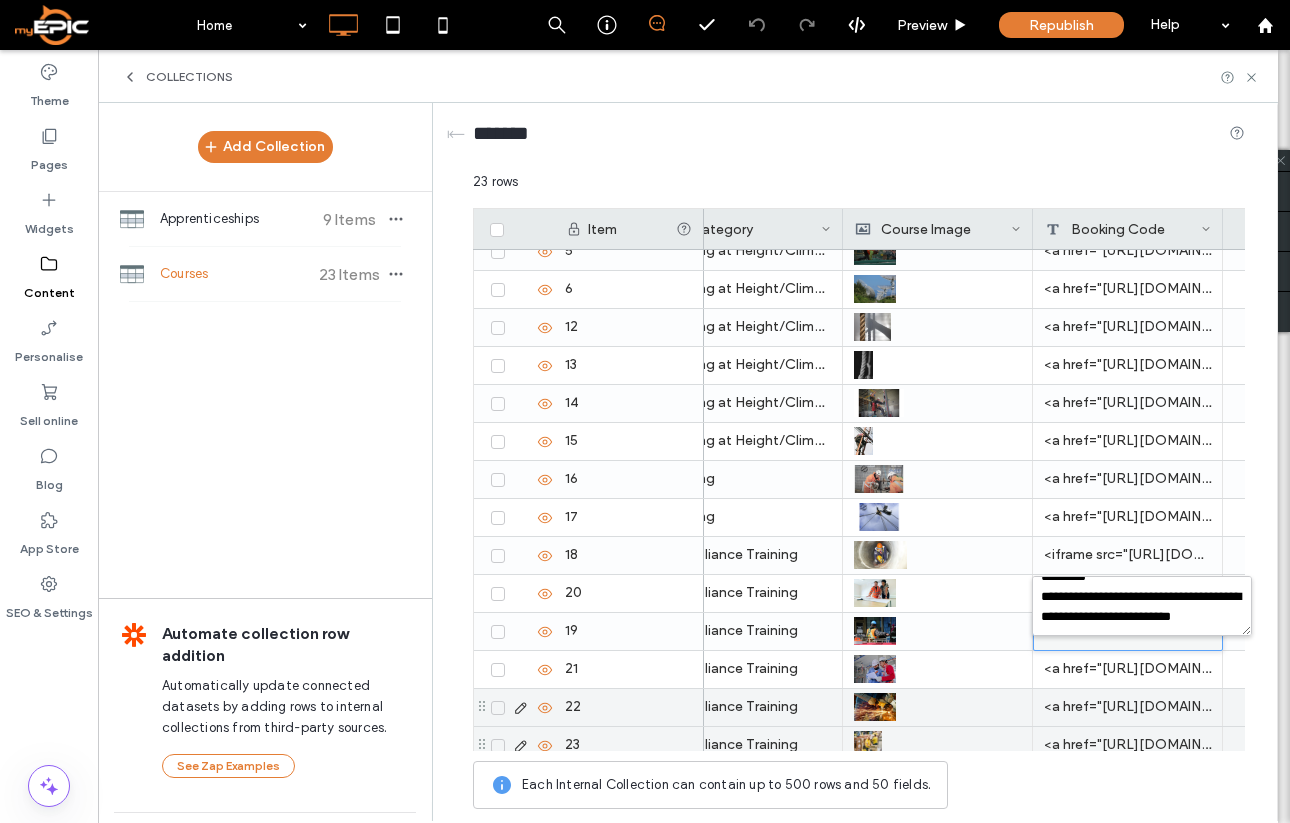 click on "<a href="[URL][DOMAIN_NAME]" target="blank" data-id="livesite-widget" class="livesite-schedule"  data-service="bey48vux04plj3sc">MAKE A BOOKING</a>" at bounding box center [1128, 669] 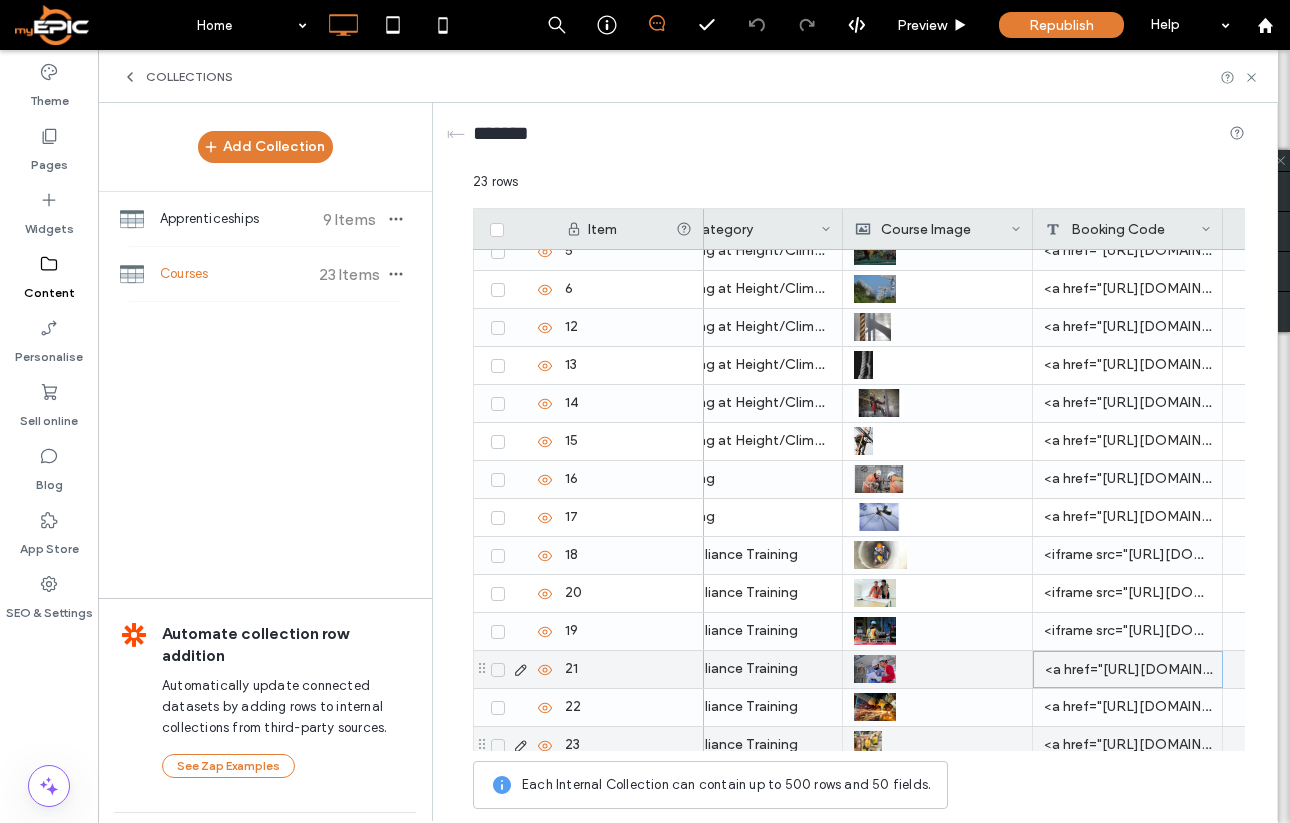 click on "<a href="[URL][DOMAIN_NAME]" target="blank" data-id="livesite-widget" class="livesite-schedule"  data-service="bey48vux04plj3sc">MAKE A BOOKING</a>" at bounding box center [1128, 669] 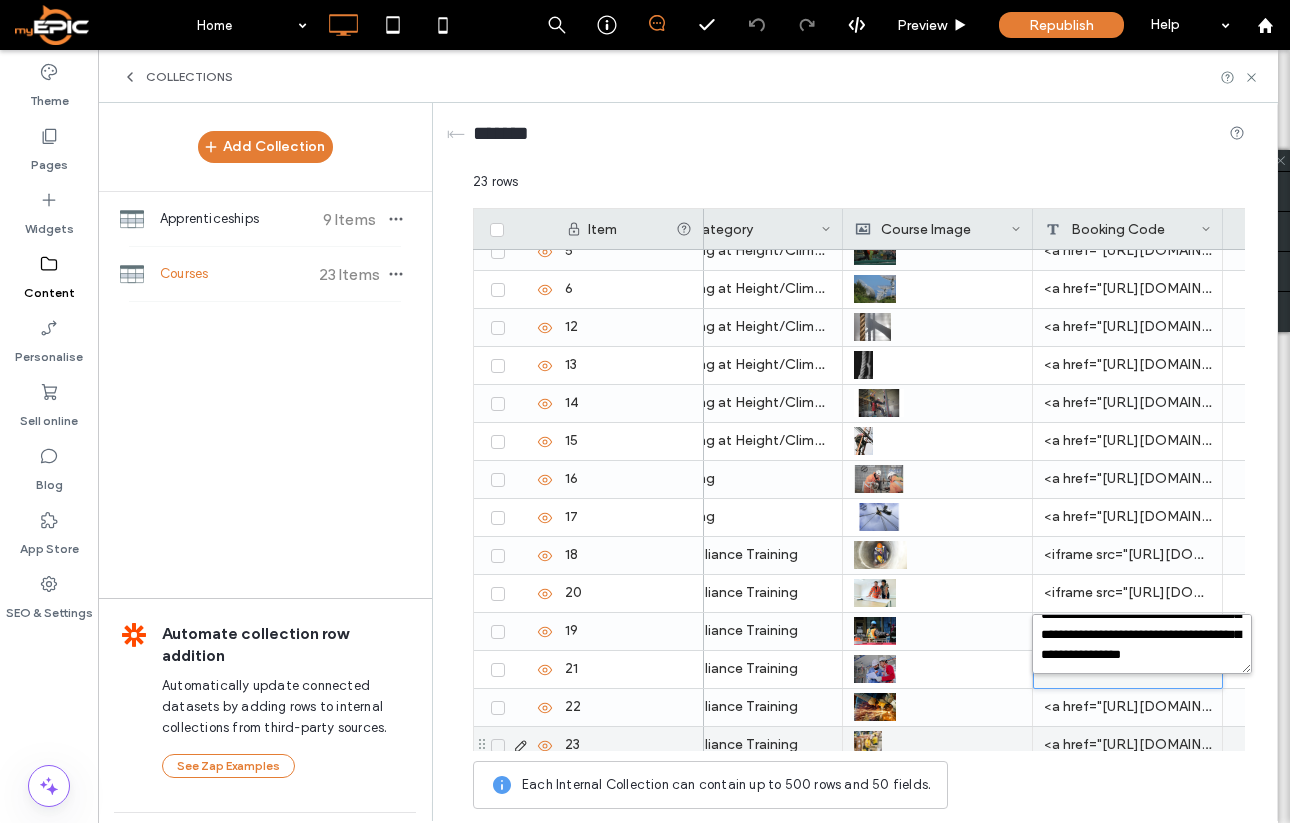 drag, startPoint x: 1039, startPoint y: 635, endPoint x: 1289, endPoint y: 704, distance: 259.34726 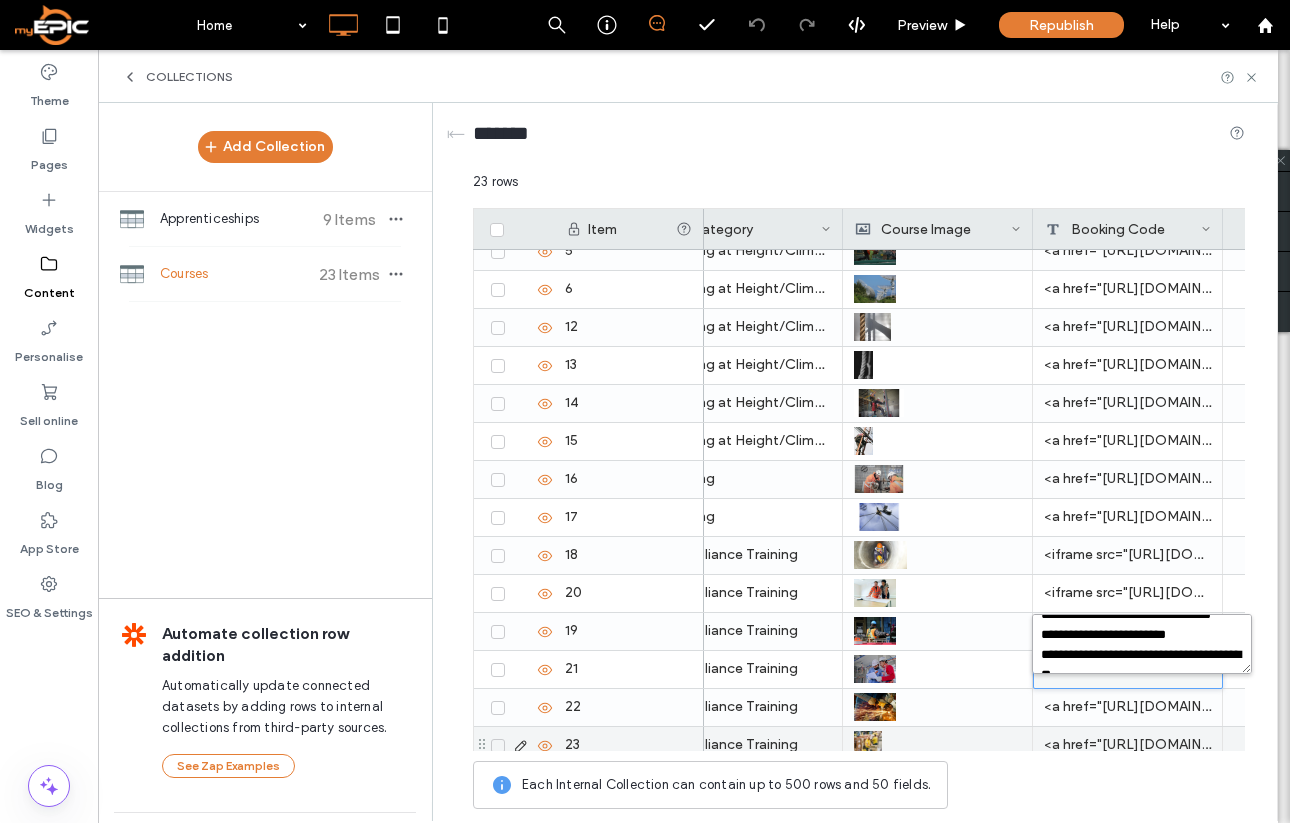 scroll, scrollTop: 608, scrollLeft: 0, axis: vertical 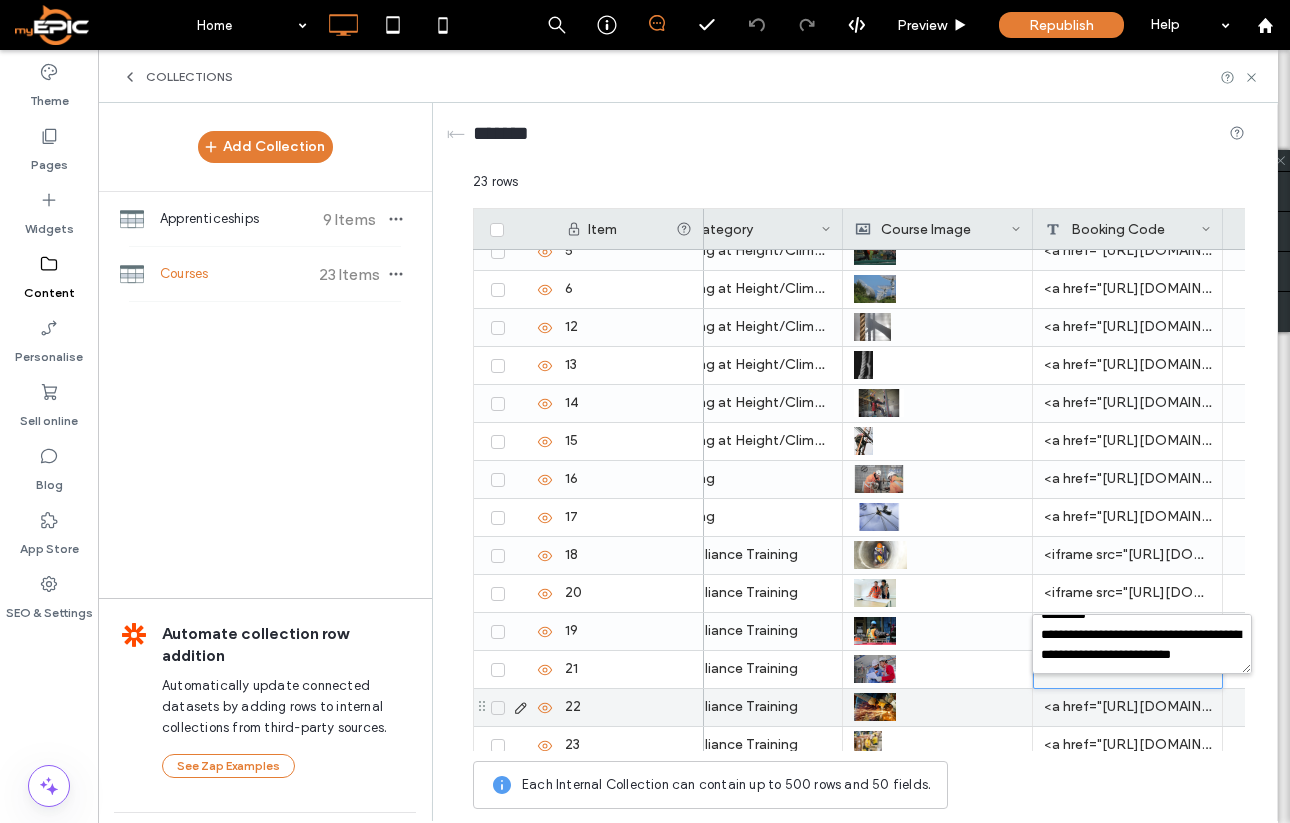 click on "<a href="[URL][DOMAIN_NAME]" target="blank" data-id="livesite-widget" class="livesite-schedule"  data-service="qnt2iahf3hr4fyfd">MAKE A BOOKING</a>" at bounding box center (1128, 707) 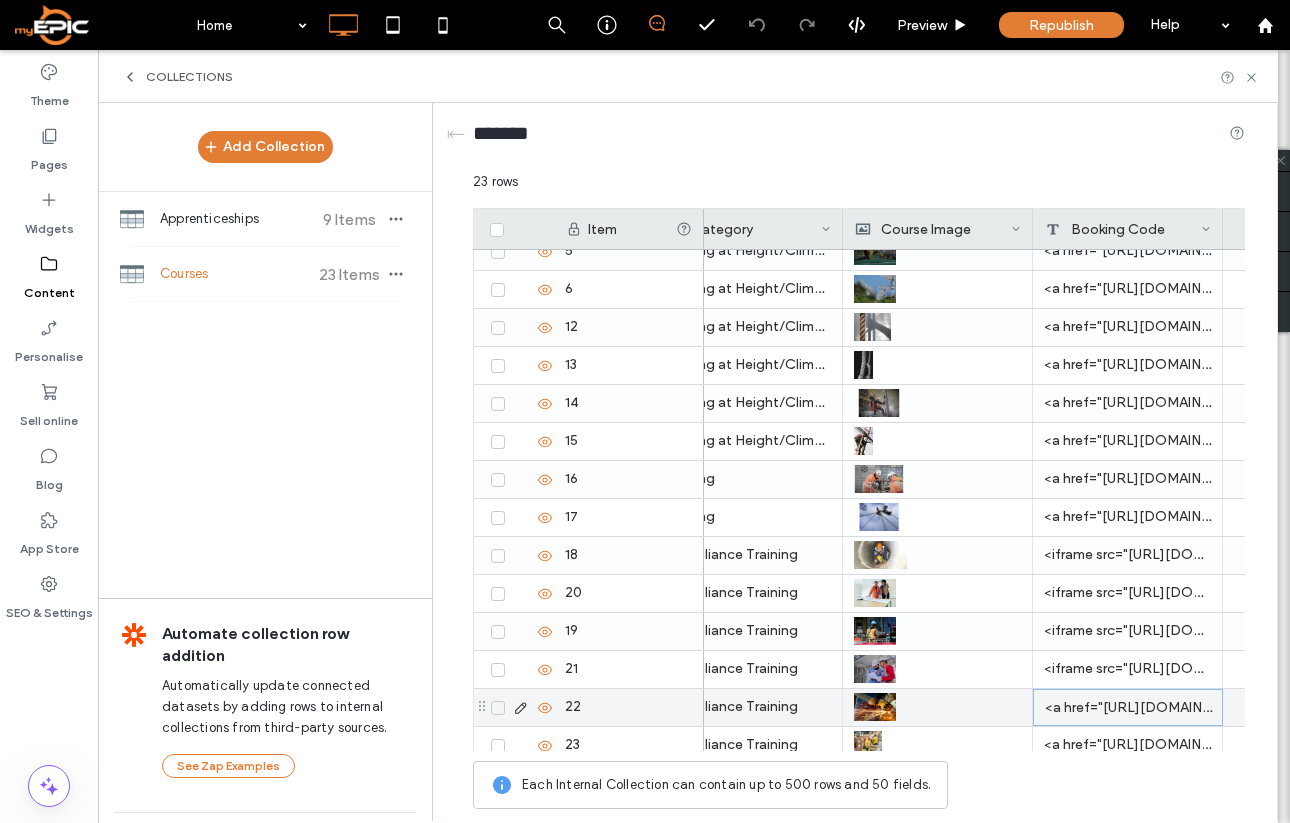 click on "<a href="[URL][DOMAIN_NAME]" target="blank" data-id="livesite-widget" class="livesite-schedule"  data-service="qnt2iahf3hr4fyfd">MAKE A BOOKING</a>" at bounding box center [1128, 707] 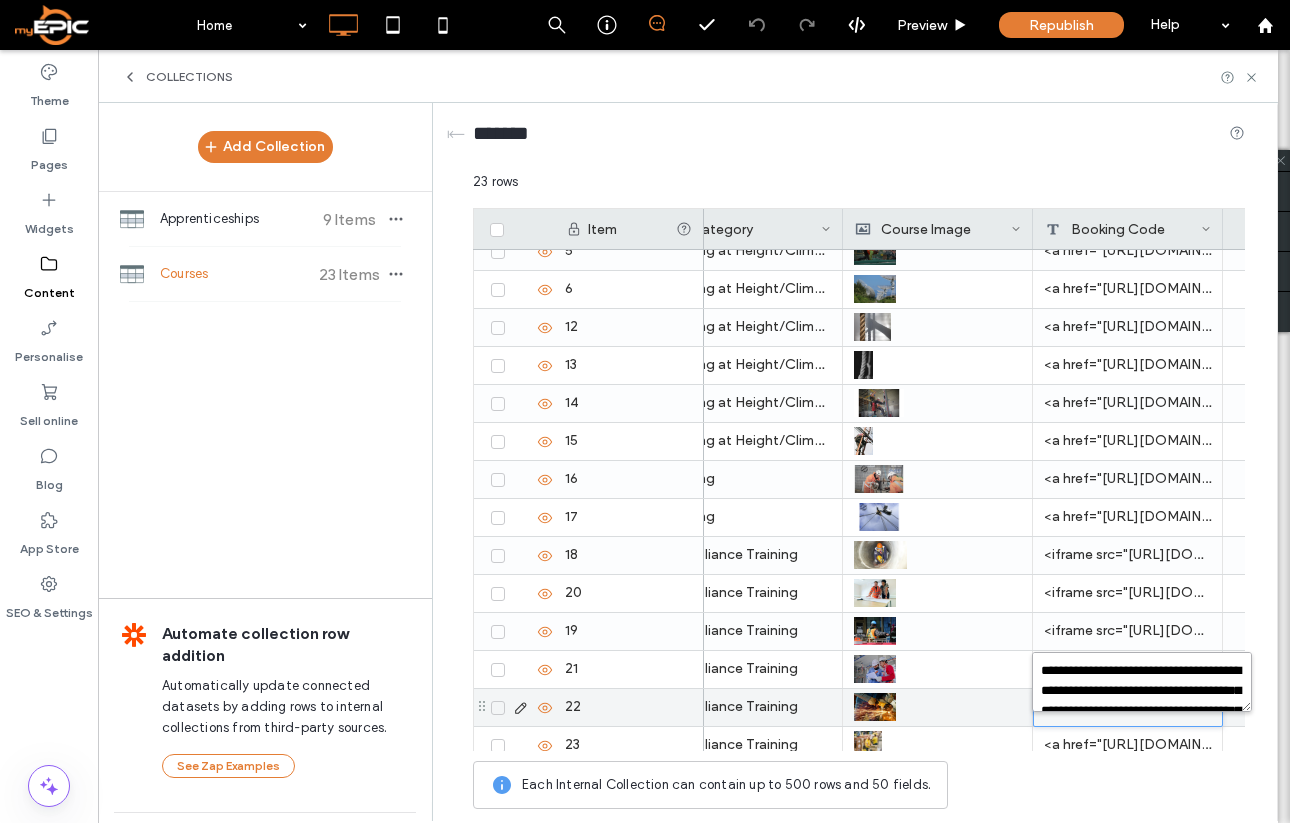 scroll, scrollTop: 158, scrollLeft: 0, axis: vertical 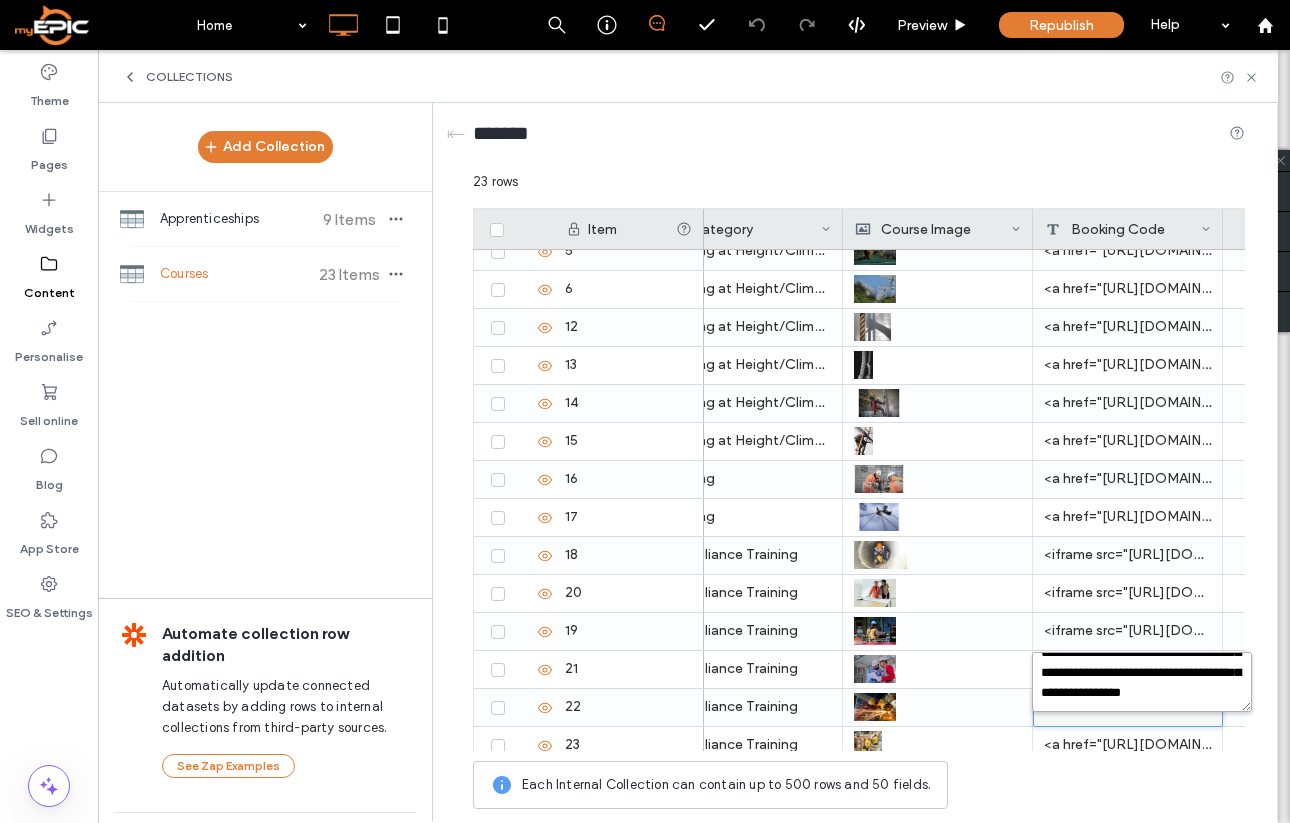 drag, startPoint x: 1041, startPoint y: 670, endPoint x: 1222, endPoint y: 753, distance: 199.12308 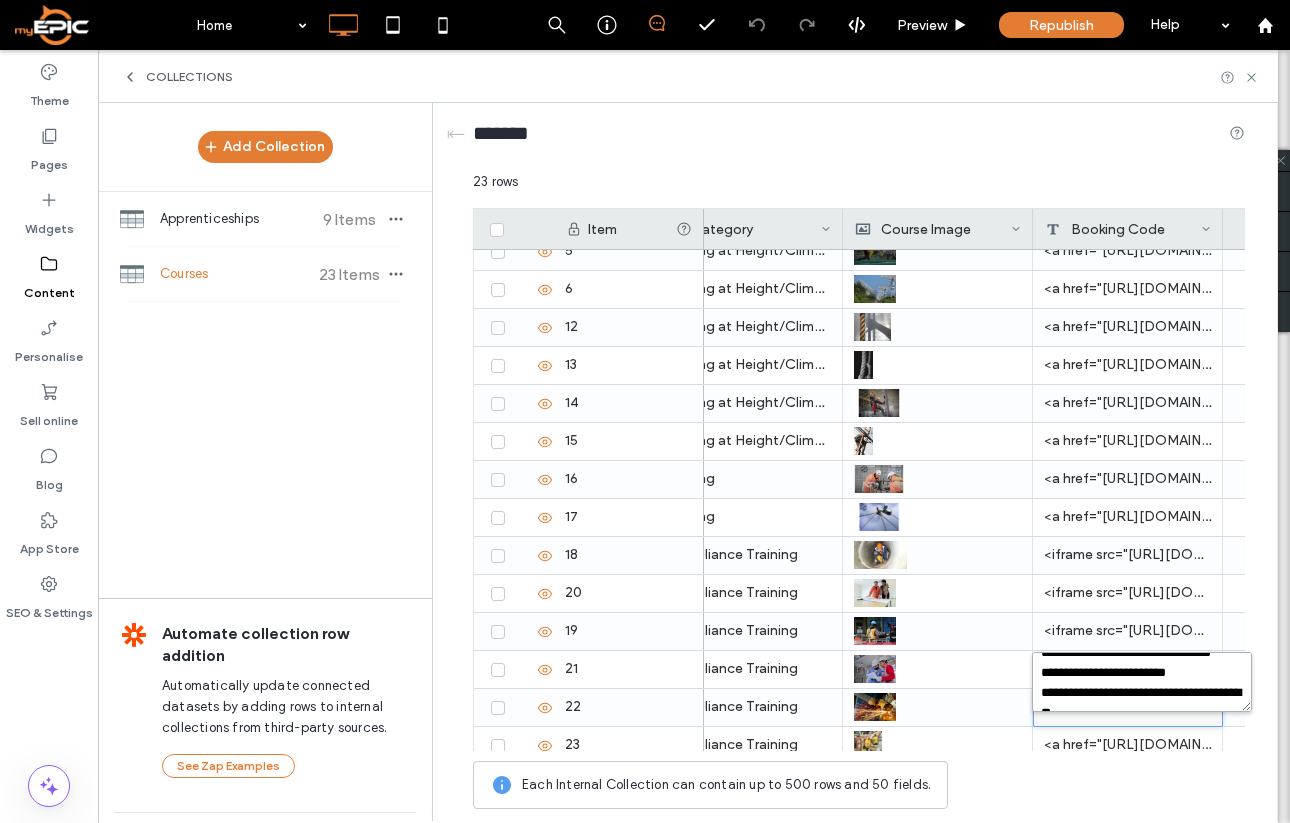 scroll, scrollTop: 608, scrollLeft: 0, axis: vertical 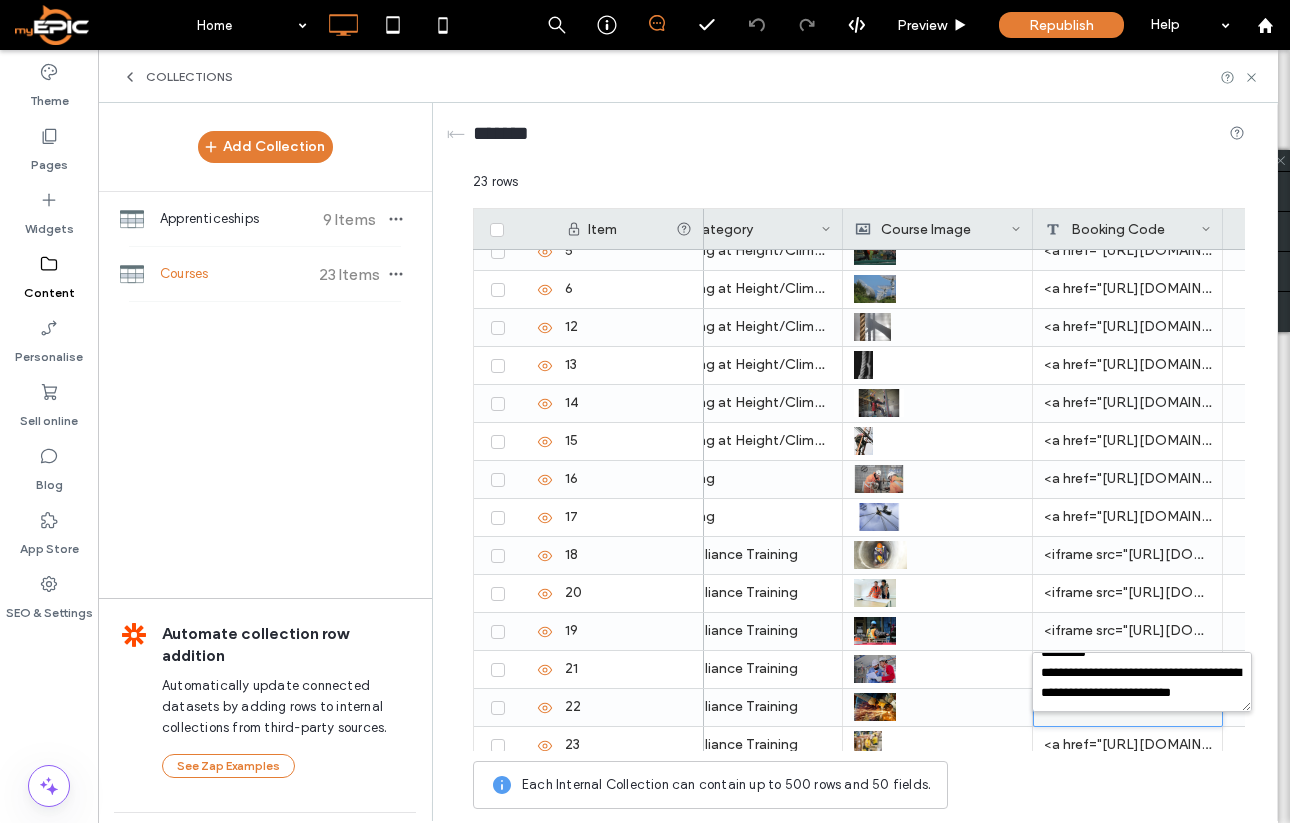 click on "**********" at bounding box center [860, 461] 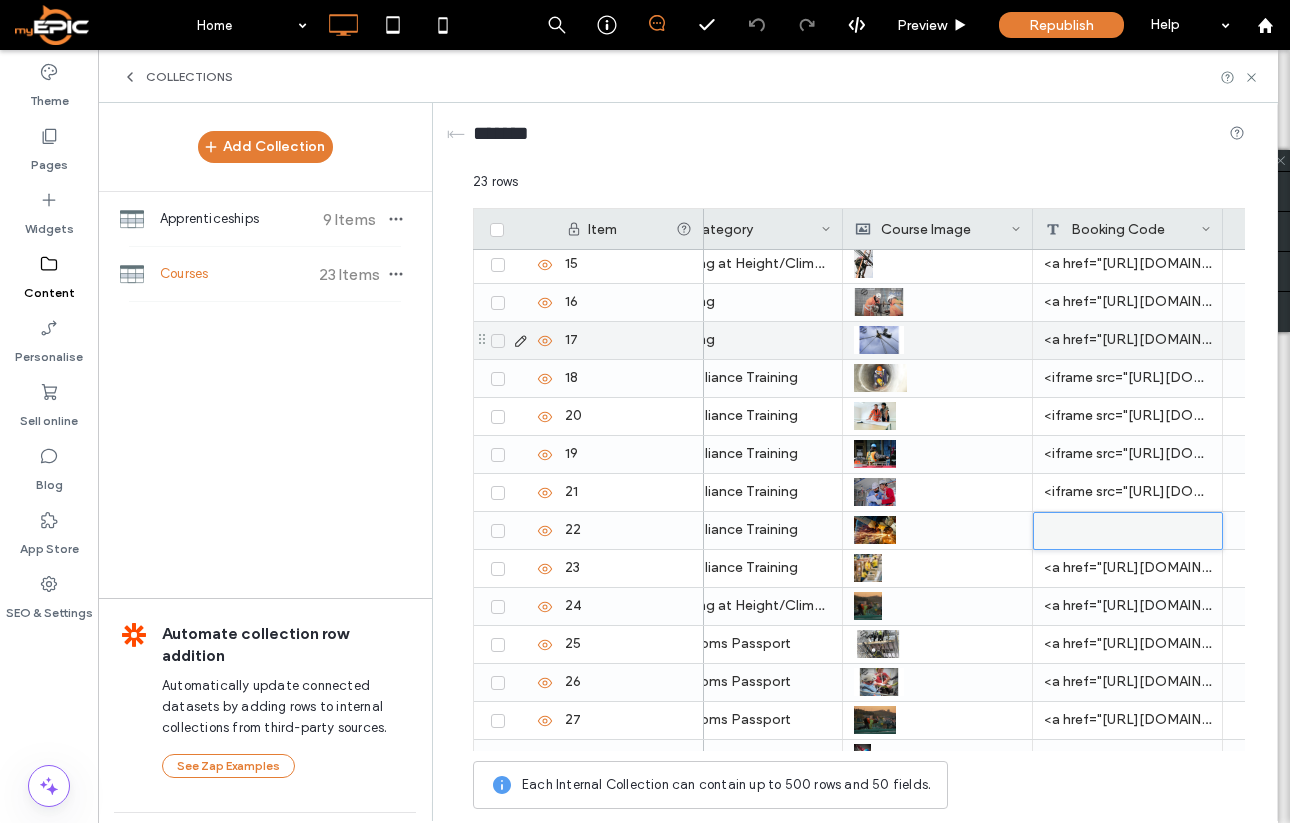 scroll, scrollTop: 411, scrollLeft: 0, axis: vertical 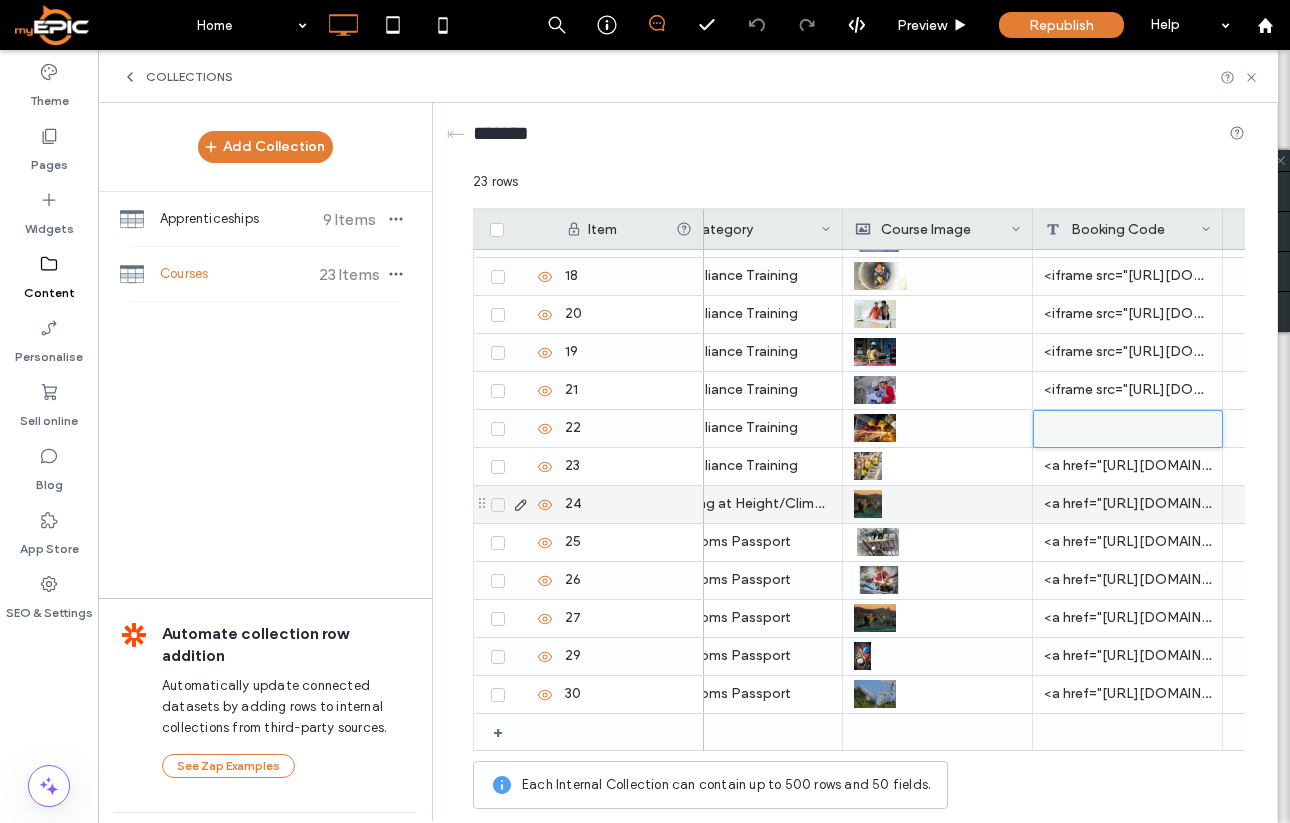 click on "<a href="[URL][DOMAIN_NAME]" target="blank" data-id="livesite-widget" class="livesite-schedule"  data-service="rybgou5emi11wqeo">MAKE A BOOKING</a>" at bounding box center (1128, 504) 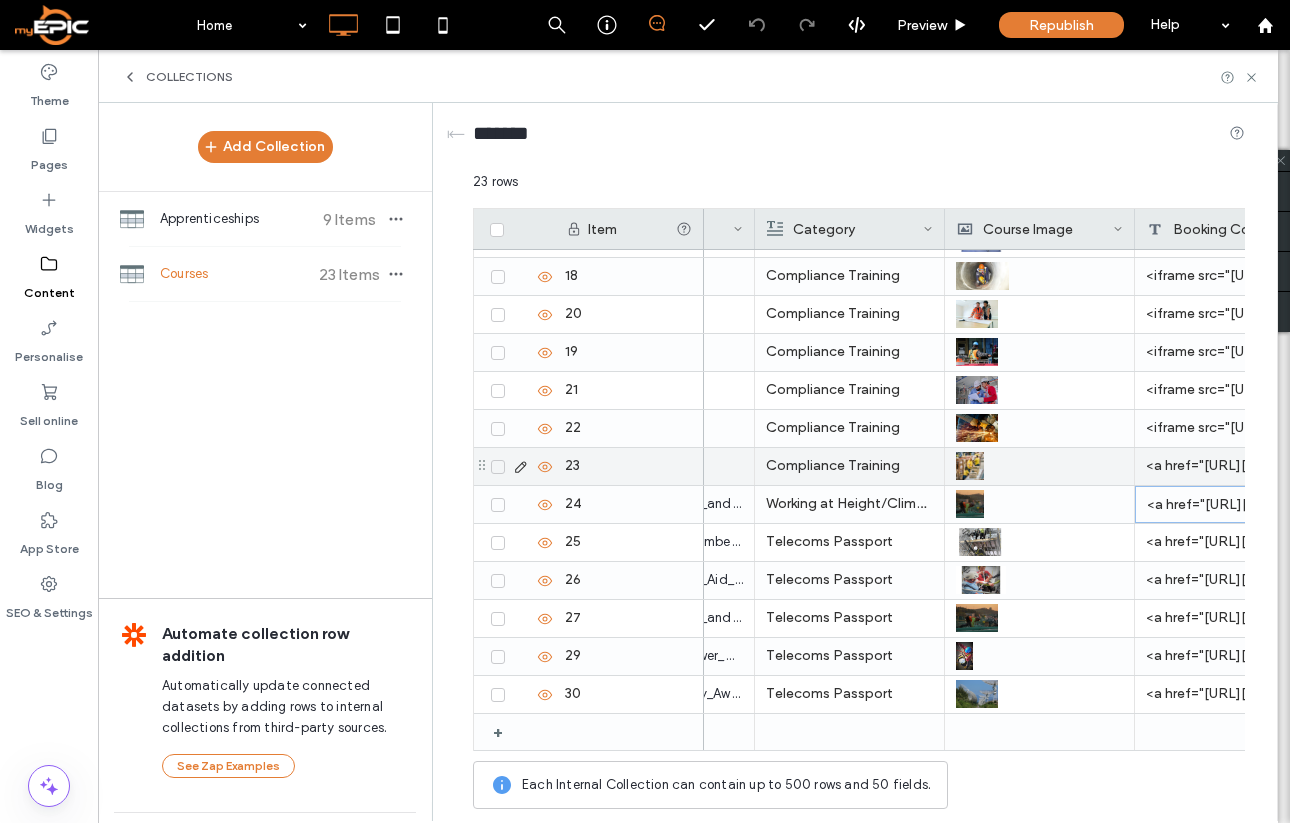 scroll, scrollTop: 0, scrollLeft: 962, axis: horizontal 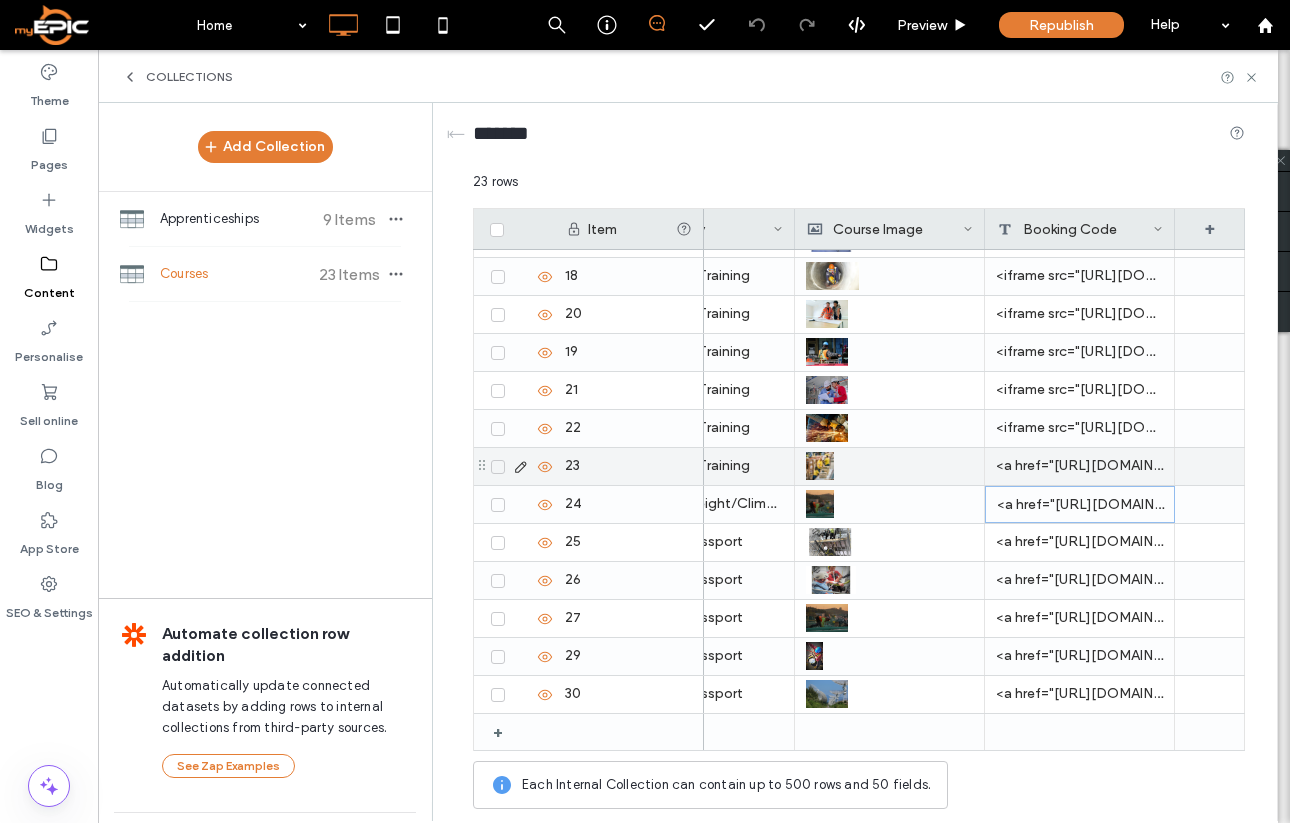 click on "<a href="[URL][DOMAIN_NAME]" target="blank" data-id="livesite-widget" class="livesite-schedule"  data-service="tigb97brwuc5w65u">MAKE A BOOKING</a>" at bounding box center (1080, 466) 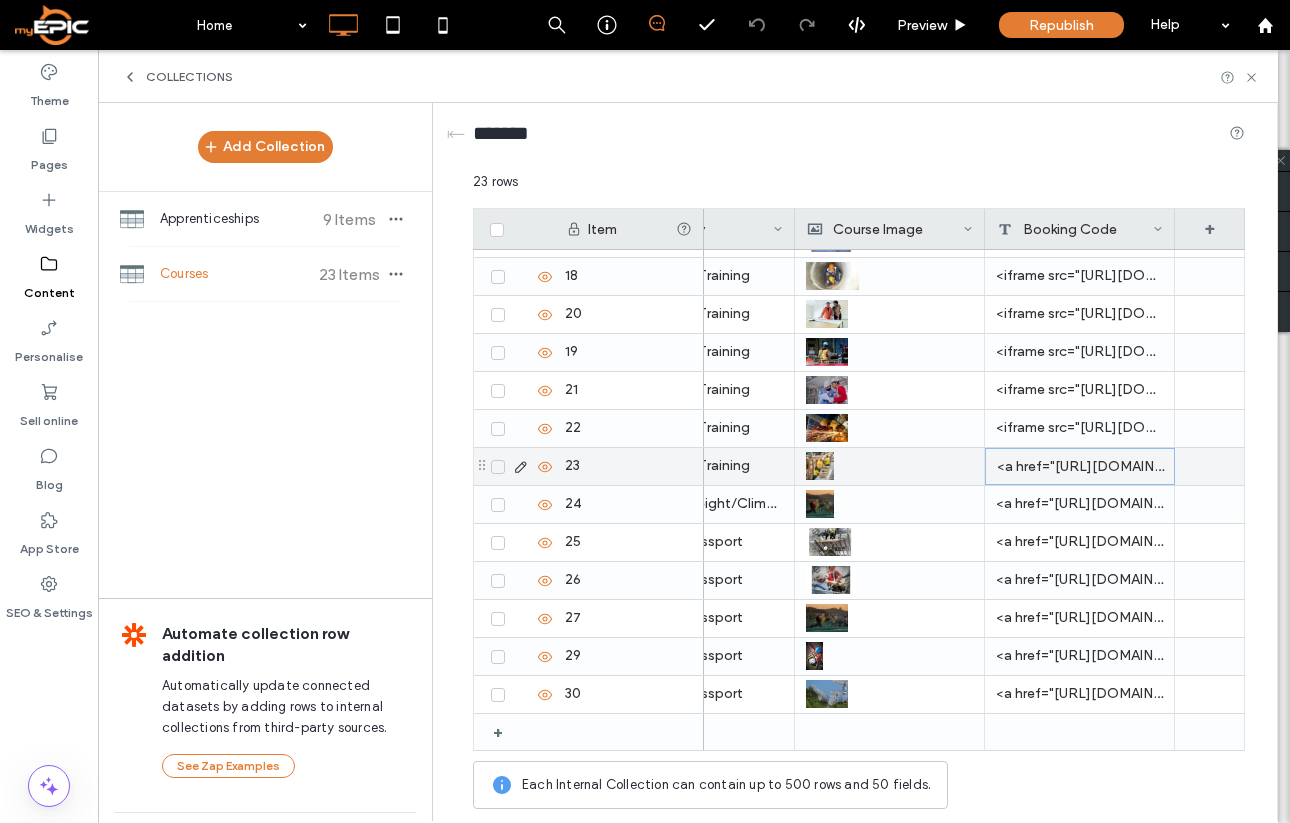 click on "<a href="[URL][DOMAIN_NAME]" target="blank" data-id="livesite-widget" class="livesite-schedule"  data-service="tigb97brwuc5w65u">MAKE A BOOKING</a>" at bounding box center (1080, 466) 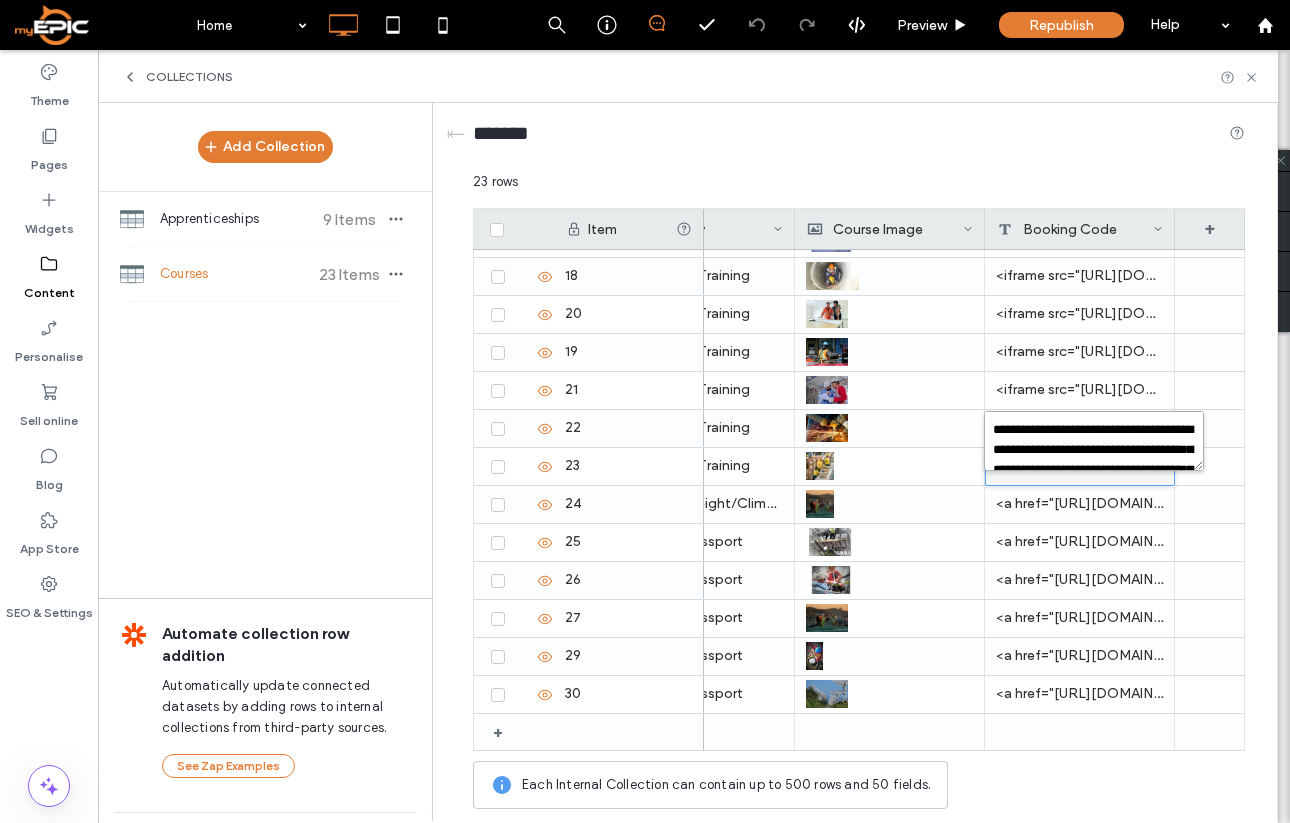 scroll, scrollTop: 158, scrollLeft: 0, axis: vertical 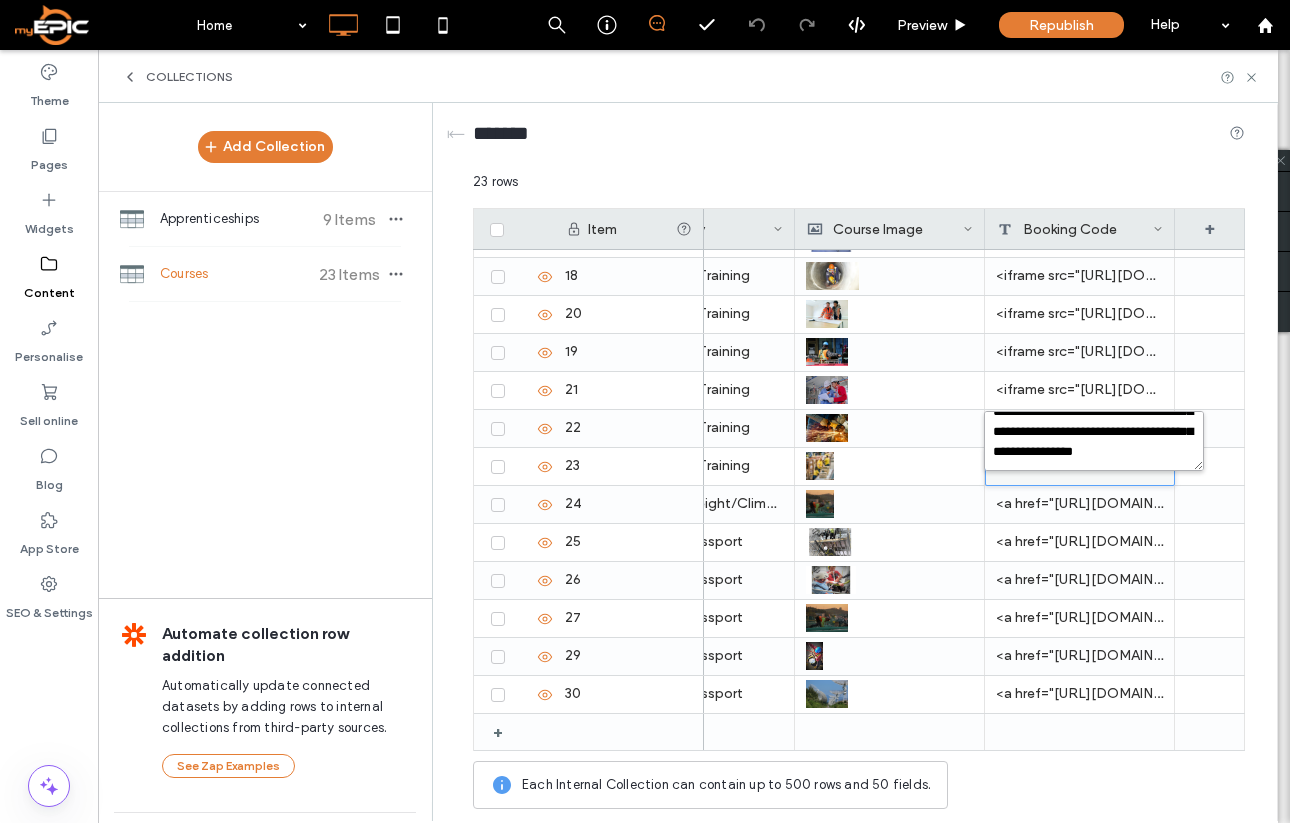 drag, startPoint x: 994, startPoint y: 431, endPoint x: 1156, endPoint y: 450, distance: 163.1104 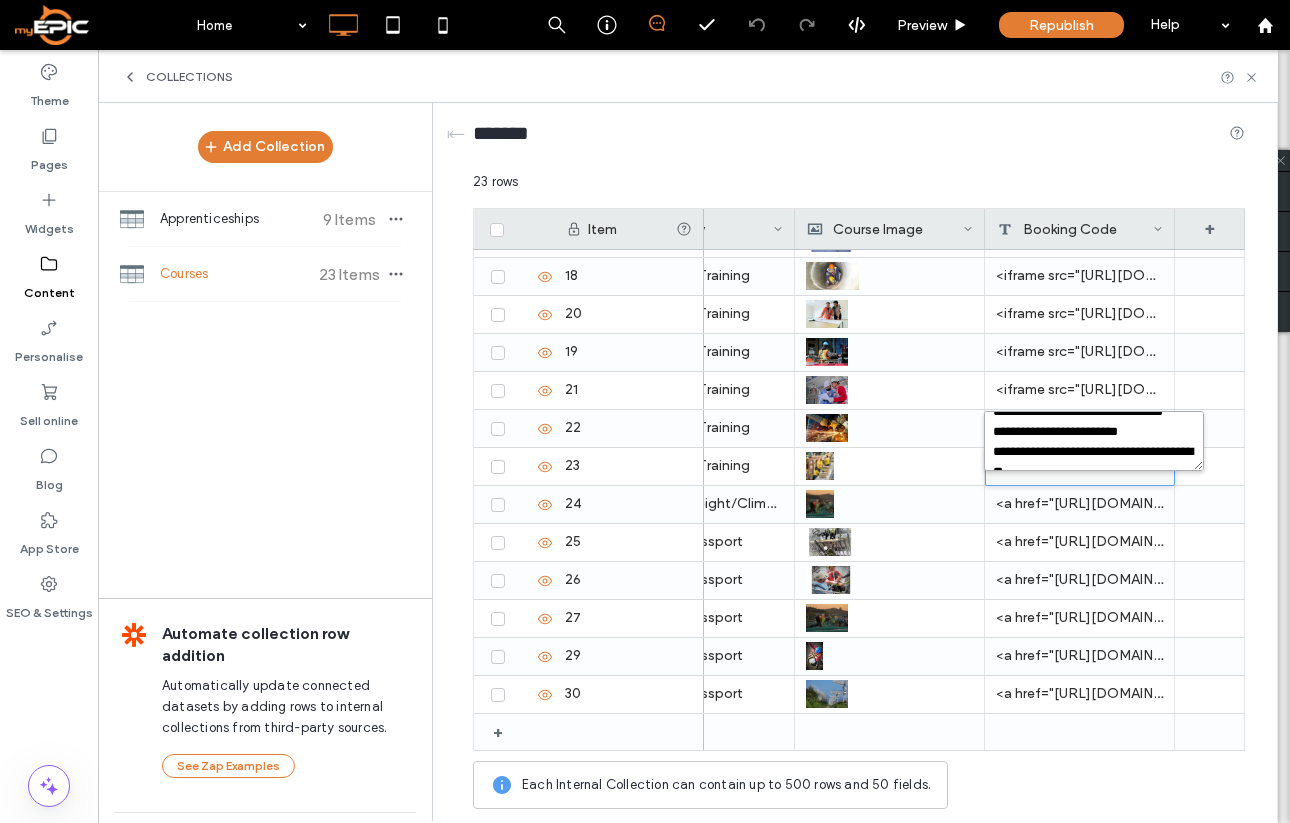 scroll, scrollTop: 608, scrollLeft: 0, axis: vertical 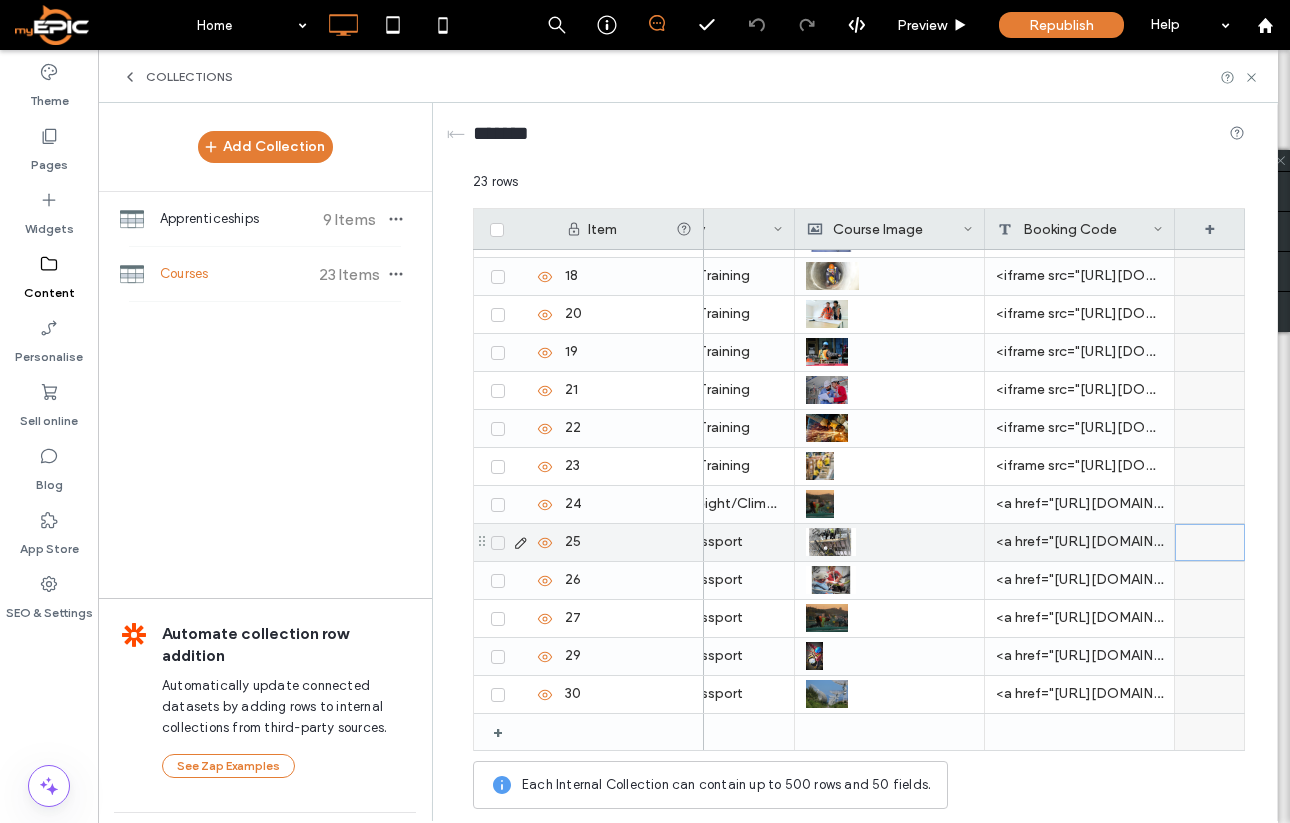 click at bounding box center [1210, 542] 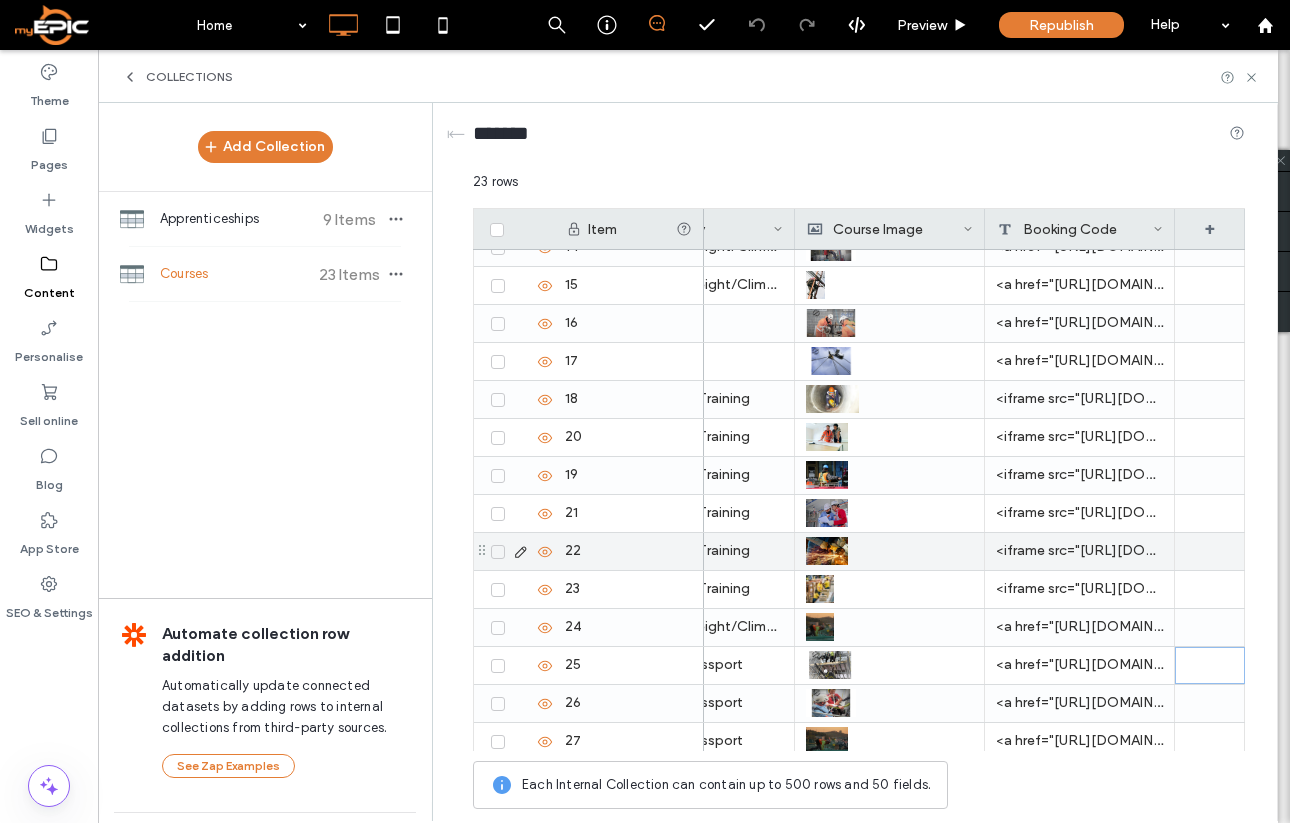 scroll, scrollTop: 286, scrollLeft: 0, axis: vertical 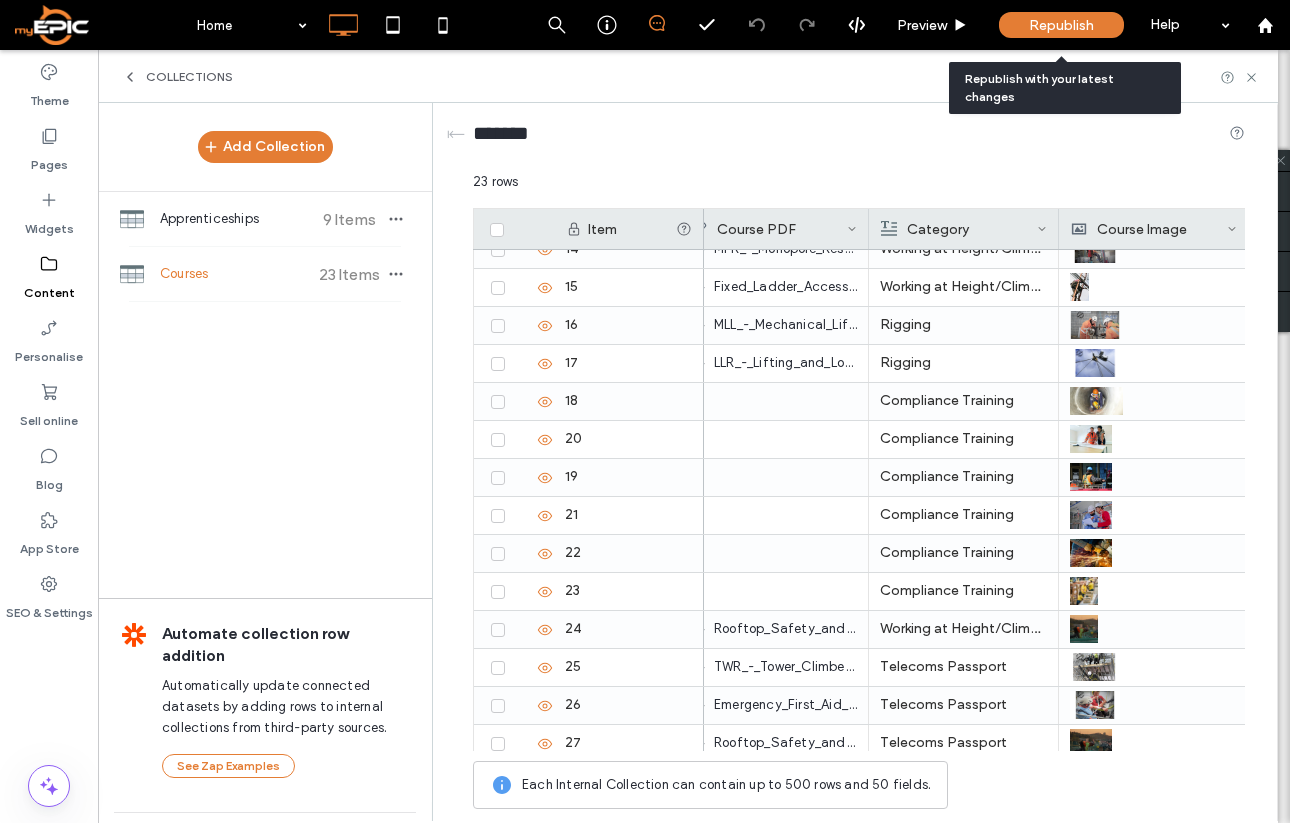click on "Republish" at bounding box center (1061, 25) 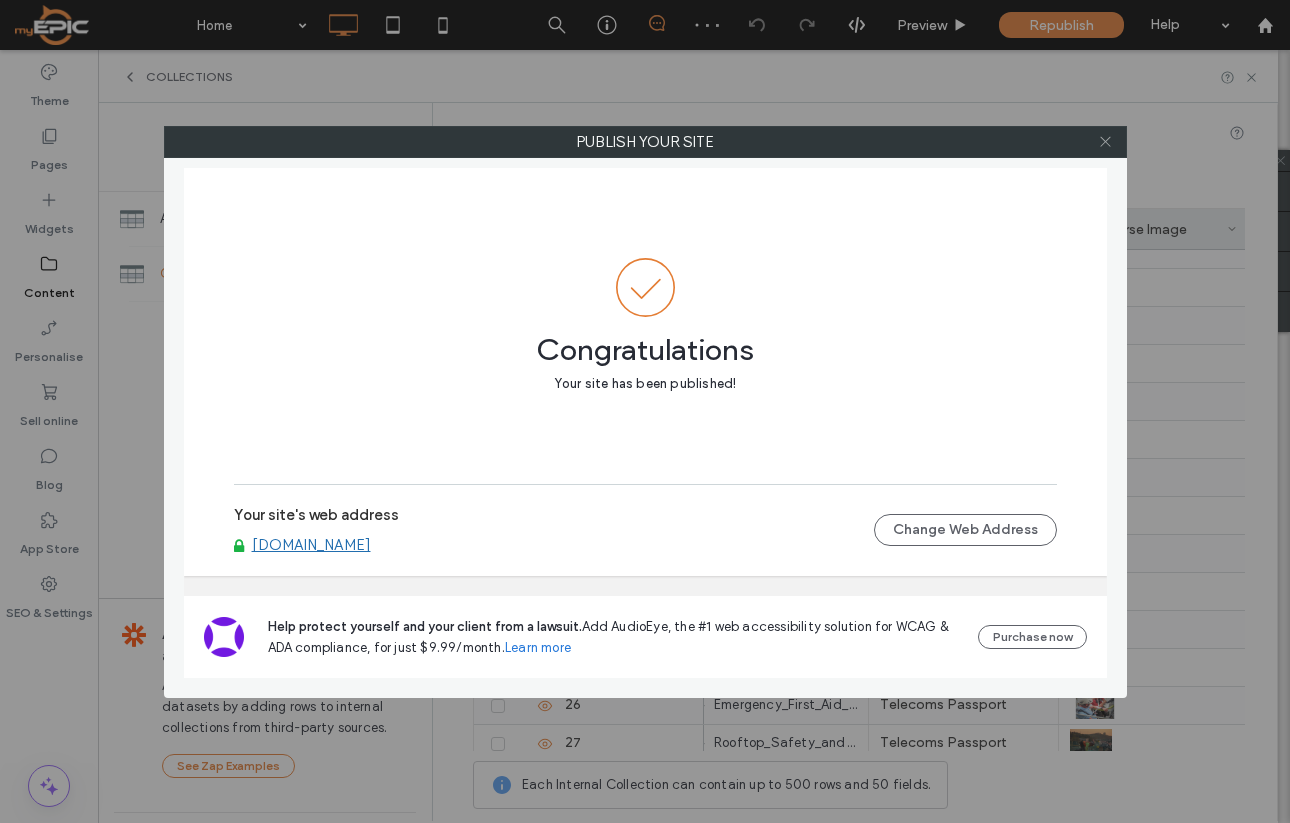 click 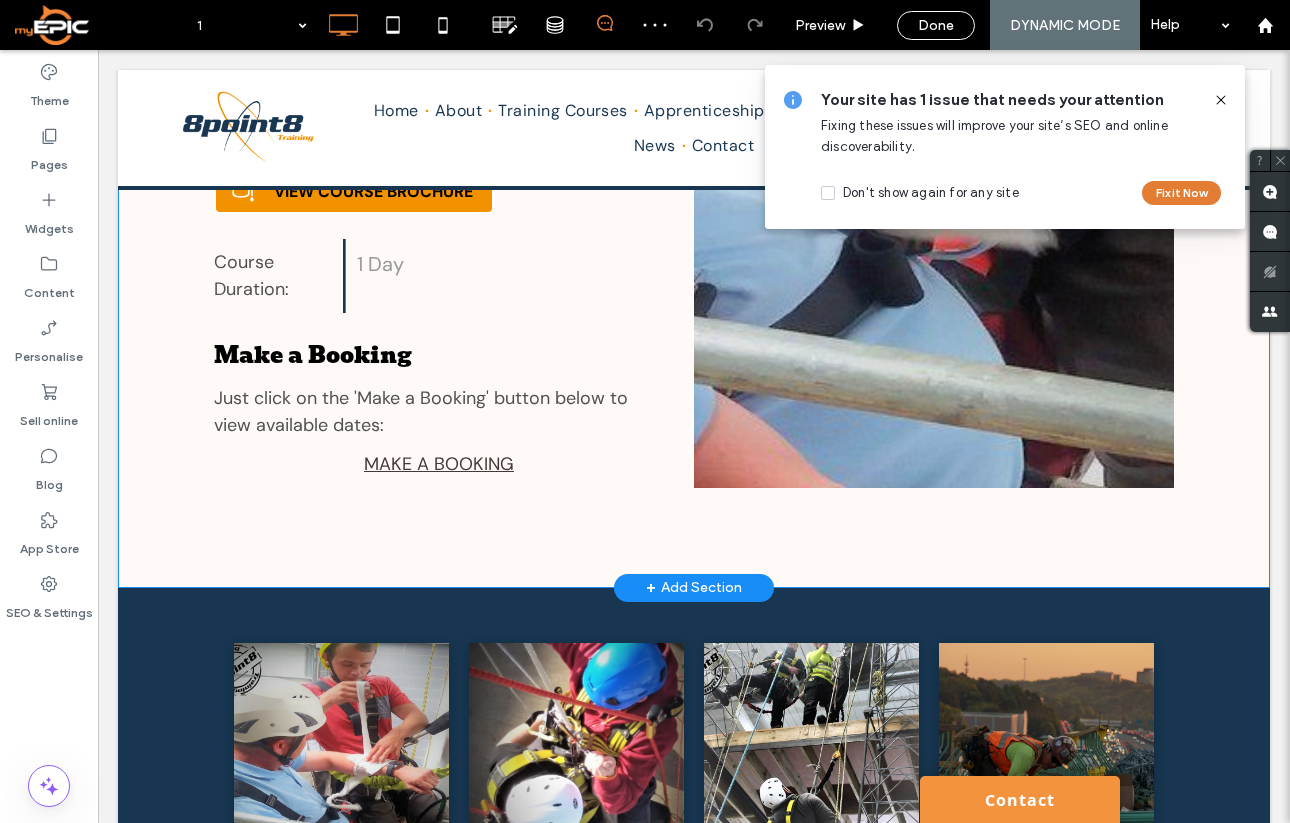 scroll, scrollTop: 1126, scrollLeft: 0, axis: vertical 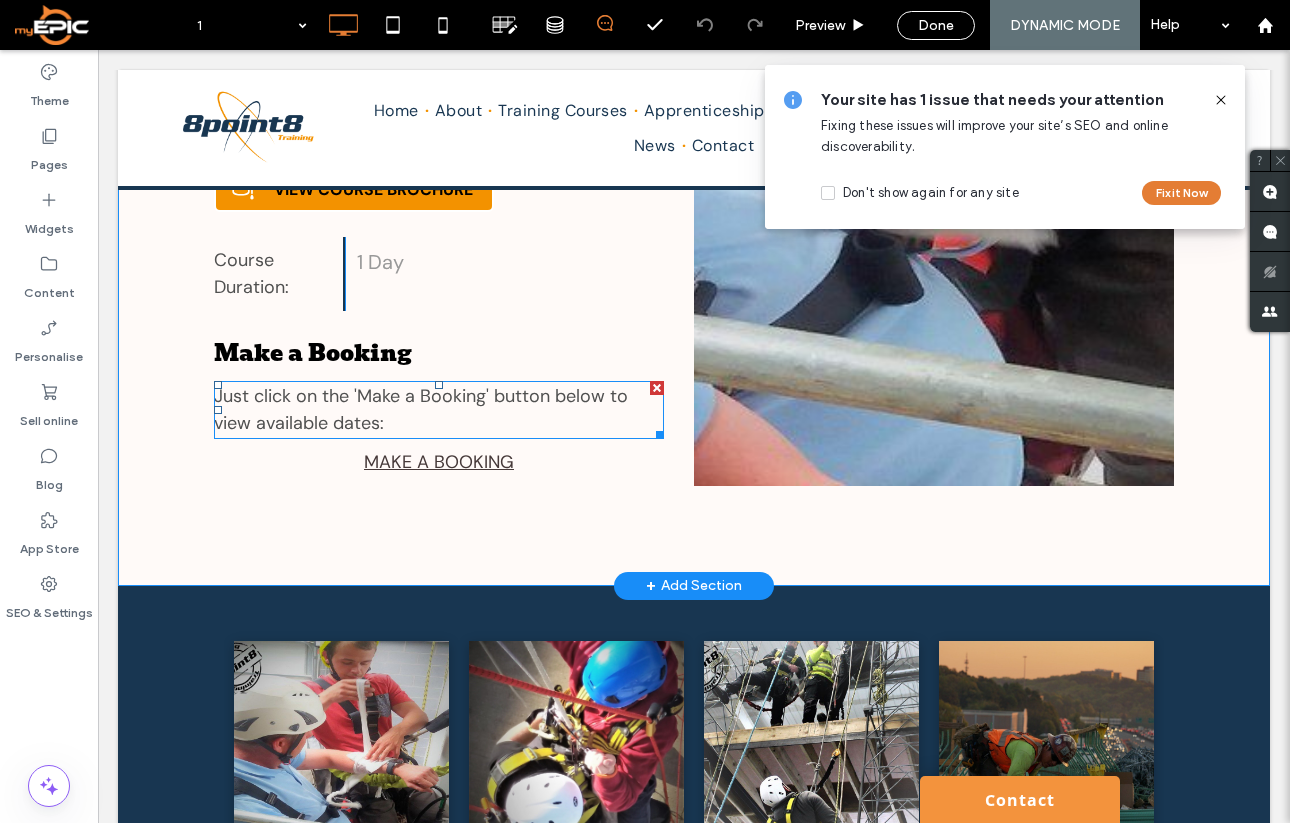 click on "Just click on the 'Make a Booking' button below to view available dates:" at bounding box center (439, 410) 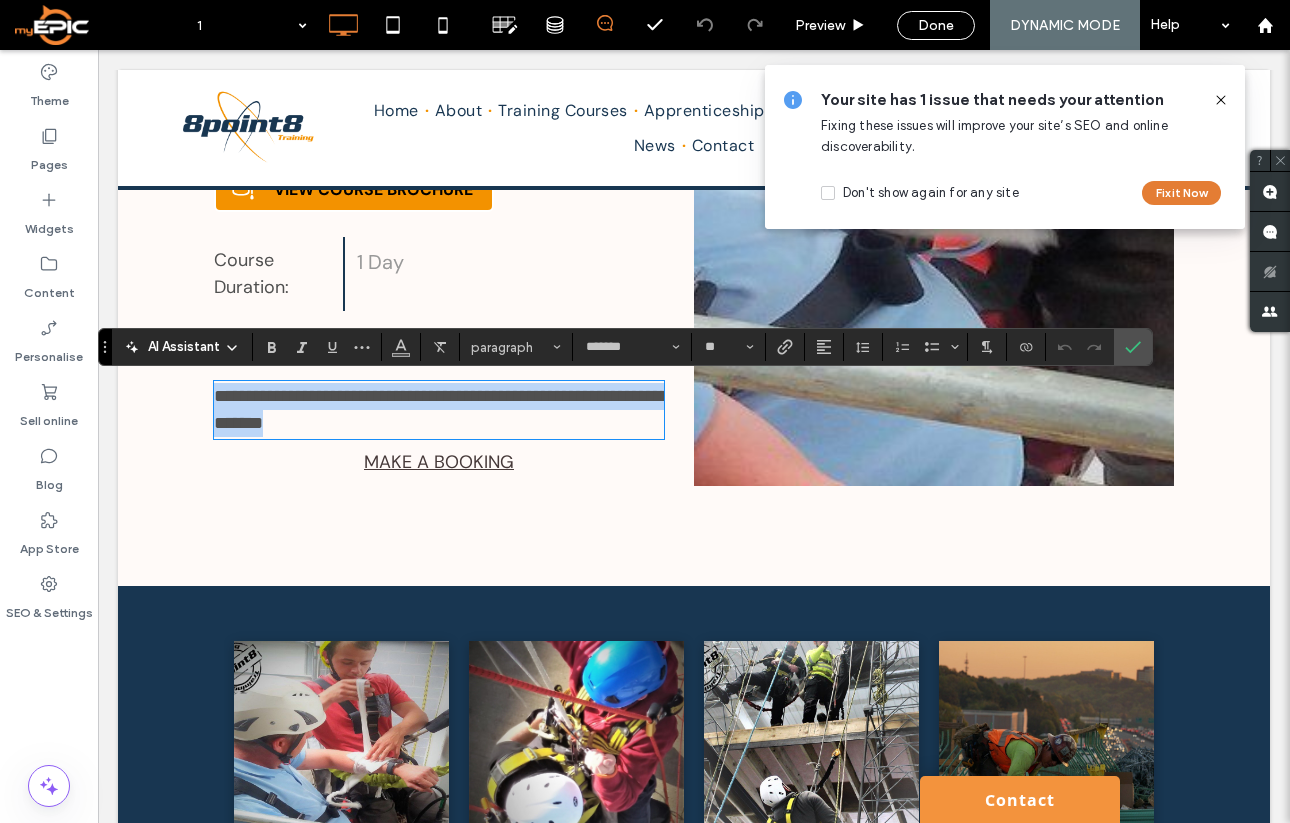click on "**********" at bounding box center [439, 410] 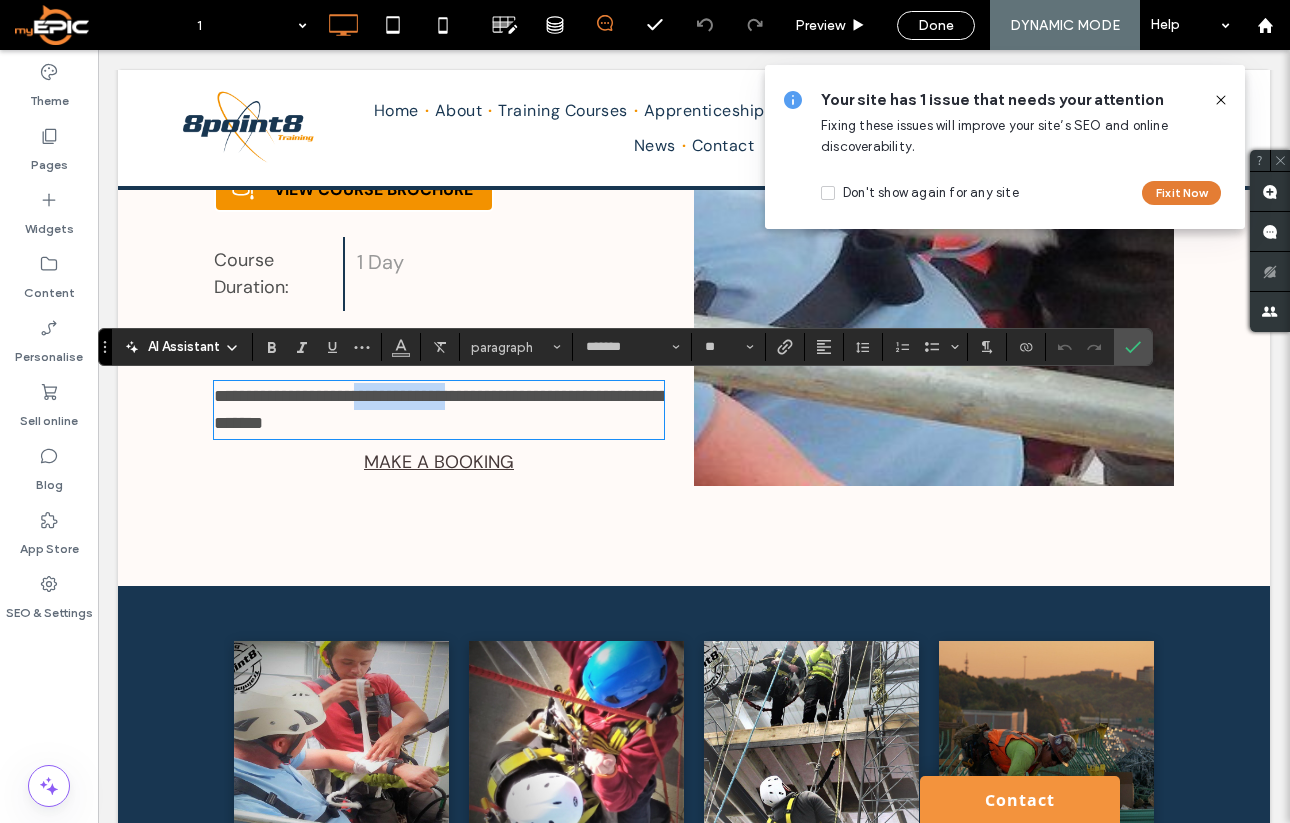 drag, startPoint x: 485, startPoint y: 402, endPoint x: 365, endPoint y: 401, distance: 120.004166 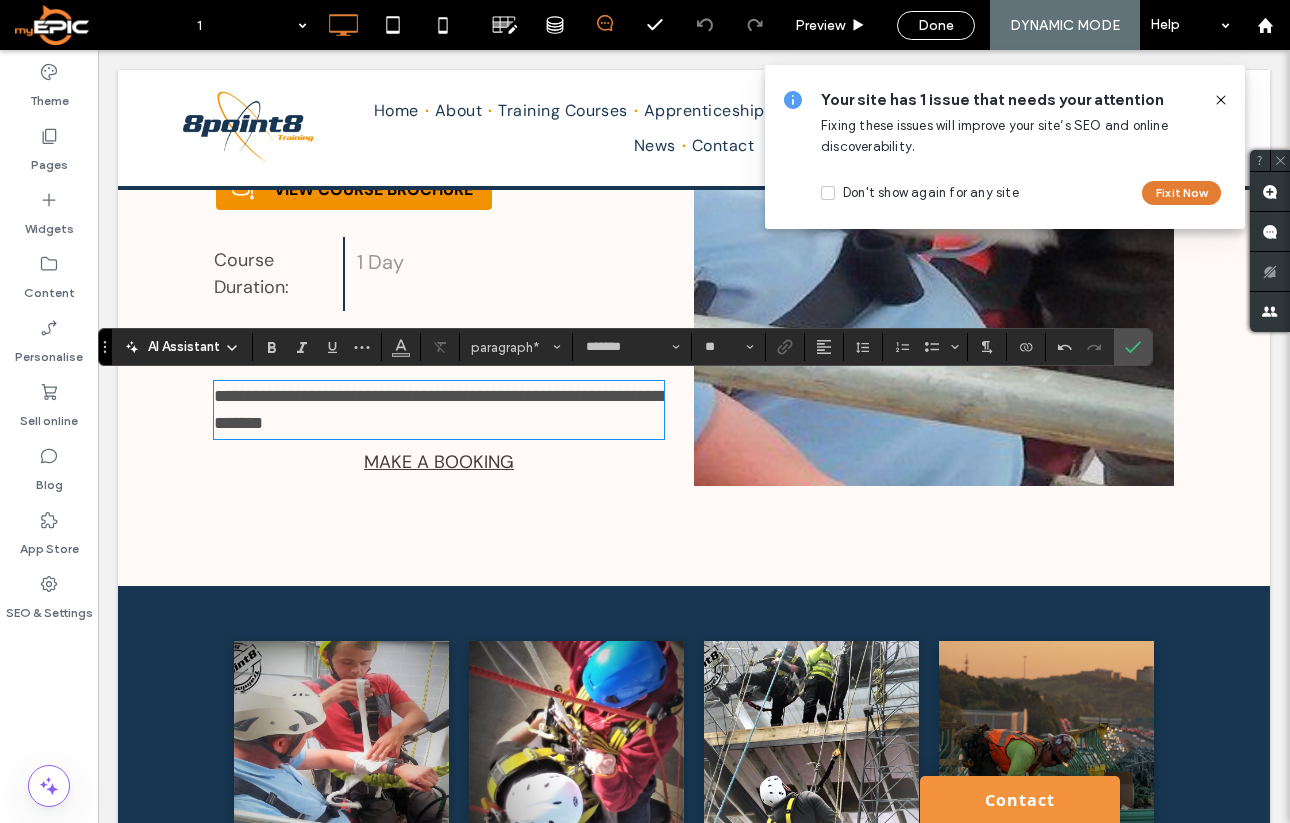 click on "**********" at bounding box center [439, 410] 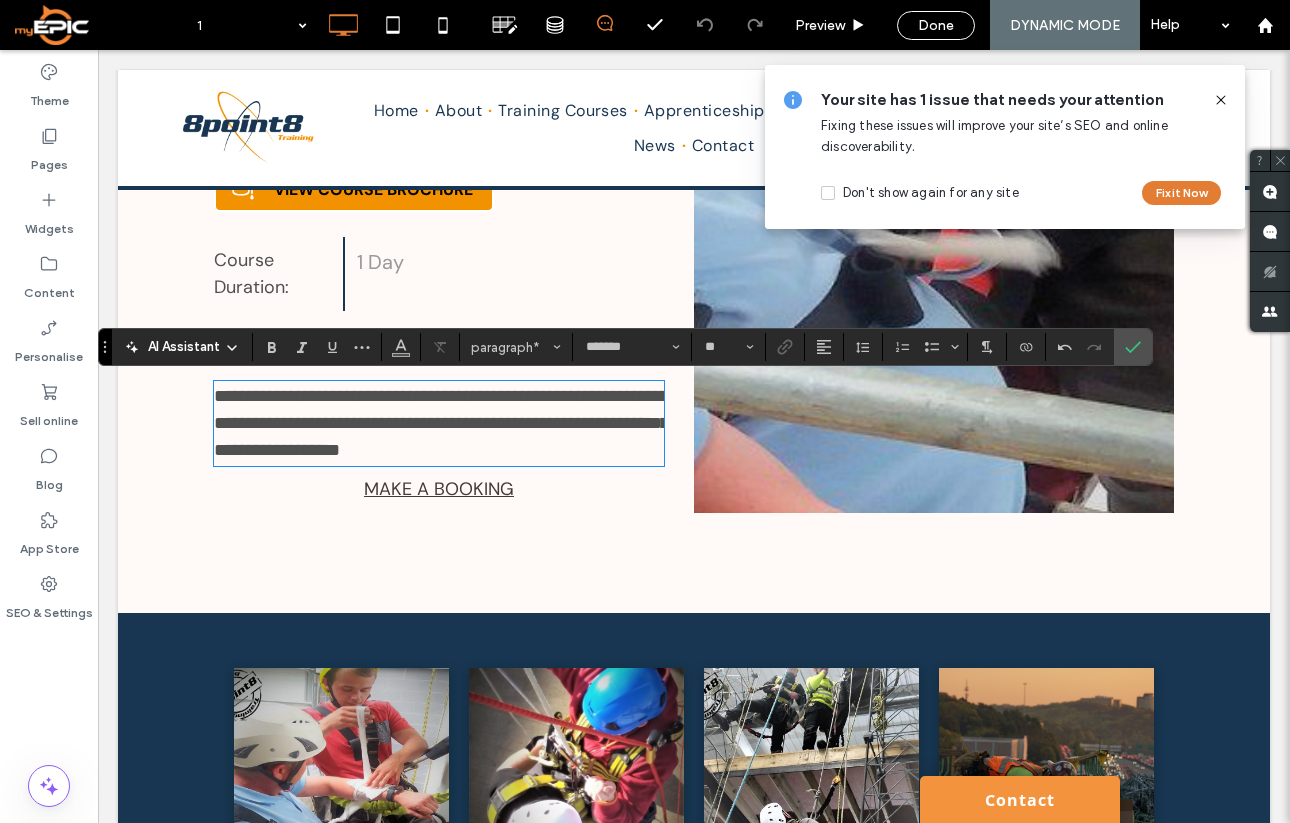 click 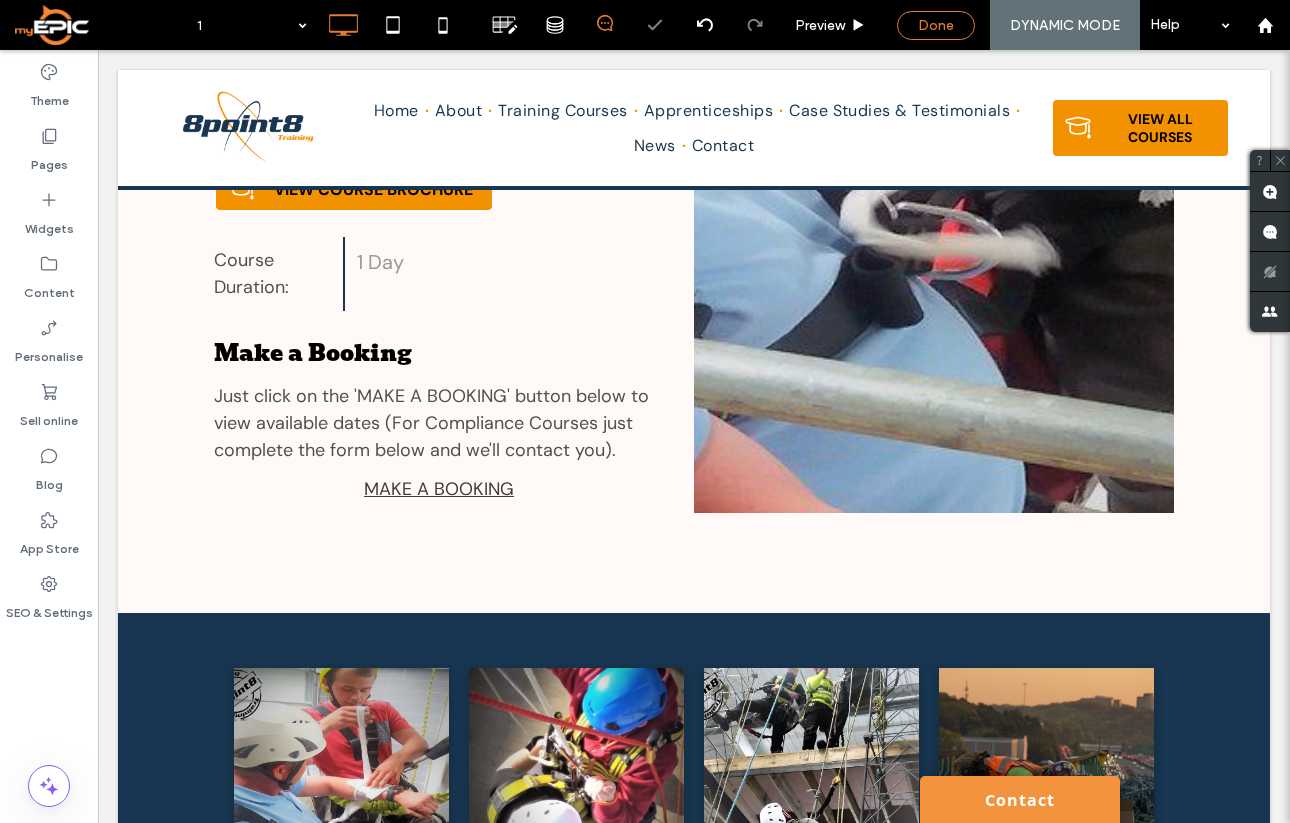 click on "Done" at bounding box center [936, 25] 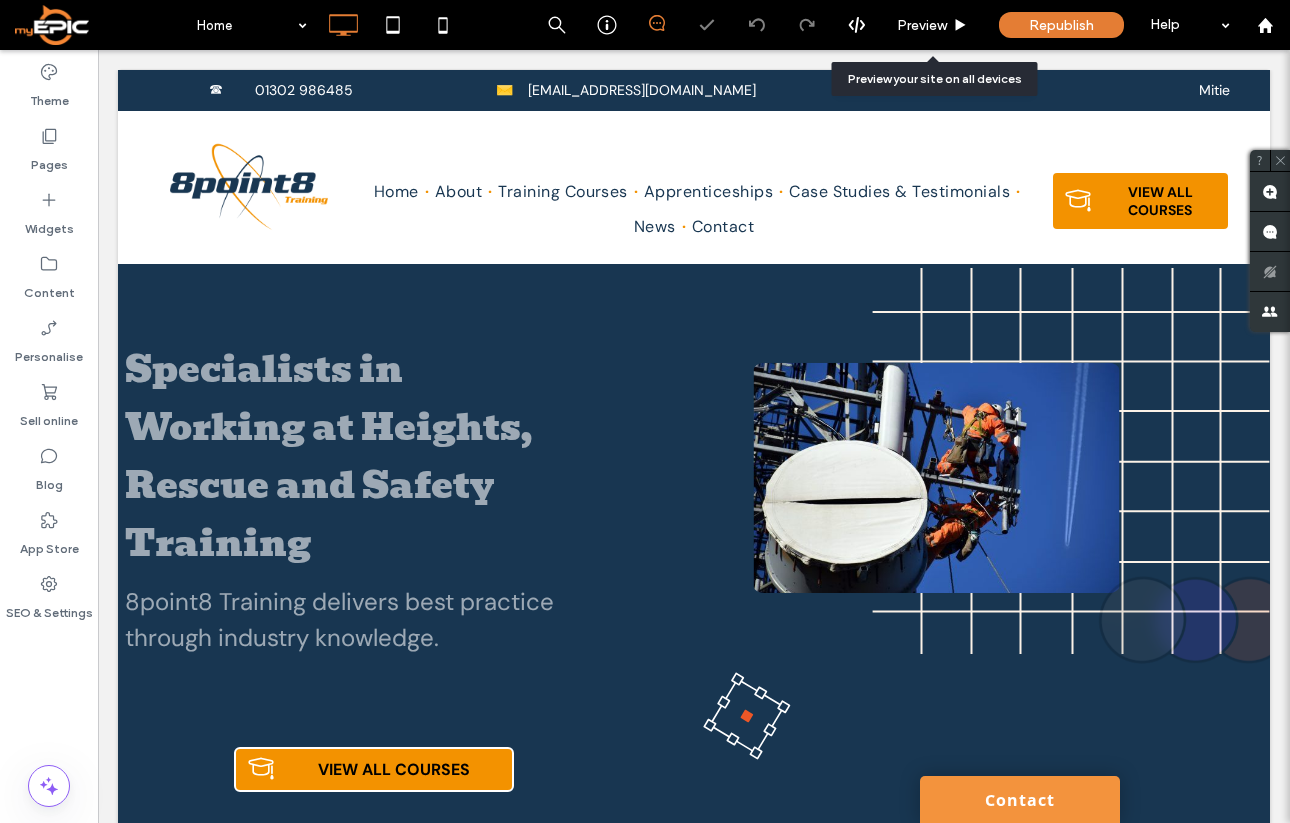 scroll, scrollTop: 0, scrollLeft: 0, axis: both 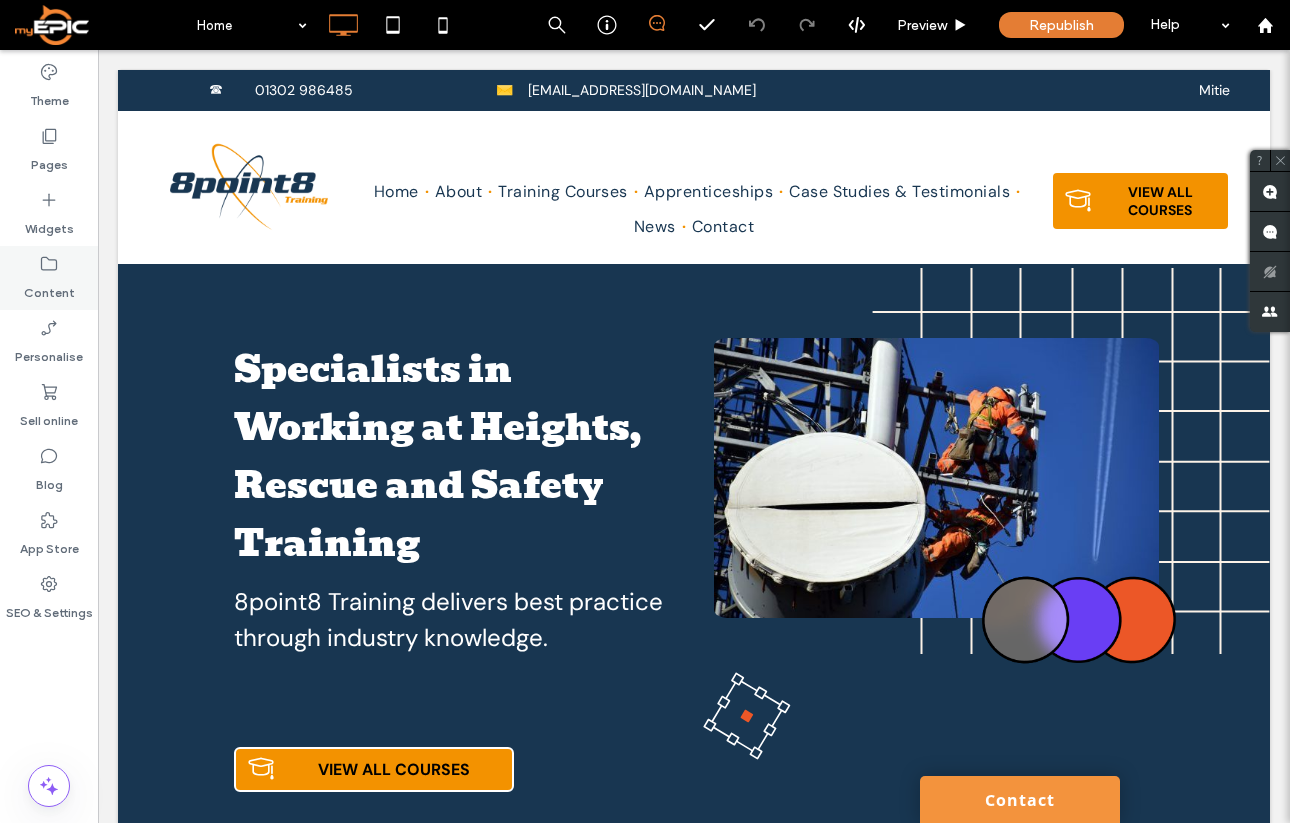 click on "Content" at bounding box center (49, 278) 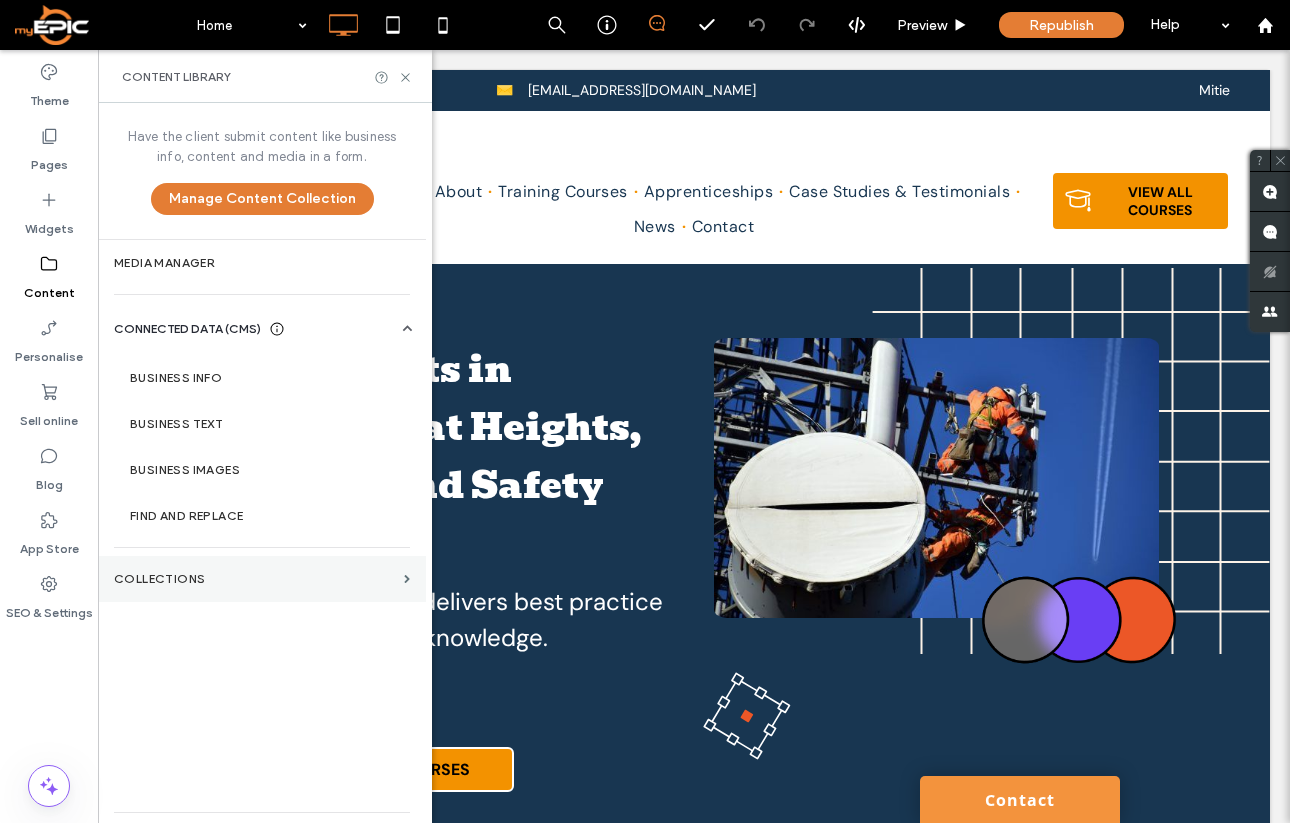 click on "COLLECTIONS" at bounding box center [262, 579] 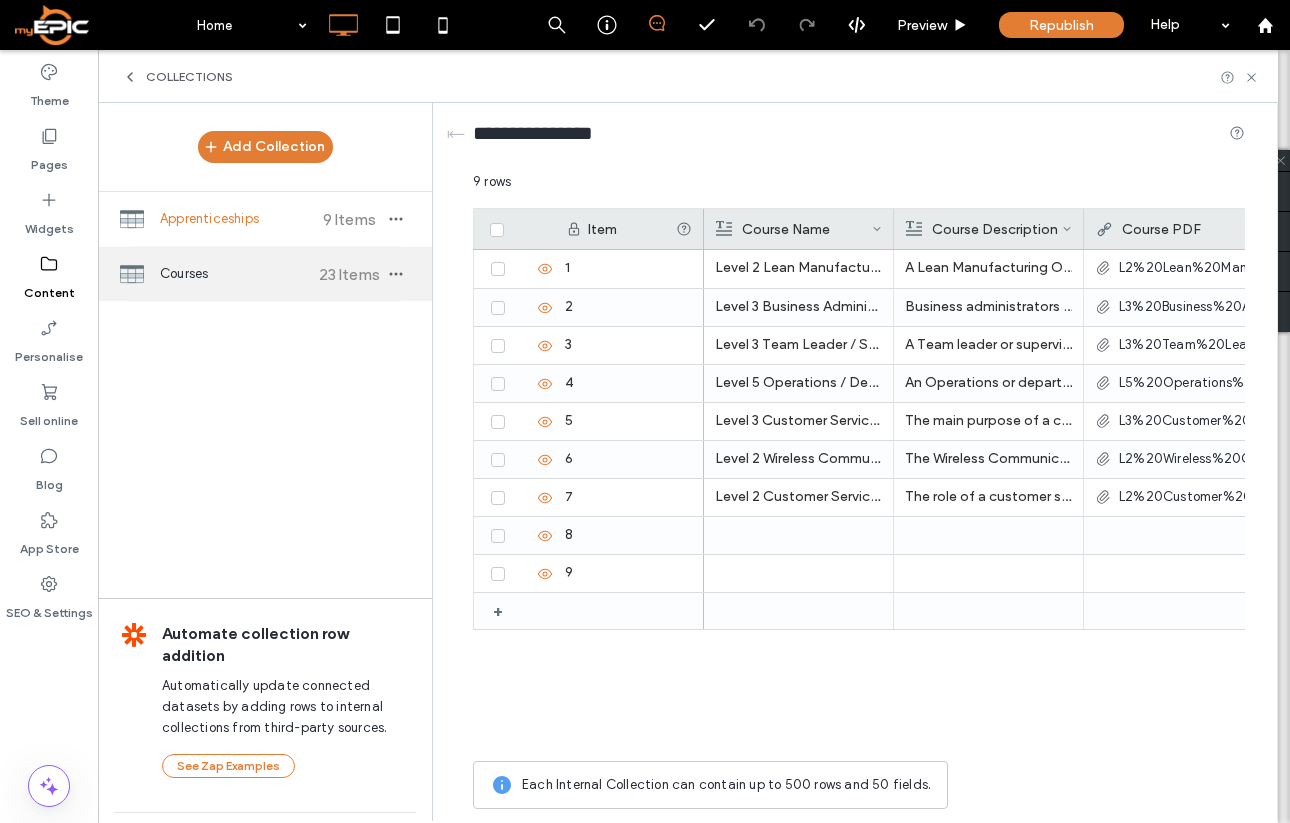 click on "Courses 23 Items" at bounding box center [265, 274] 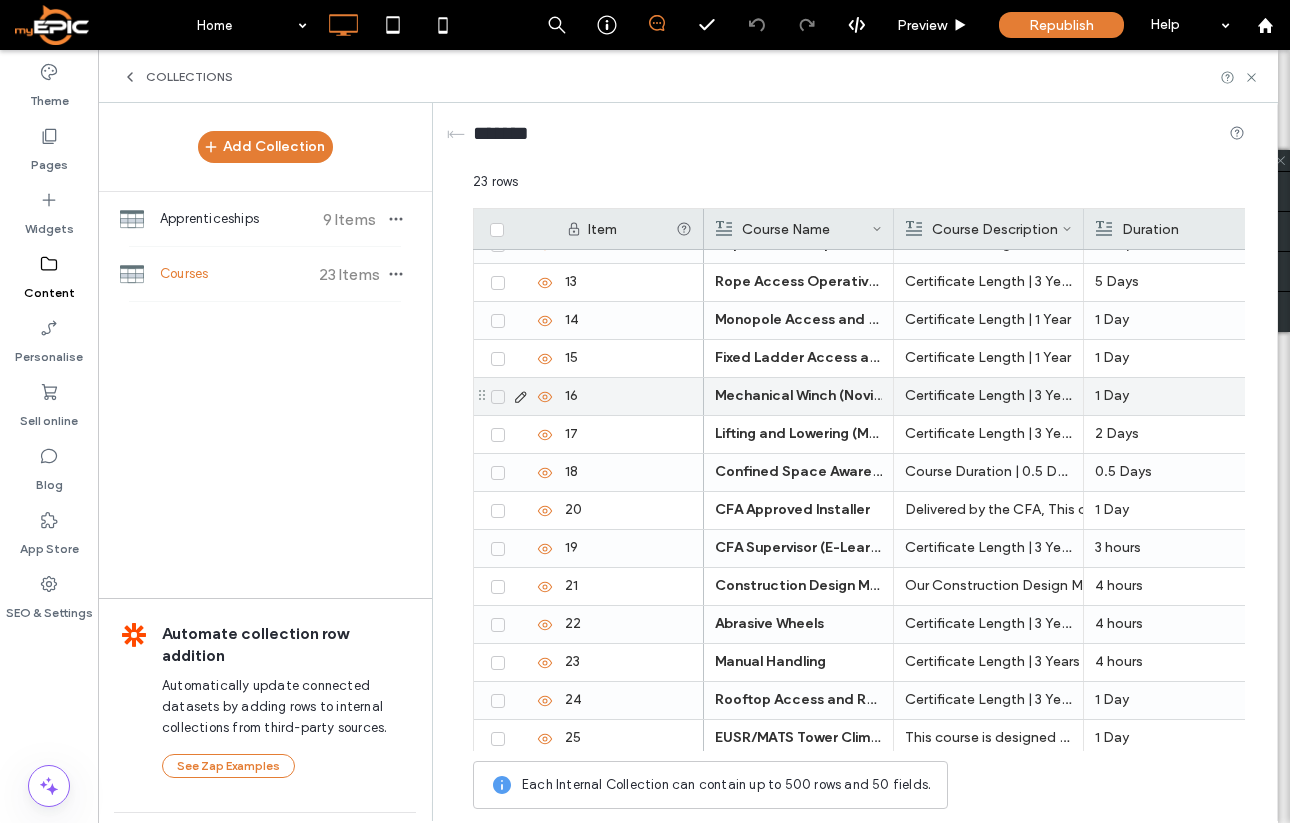 scroll, scrollTop: 411, scrollLeft: 0, axis: vertical 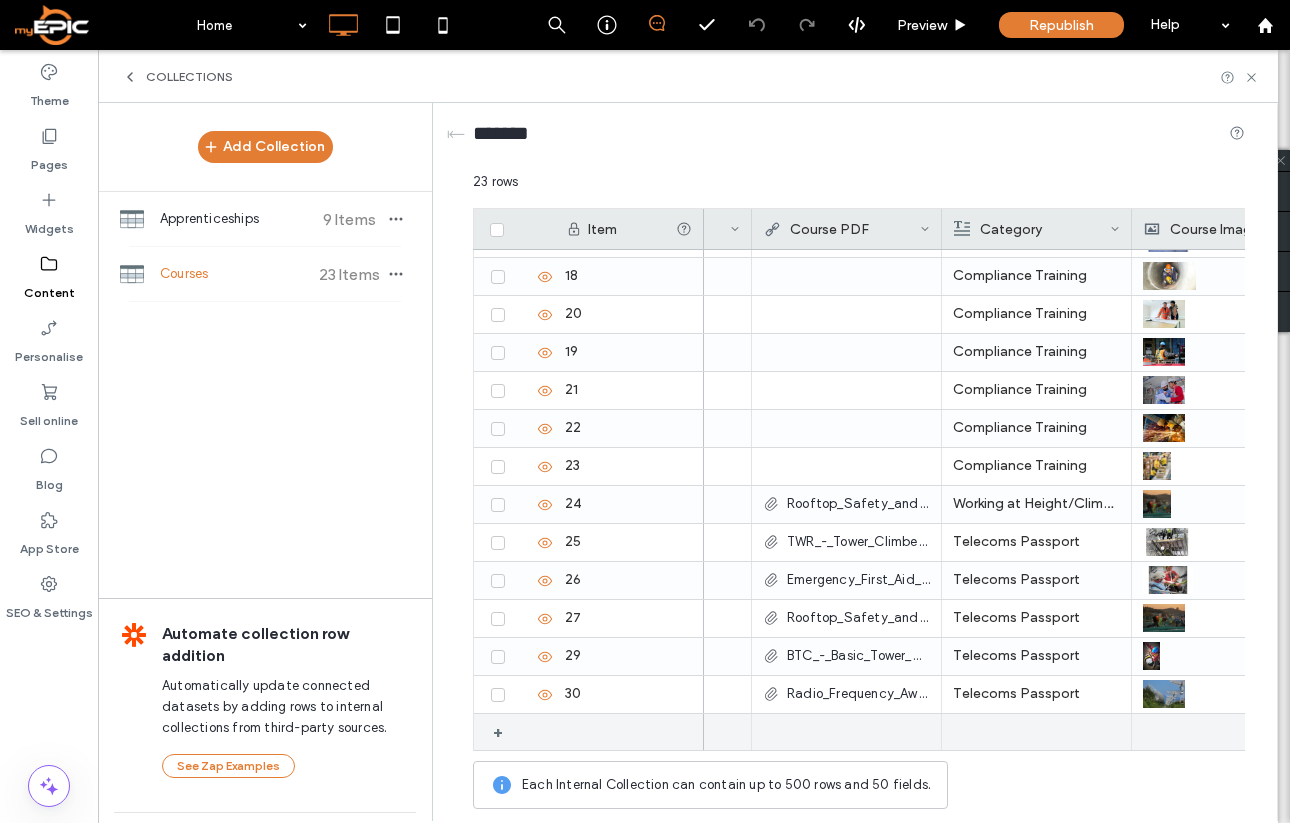 click at bounding box center (1036, 732) 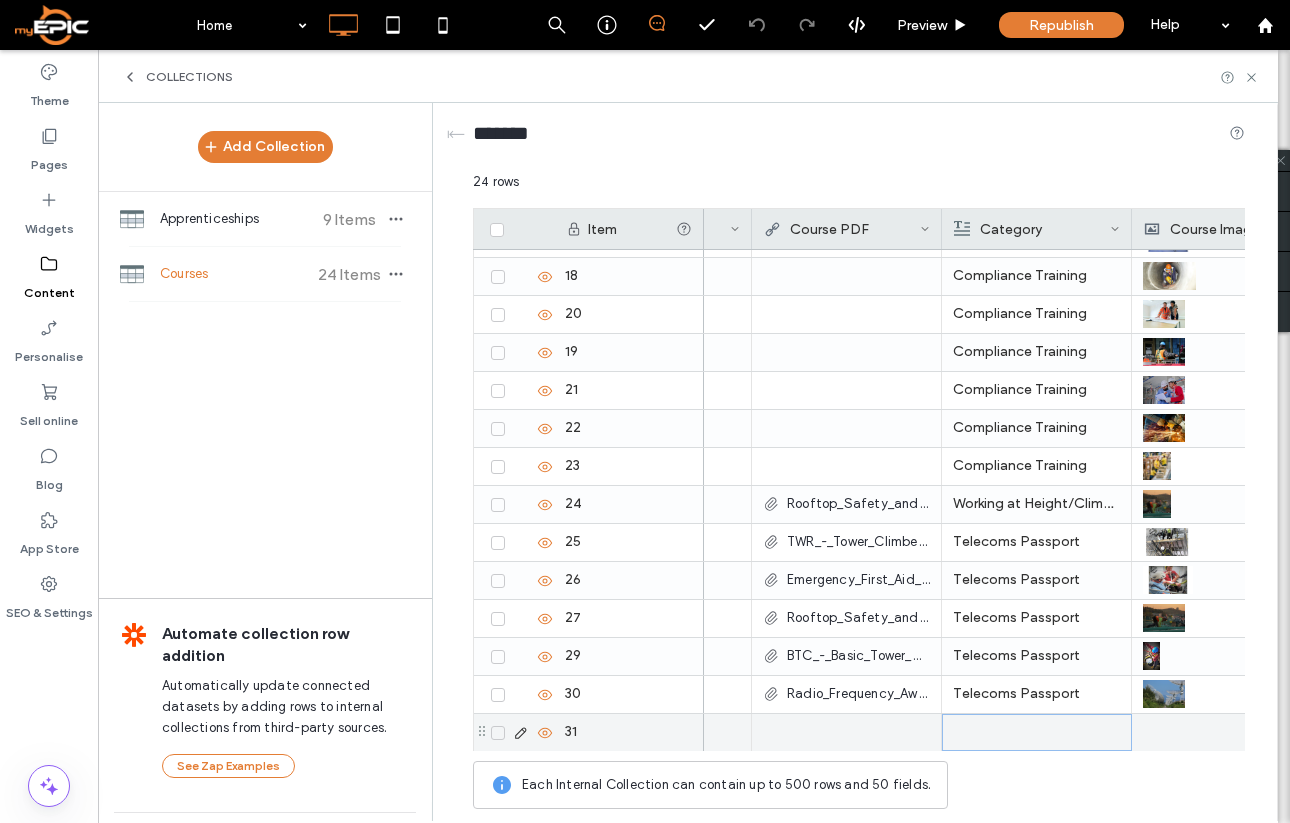 click at bounding box center [1037, 732] 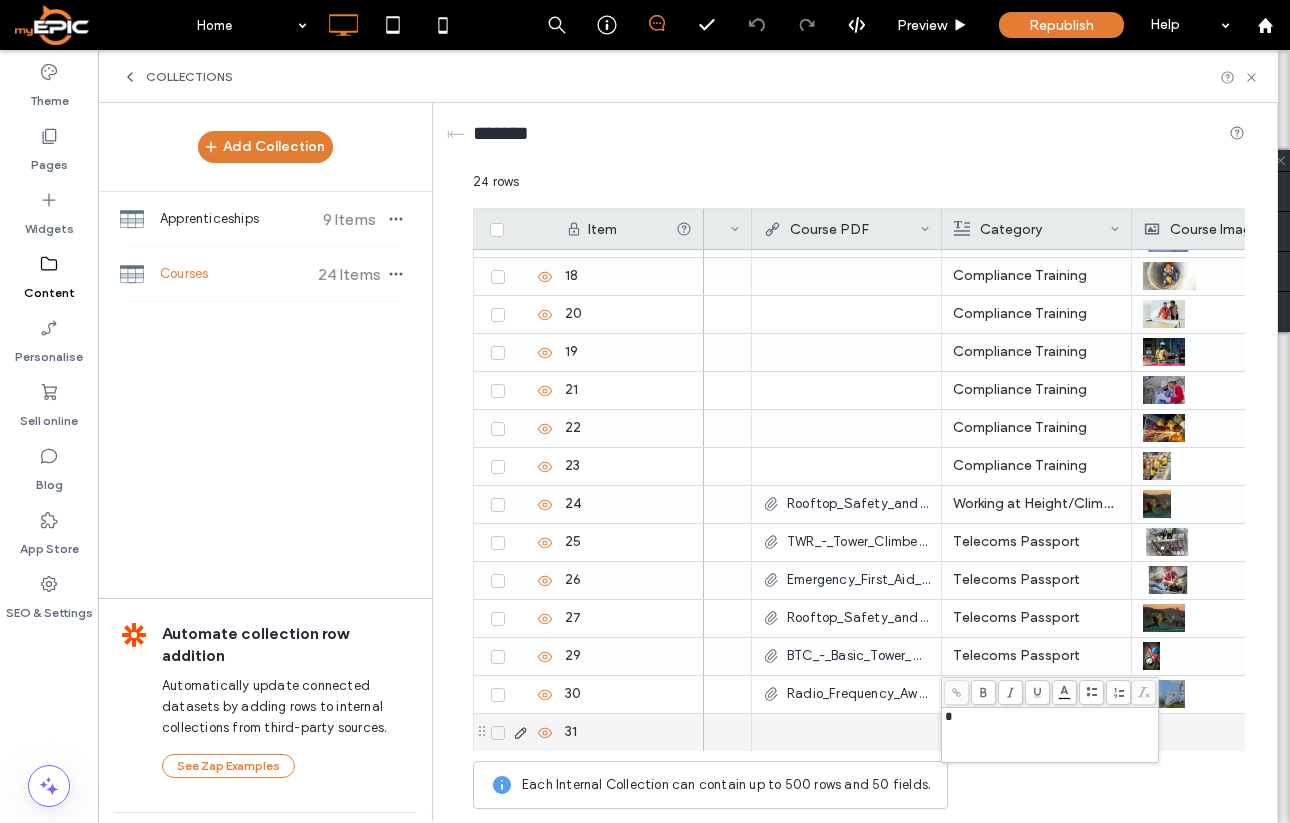 type 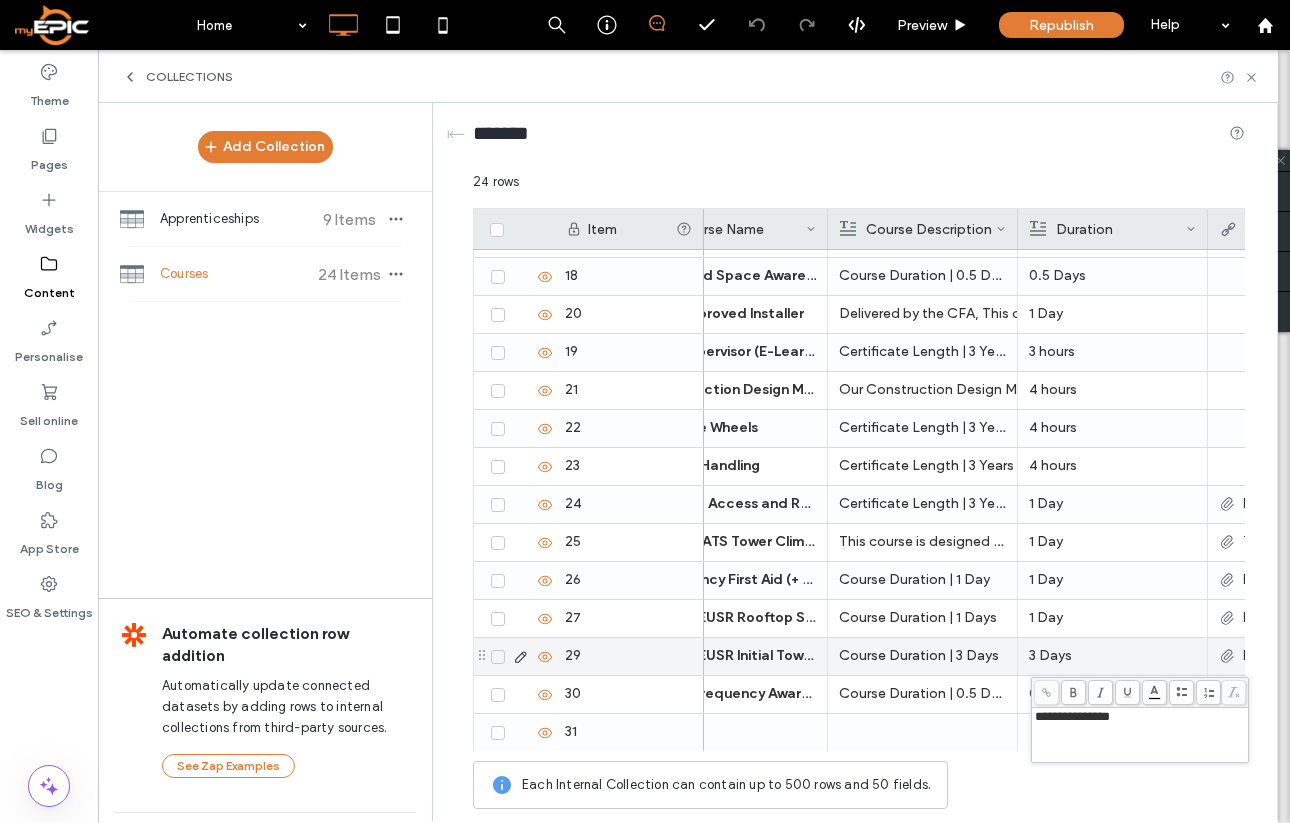 scroll, scrollTop: 0, scrollLeft: 0, axis: both 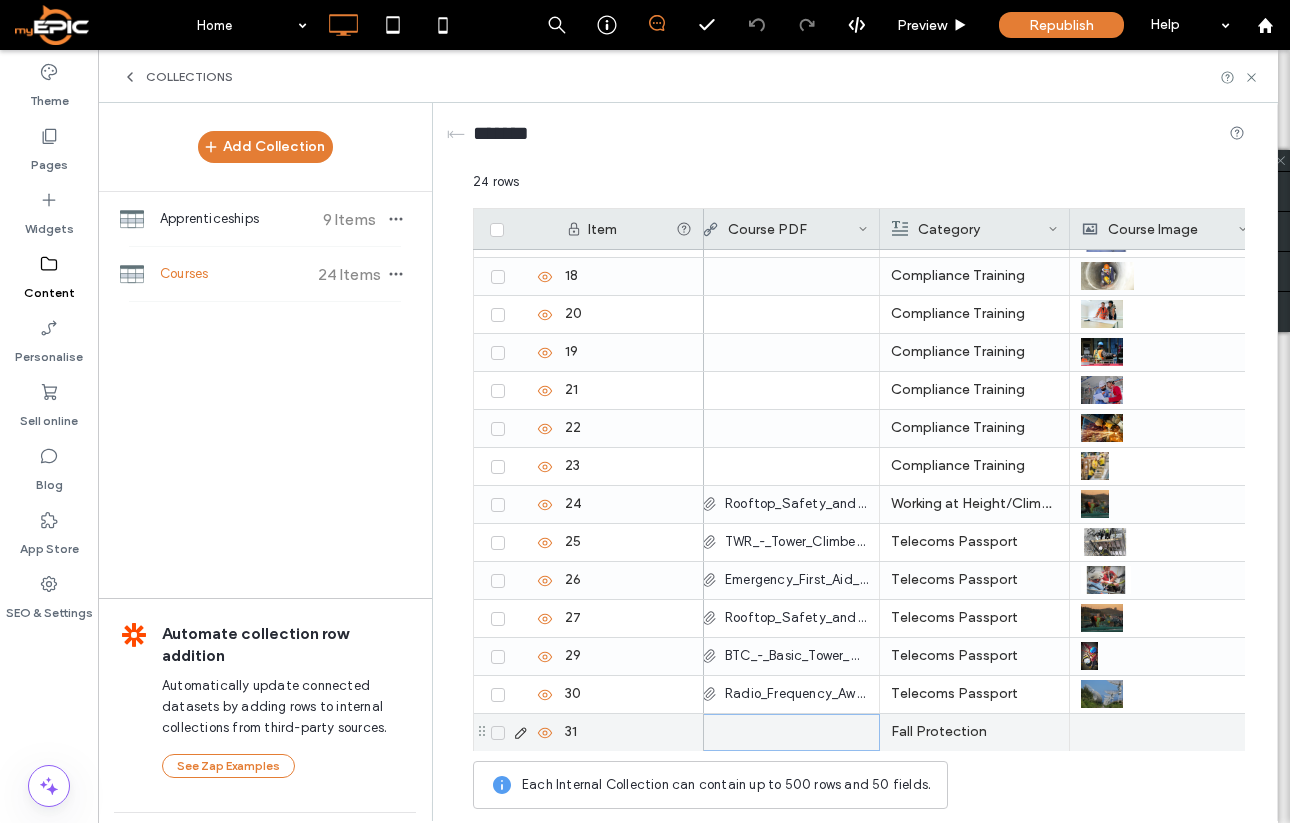 click at bounding box center (785, 733) 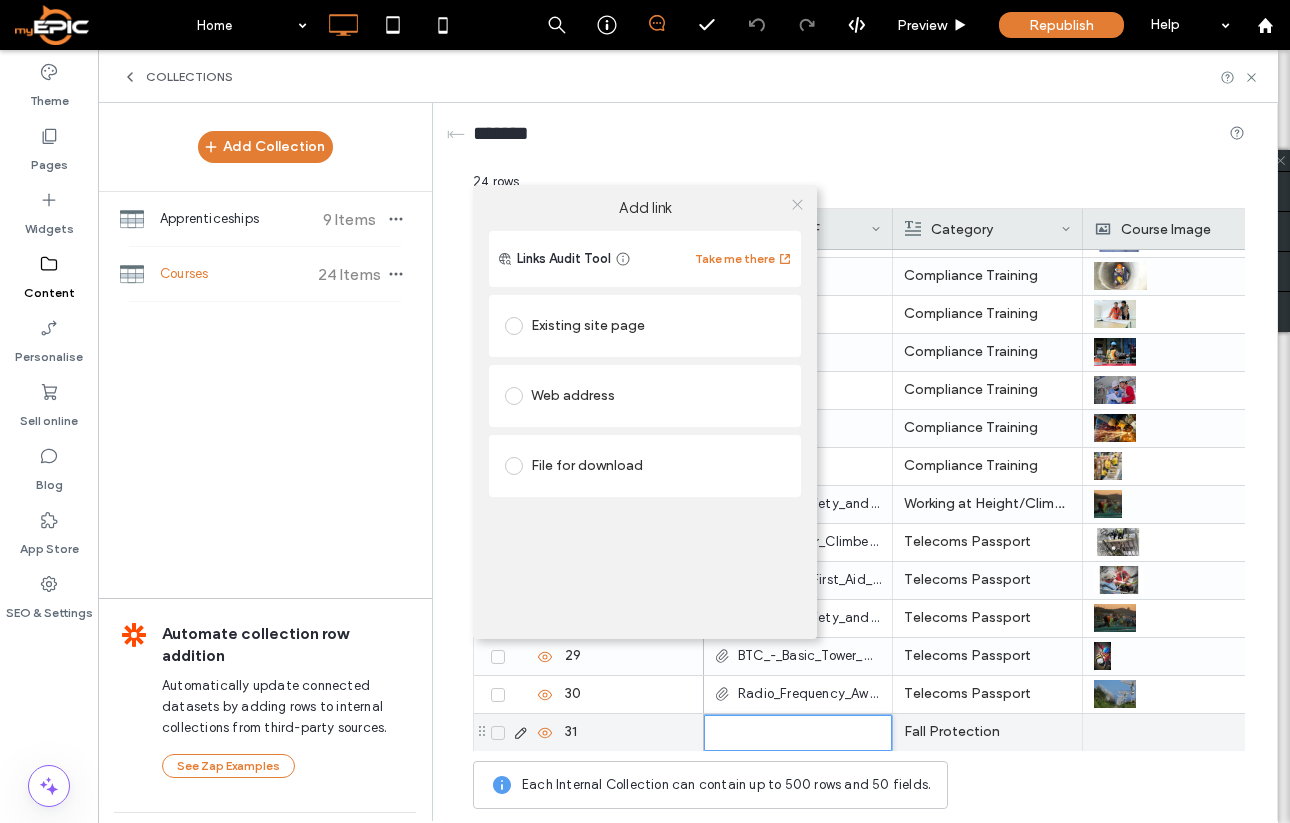 click 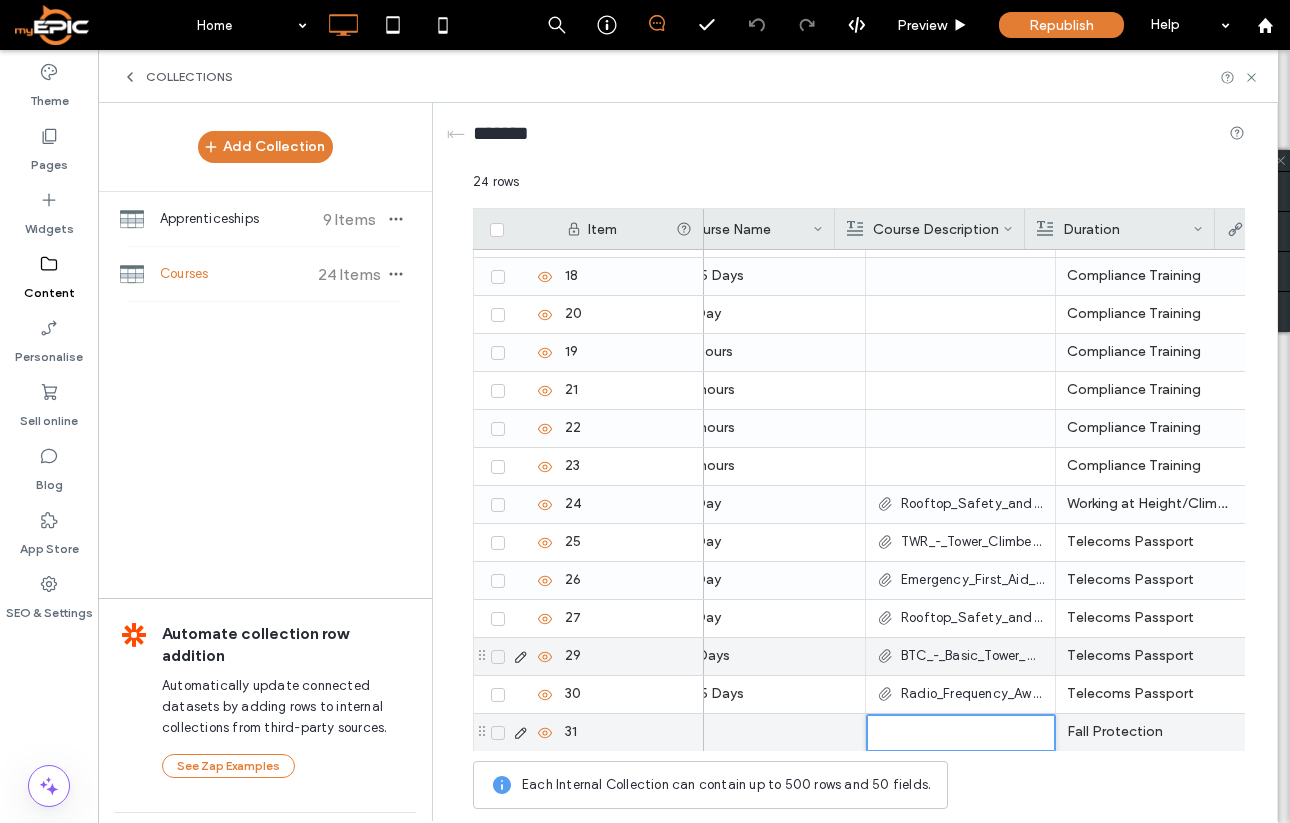 scroll, scrollTop: 0, scrollLeft: 0, axis: both 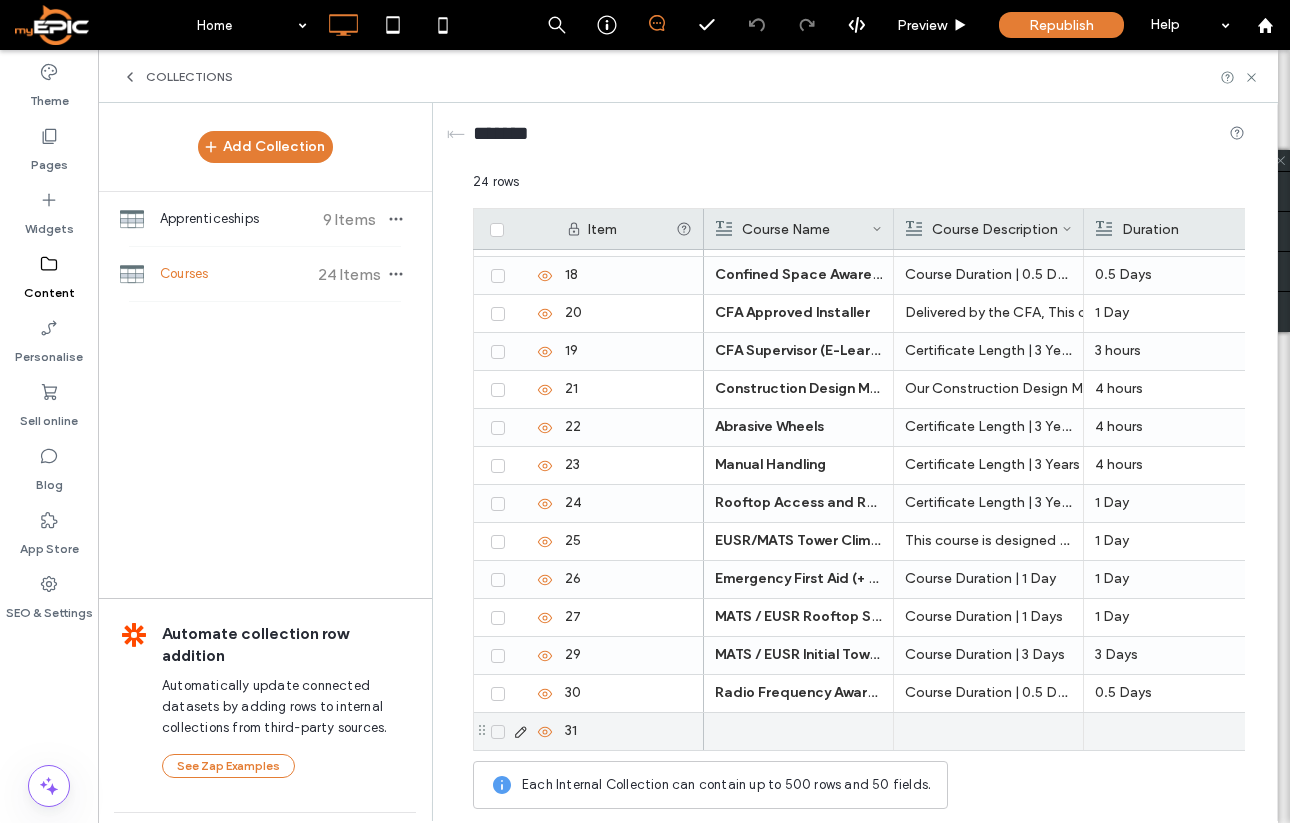 click at bounding box center [798, 731] 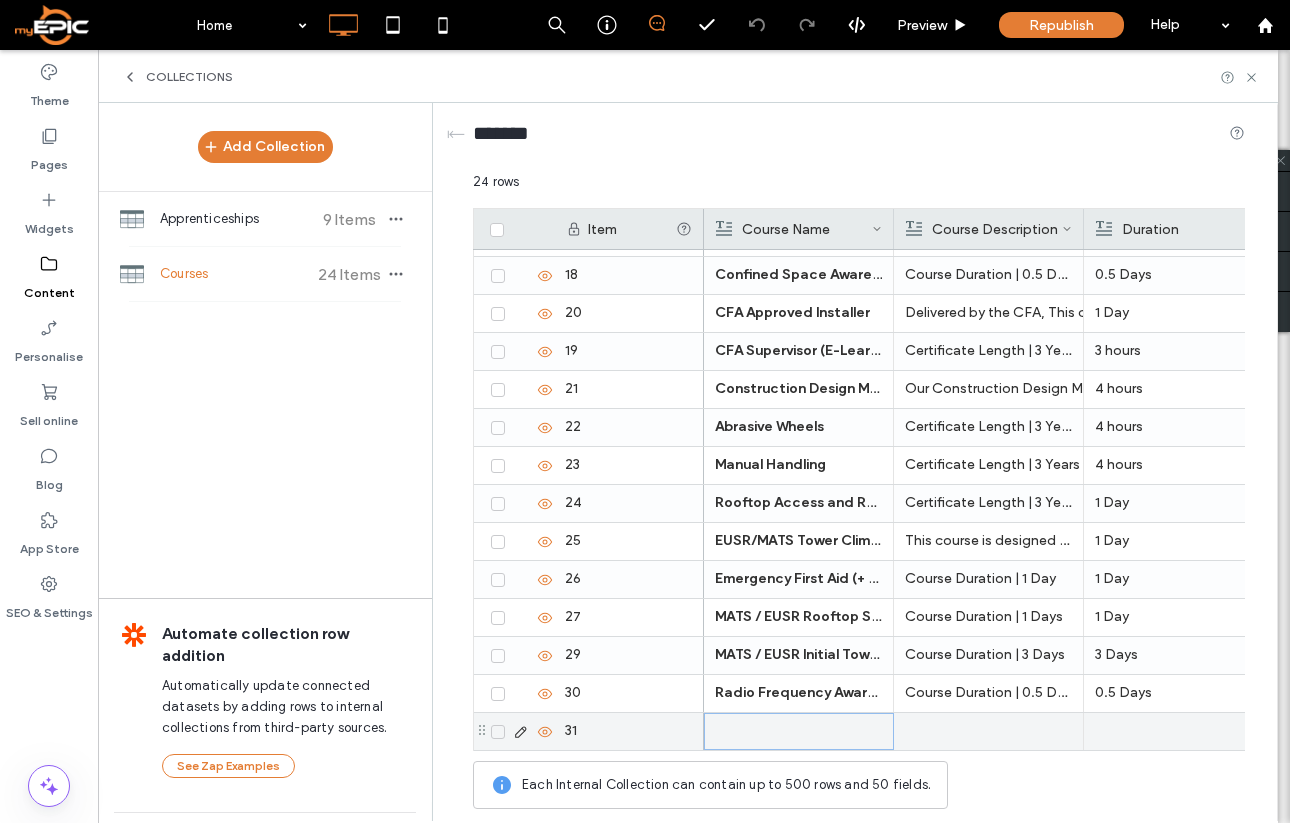 click at bounding box center [799, 731] 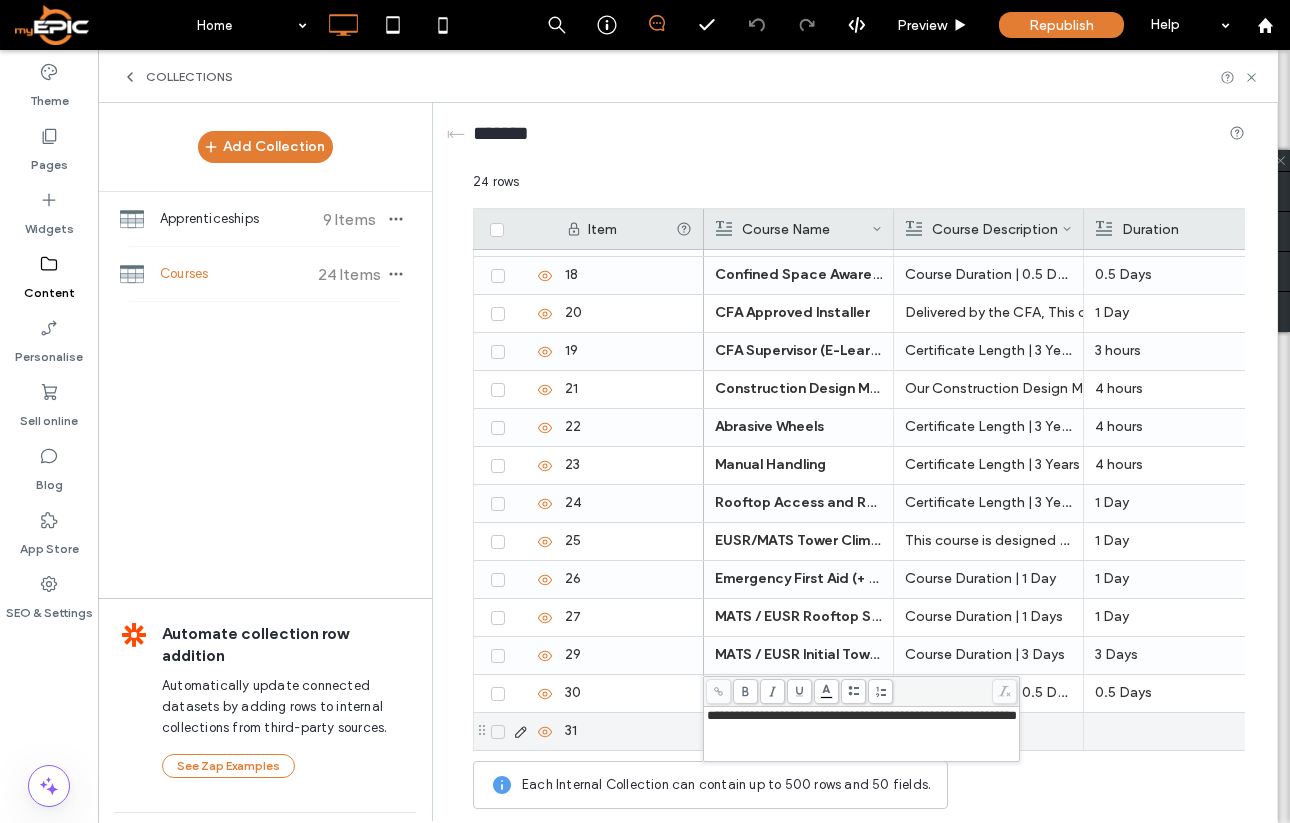 click at bounding box center [1178, 731] 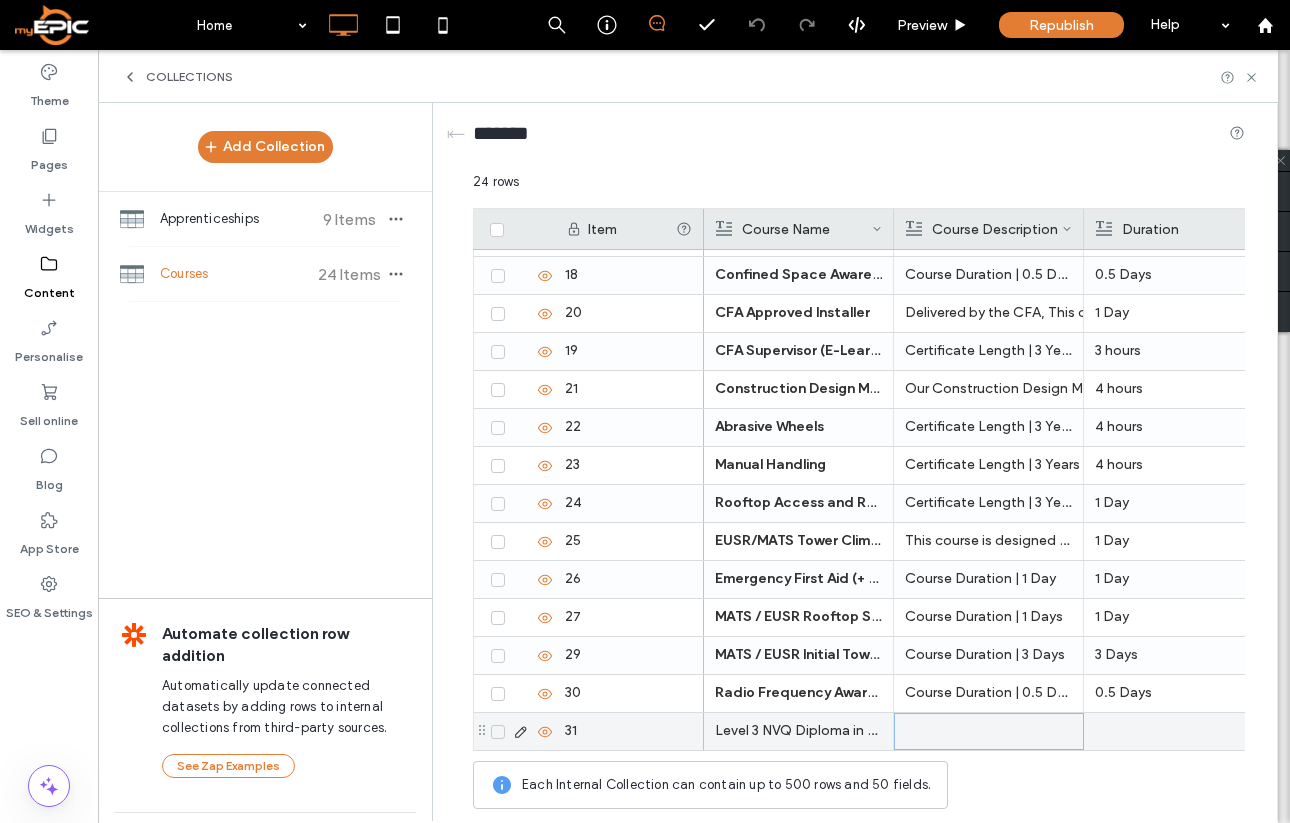 click at bounding box center [989, 731] 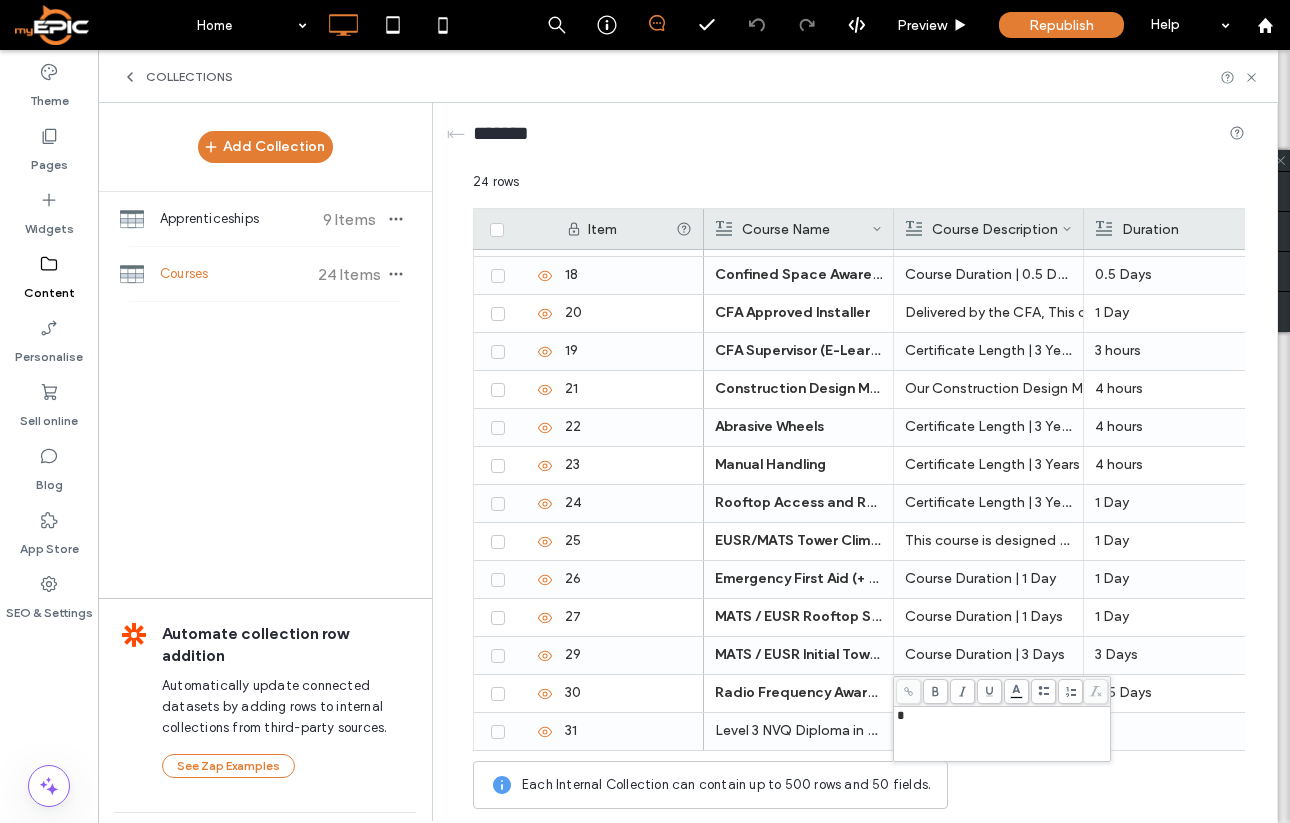 type 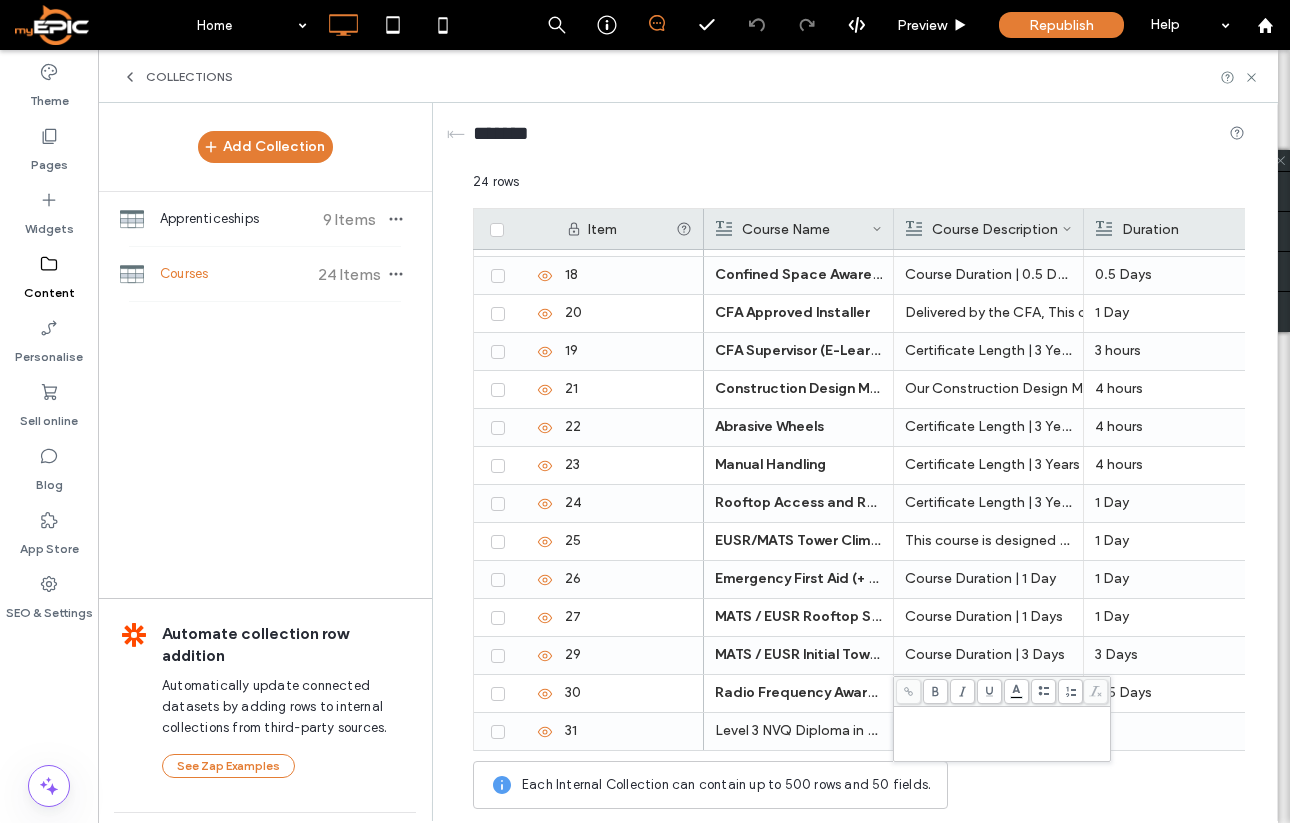 scroll, scrollTop: 912, scrollLeft: 0, axis: vertical 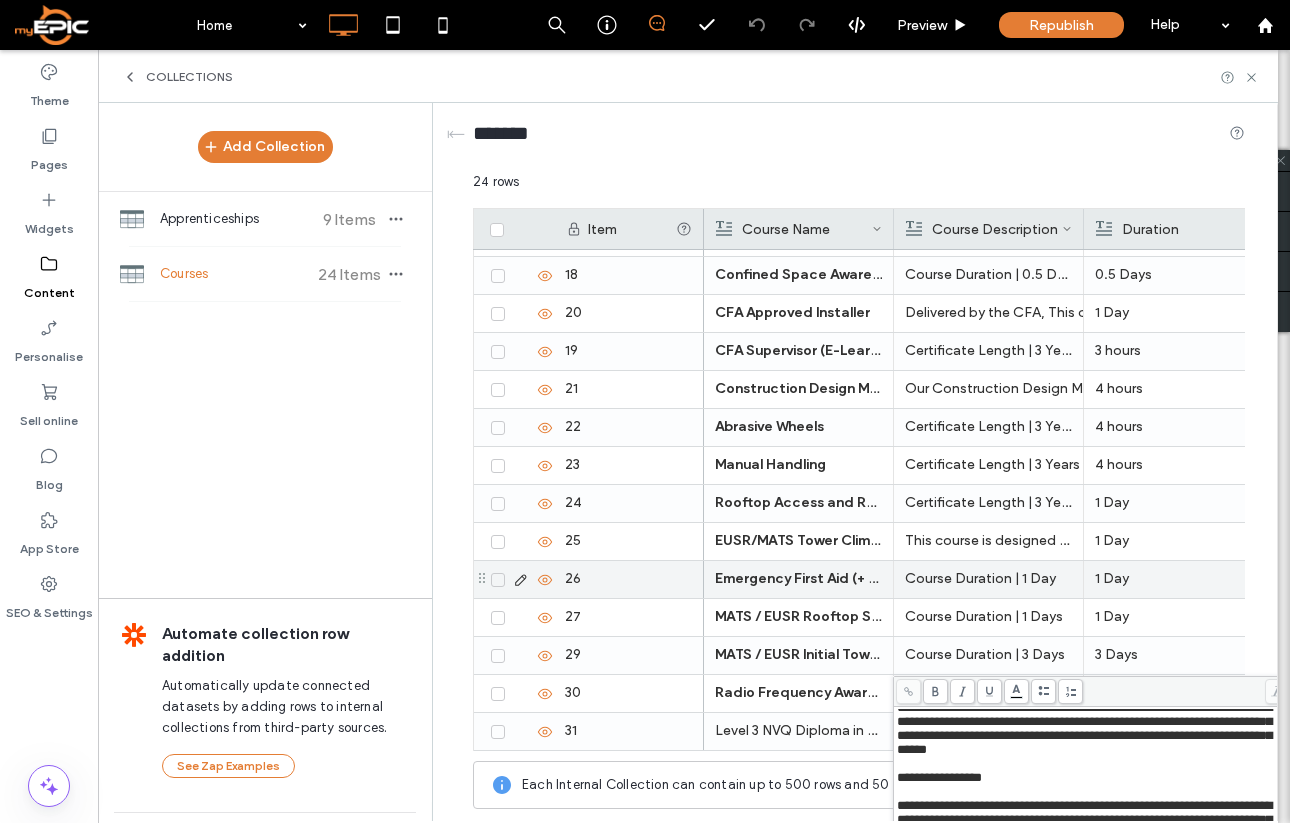 click on "1 Day" at bounding box center (1178, 579) 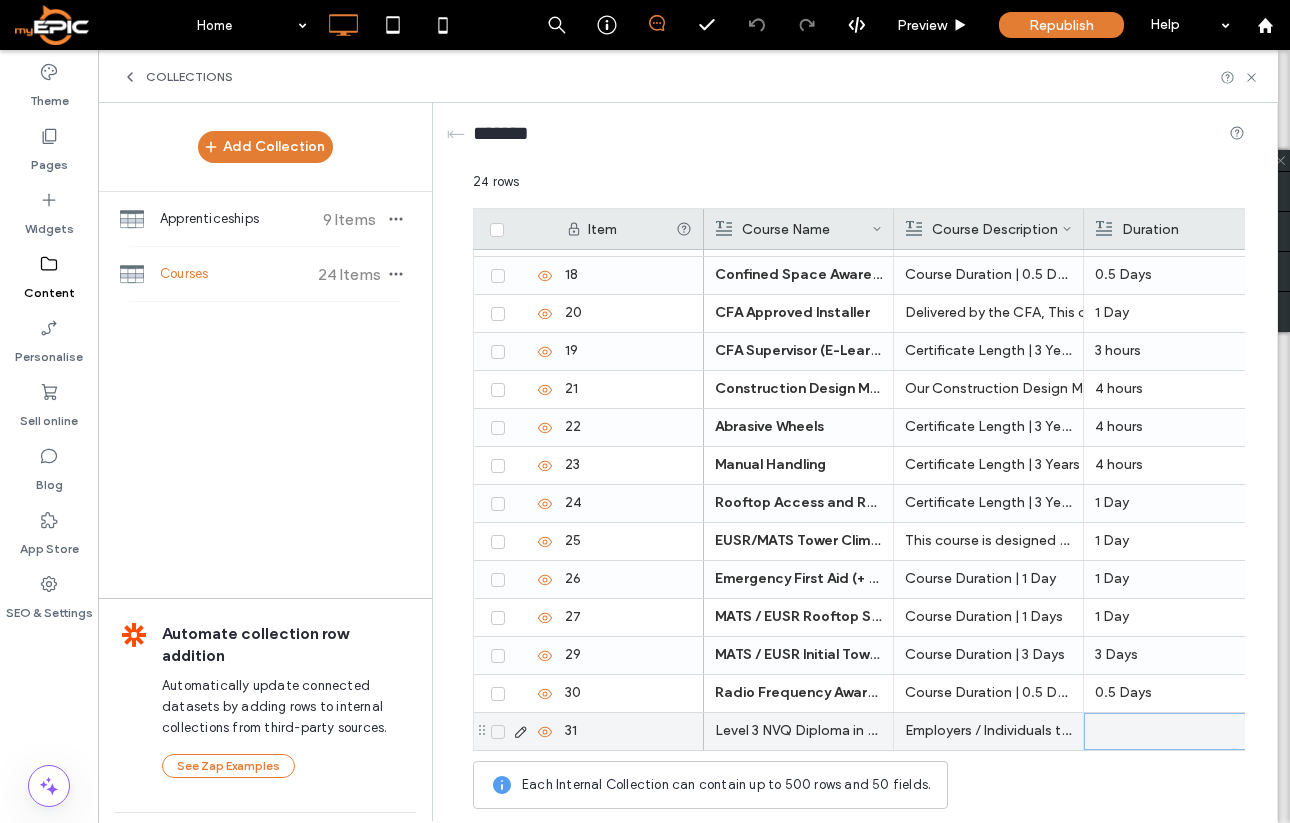 click at bounding box center [1179, 731] 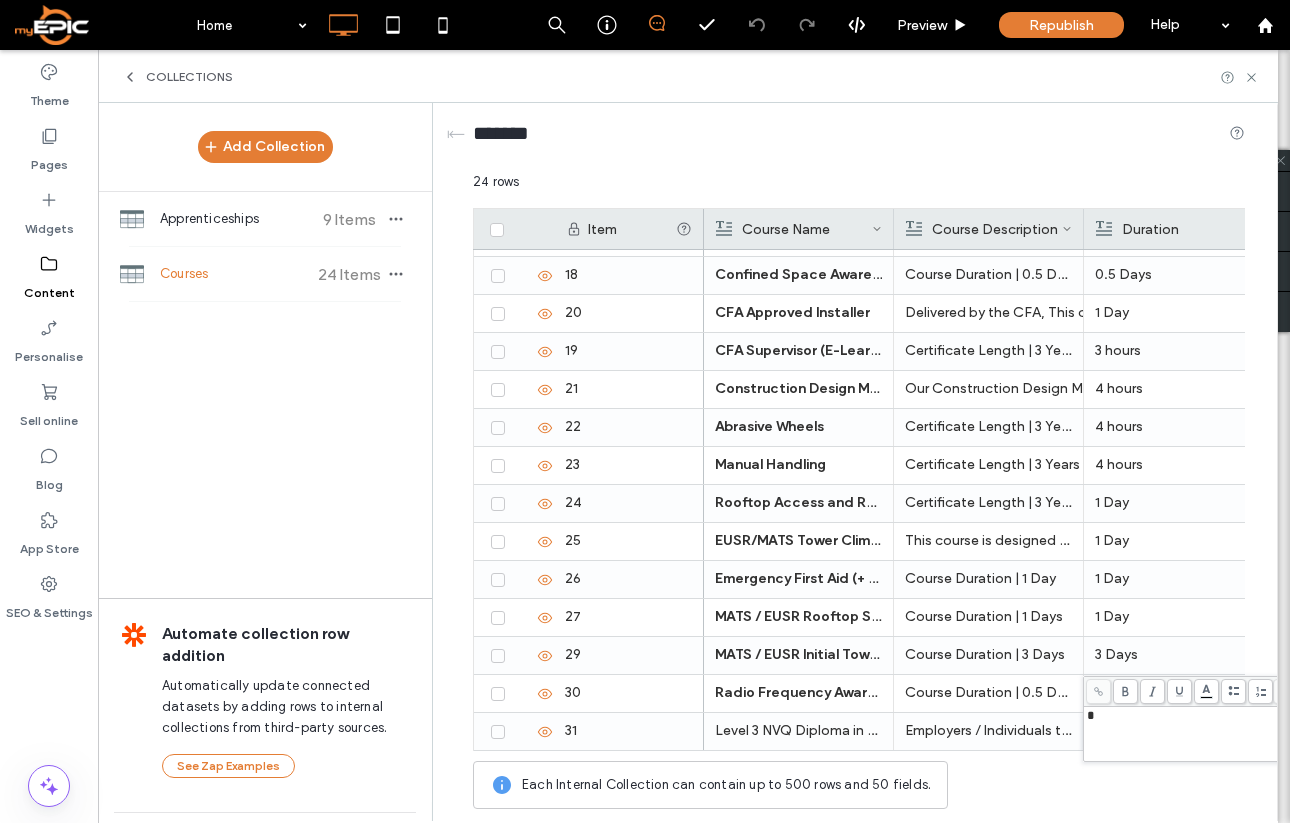 type 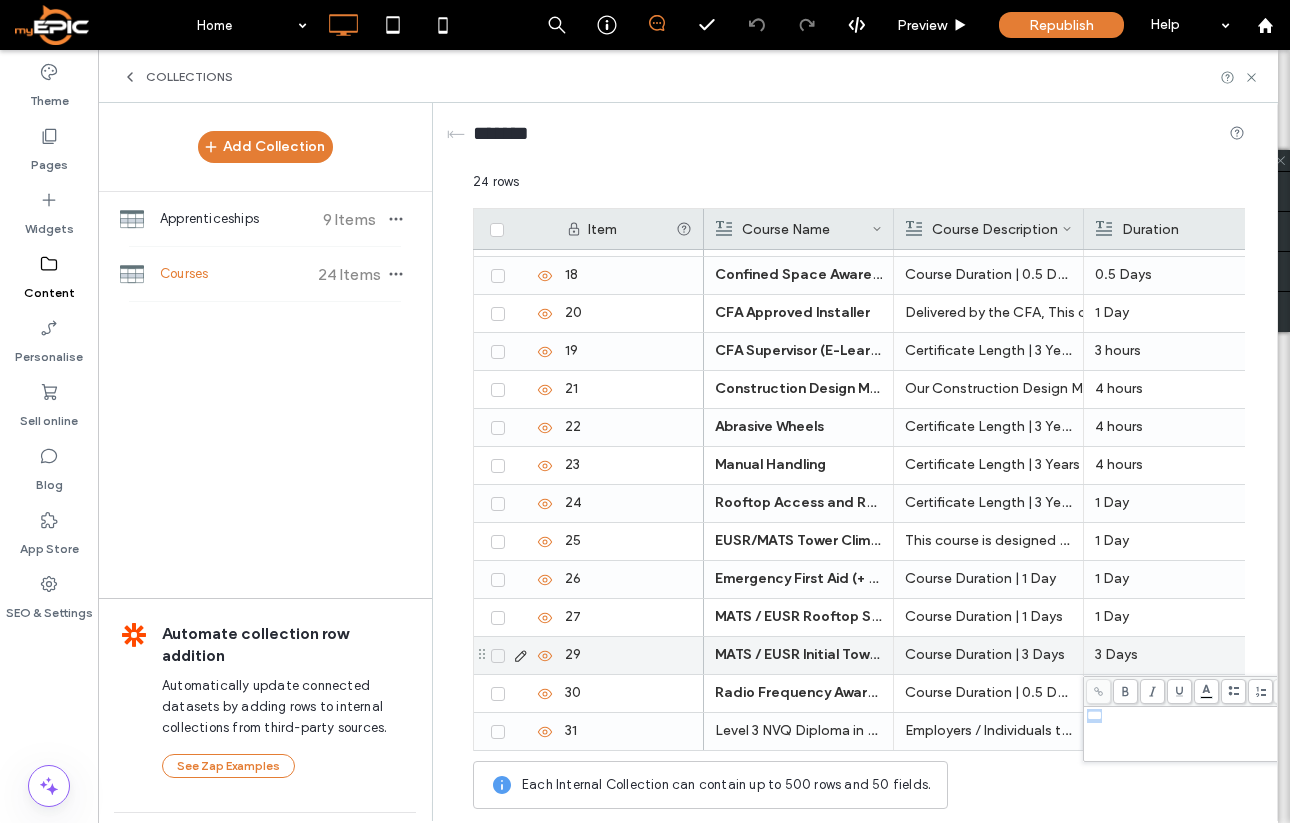 drag, startPoint x: 1143, startPoint y: 739, endPoint x: 998, endPoint y: 629, distance: 182.00275 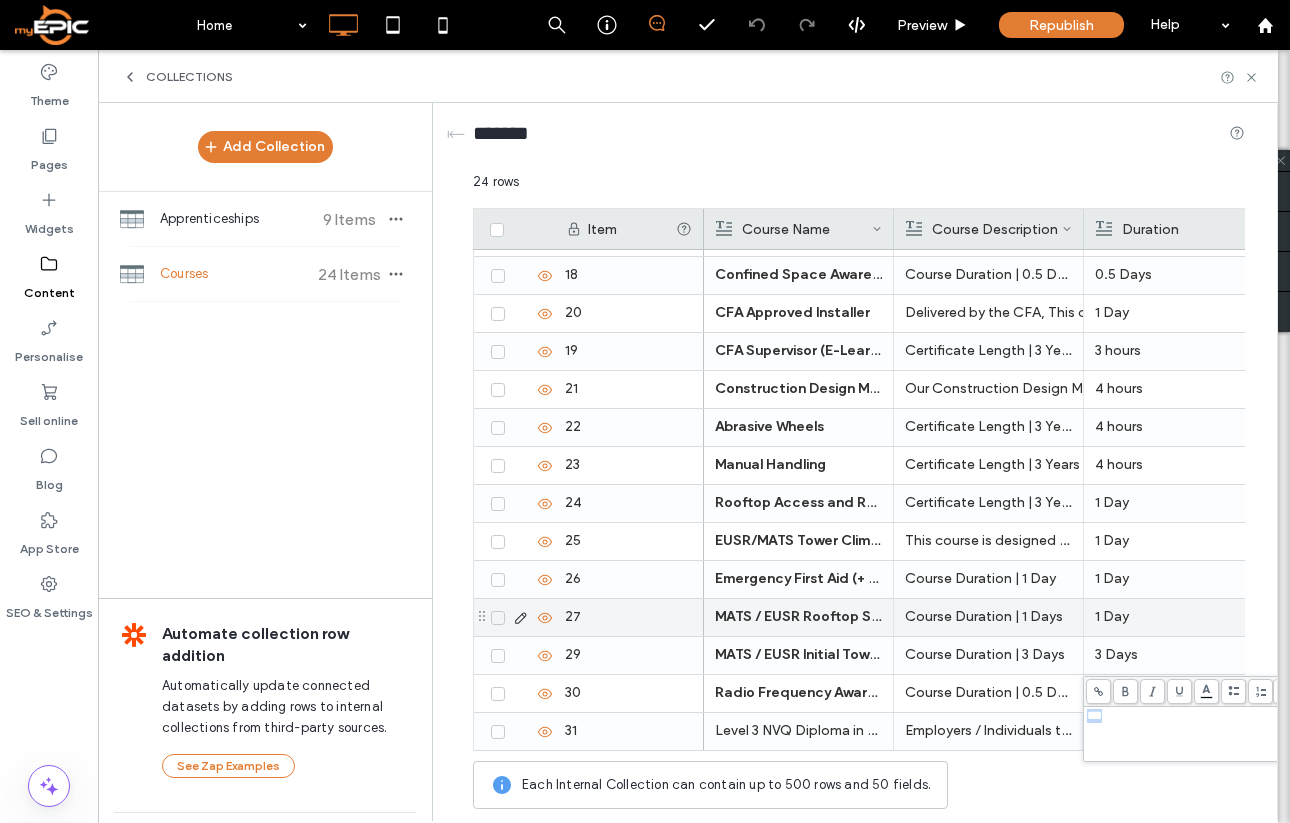 scroll, scrollTop: 0, scrollLeft: 213, axis: horizontal 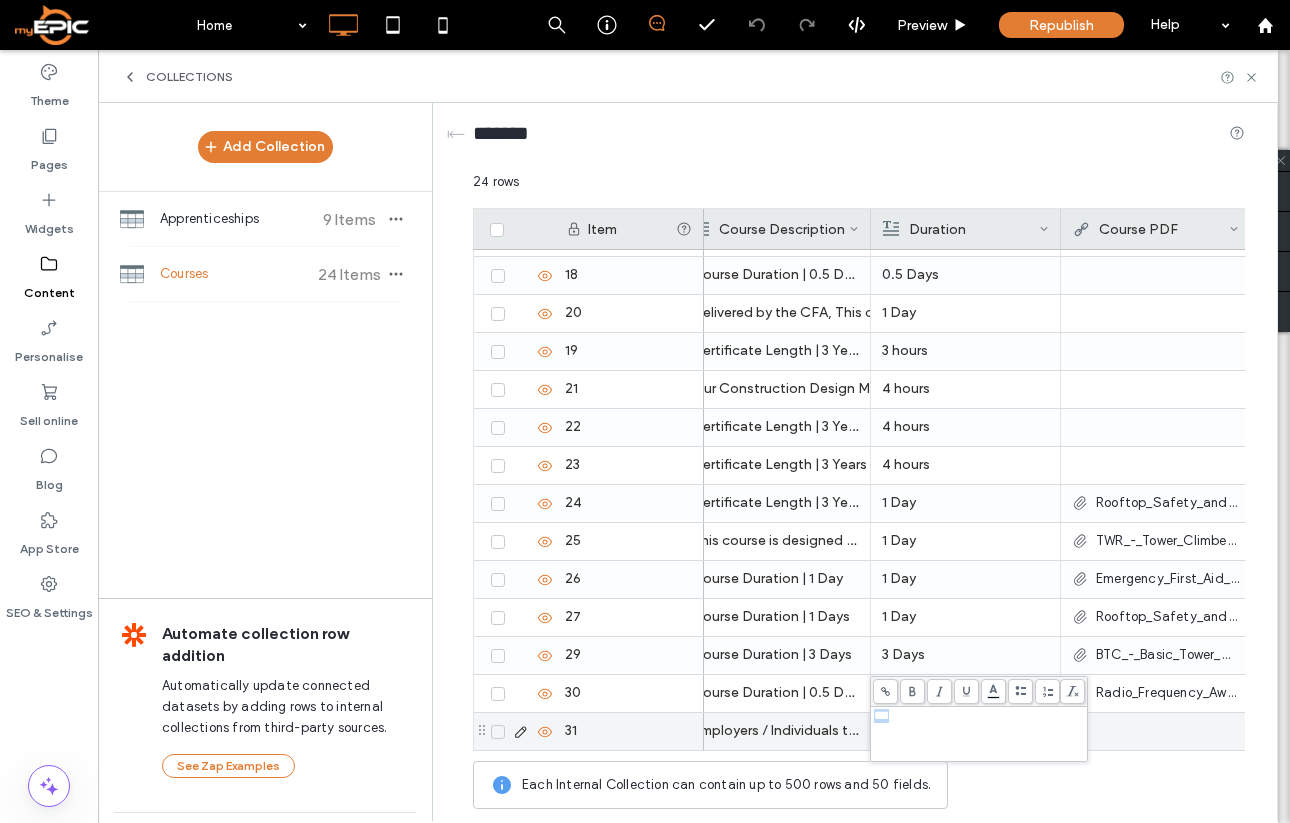 click at bounding box center (1155, 731) 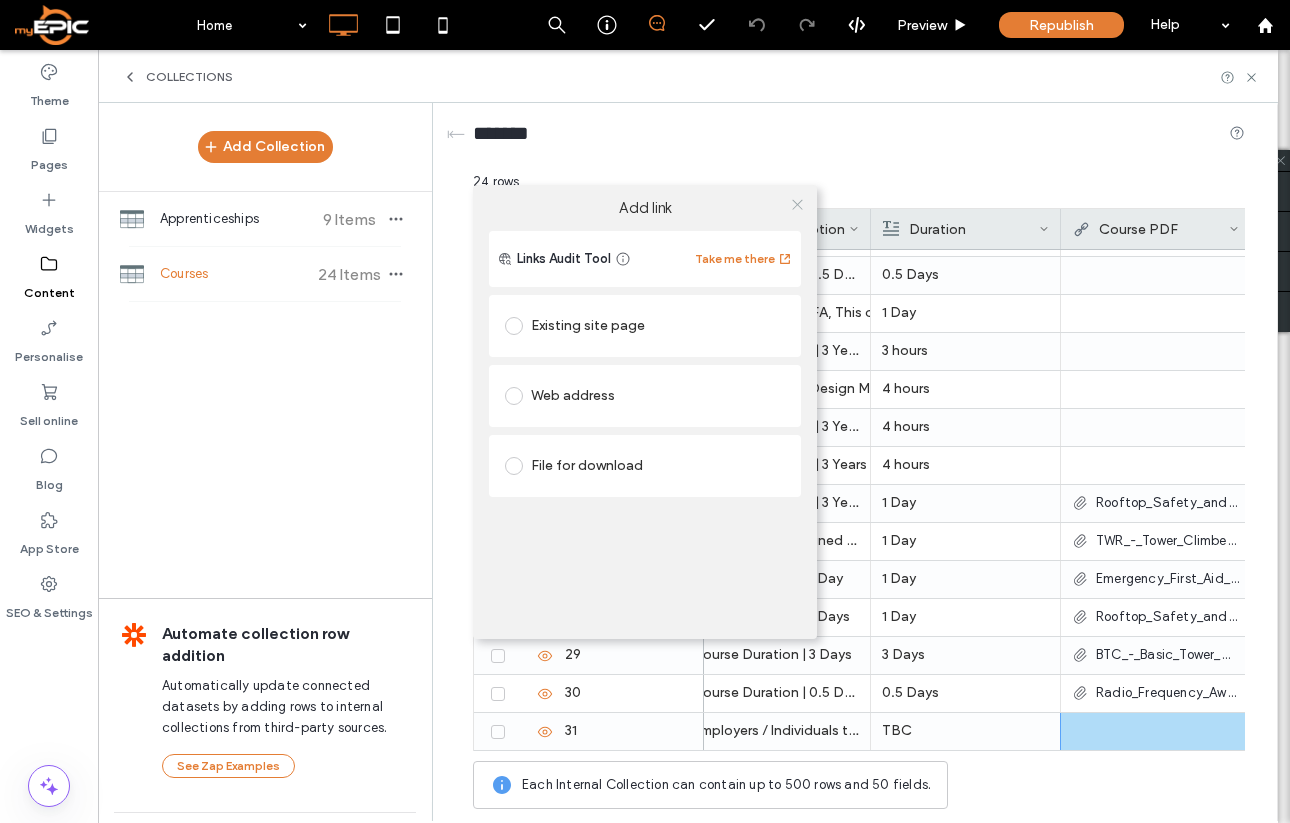 click 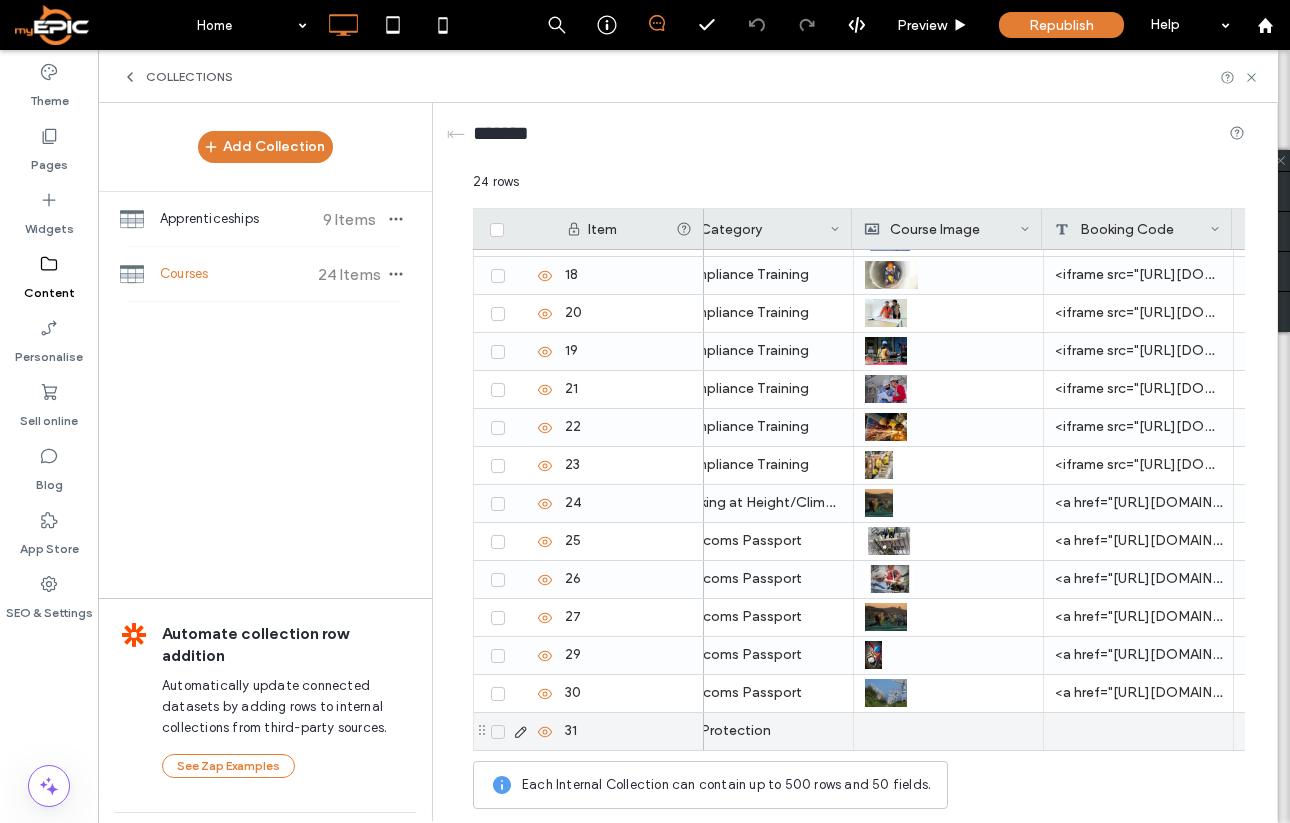 scroll, scrollTop: 0, scrollLeft: 802, axis: horizontal 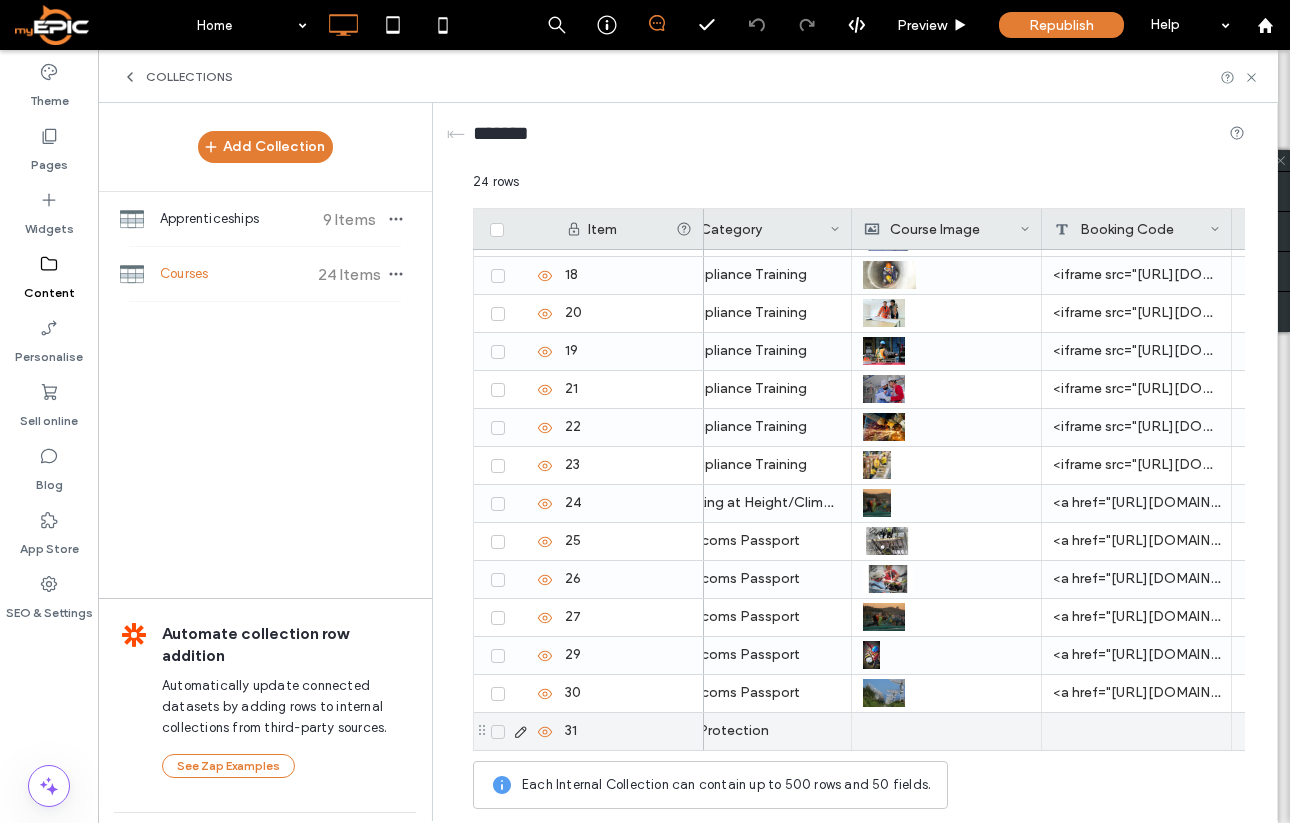 click at bounding box center [946, 731] 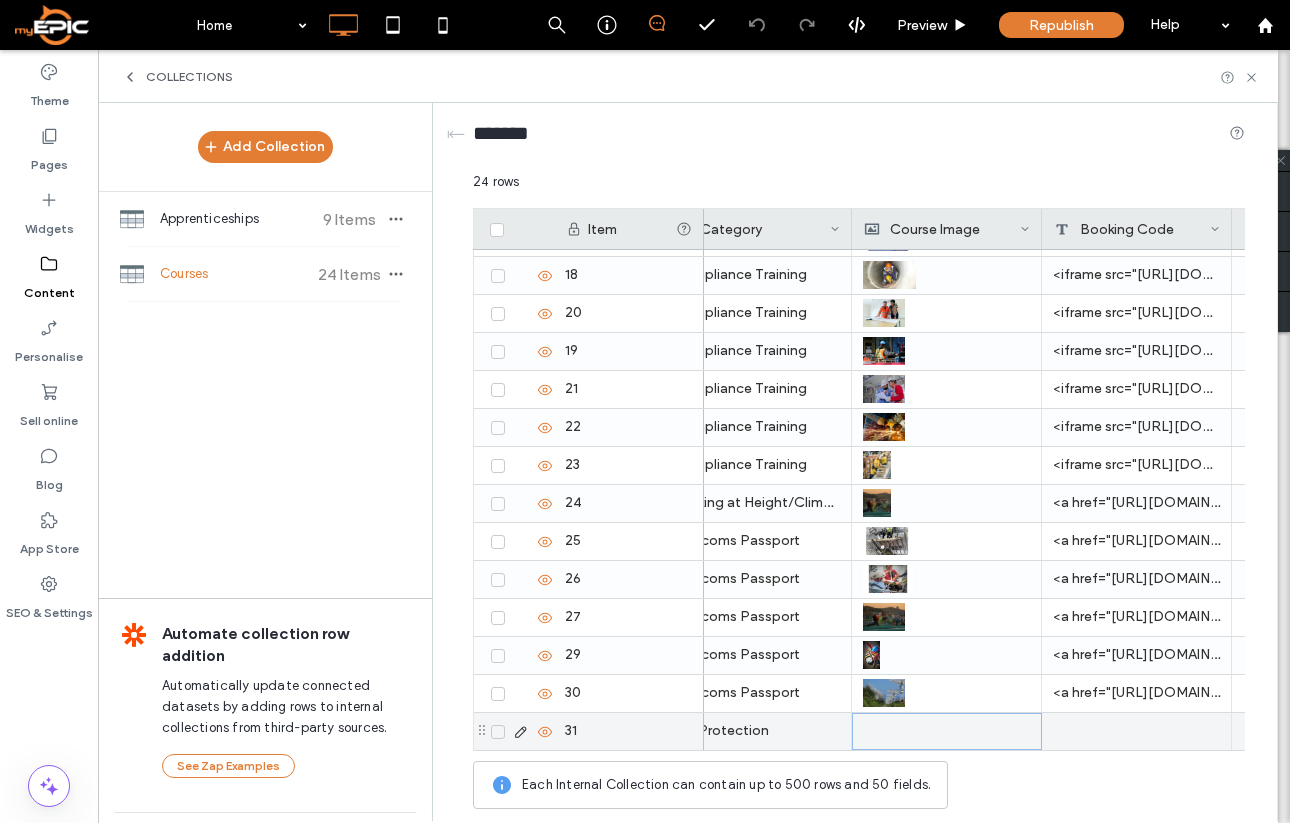 click at bounding box center [947, 731] 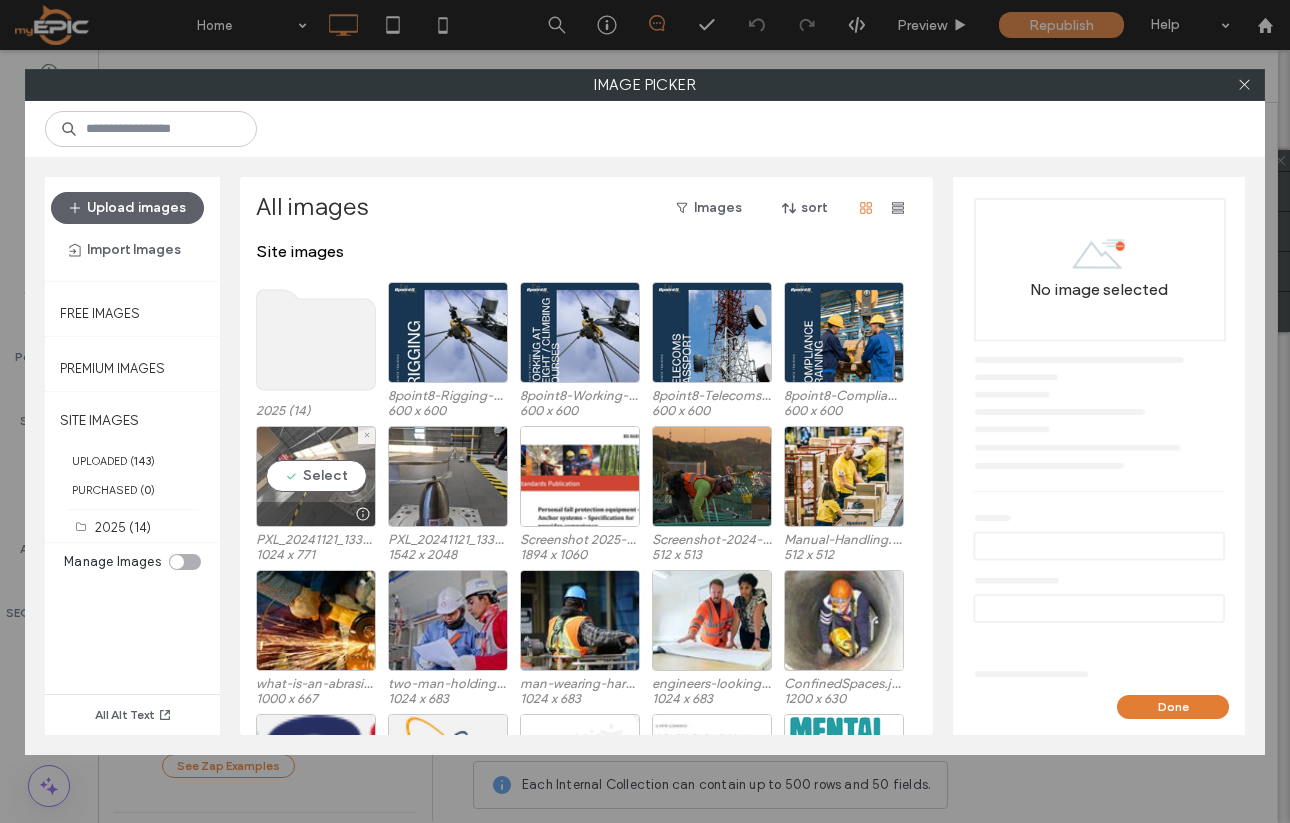 click on "Select" at bounding box center [316, 476] 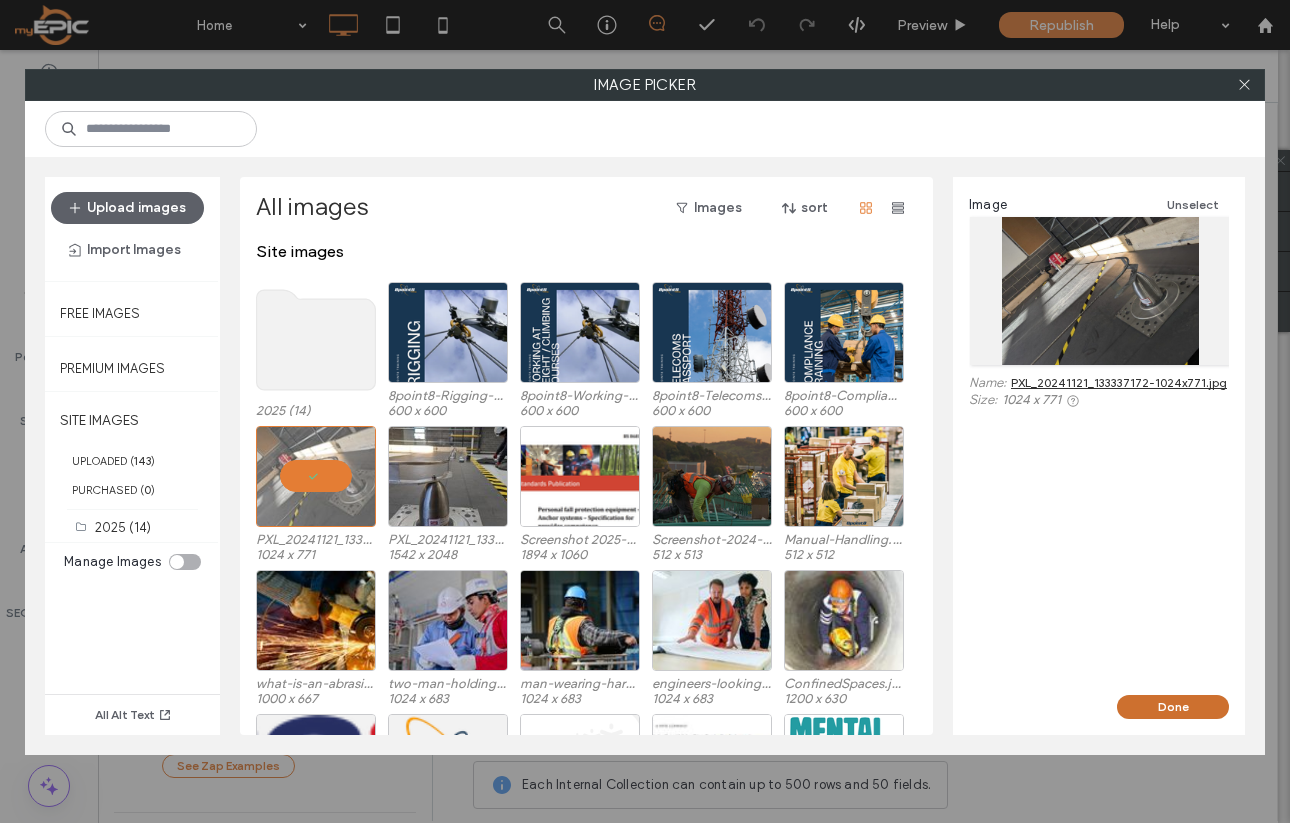 click on "Done" at bounding box center [1173, 707] 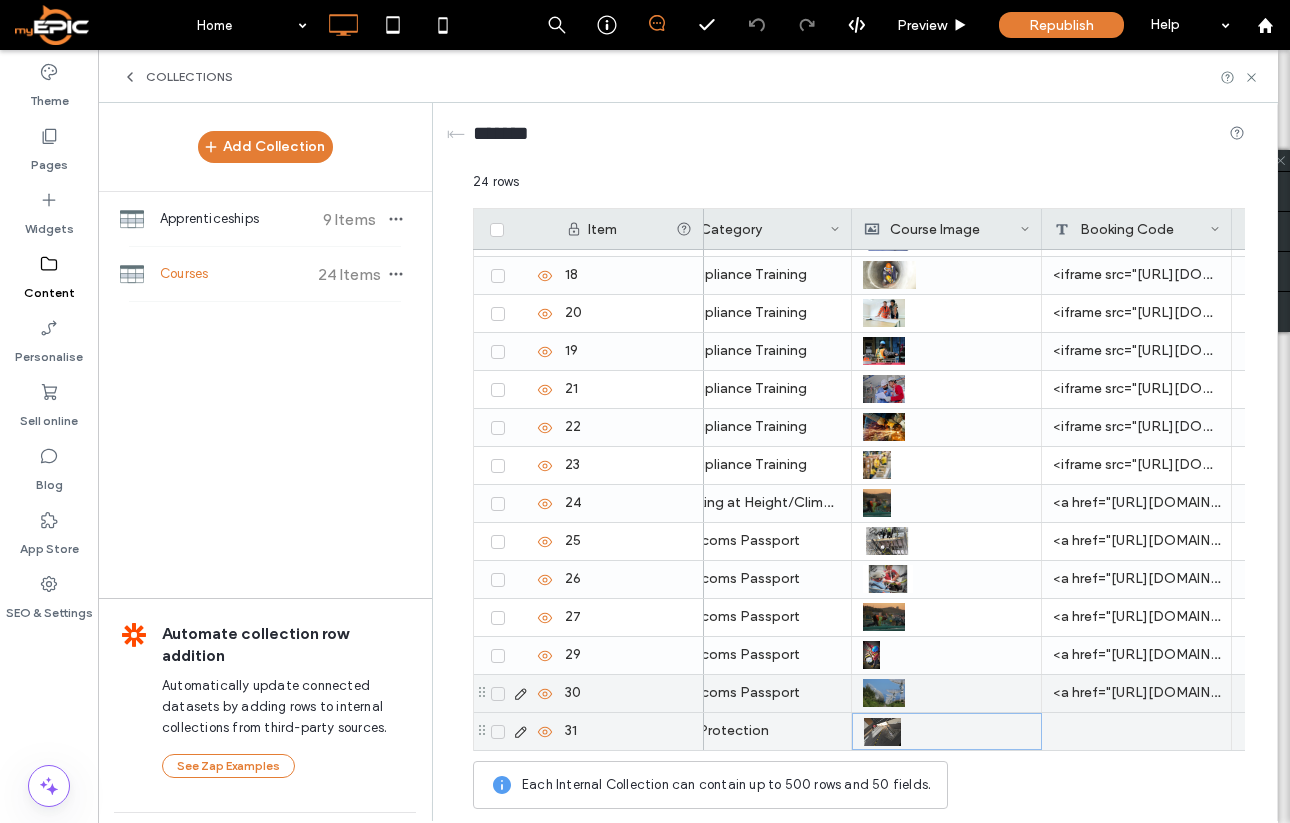 scroll, scrollTop: 0, scrollLeft: 859, axis: horizontal 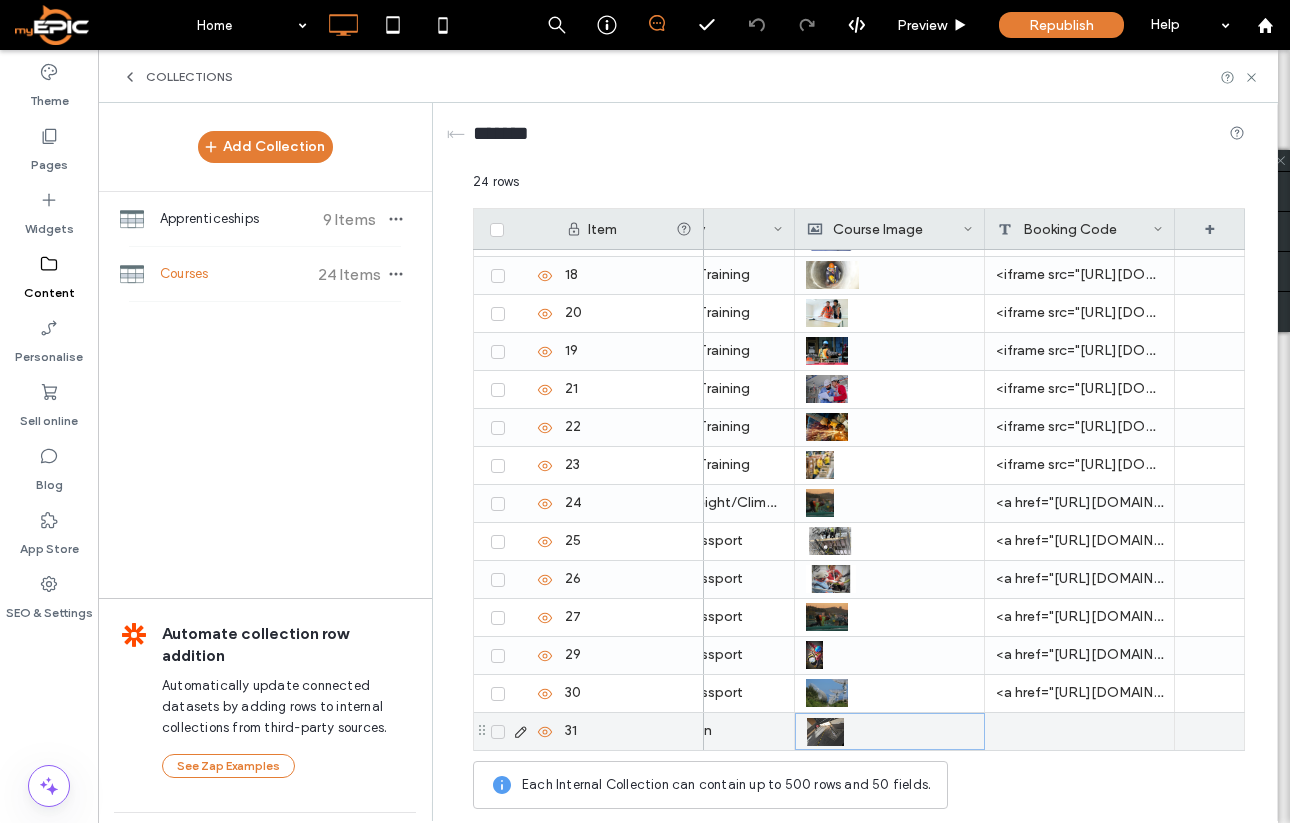 click at bounding box center (1080, 731) 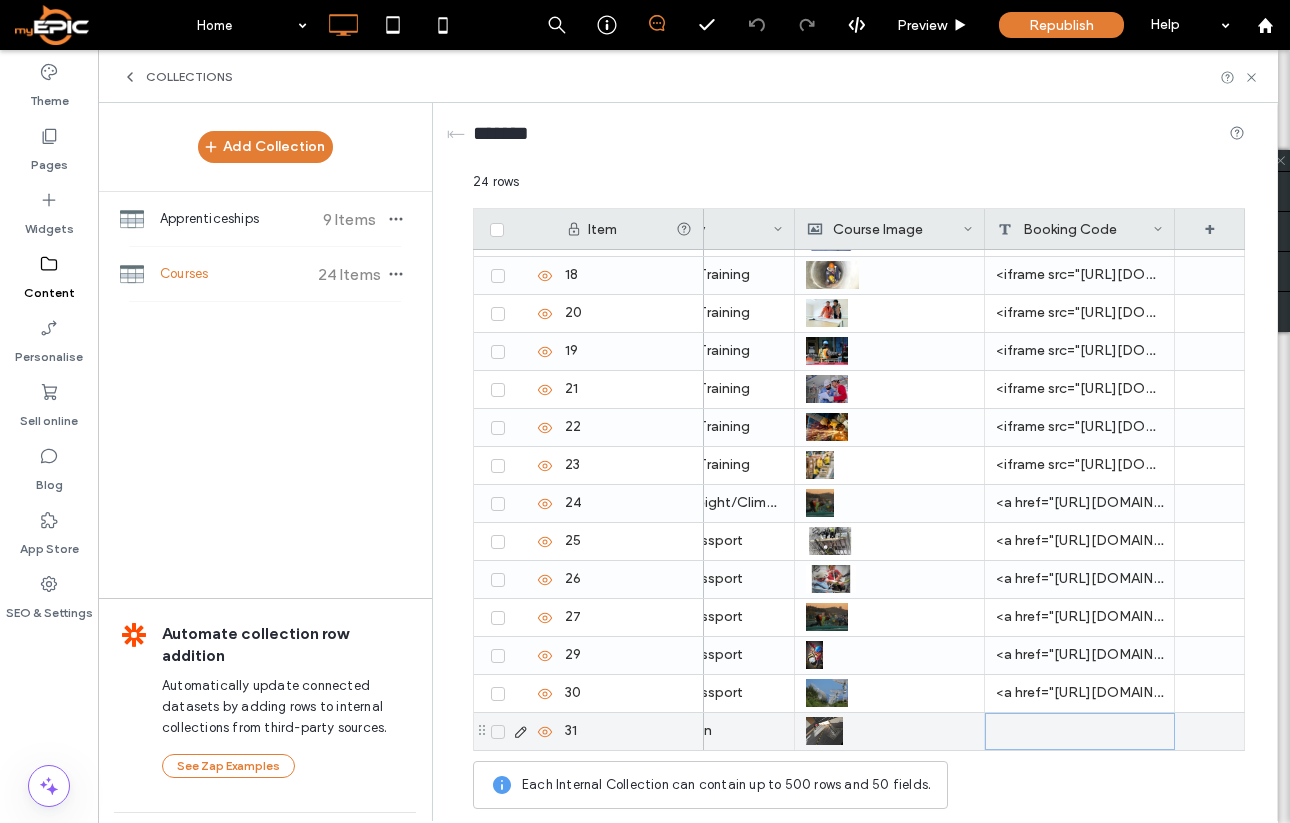 click at bounding box center [1080, 731] 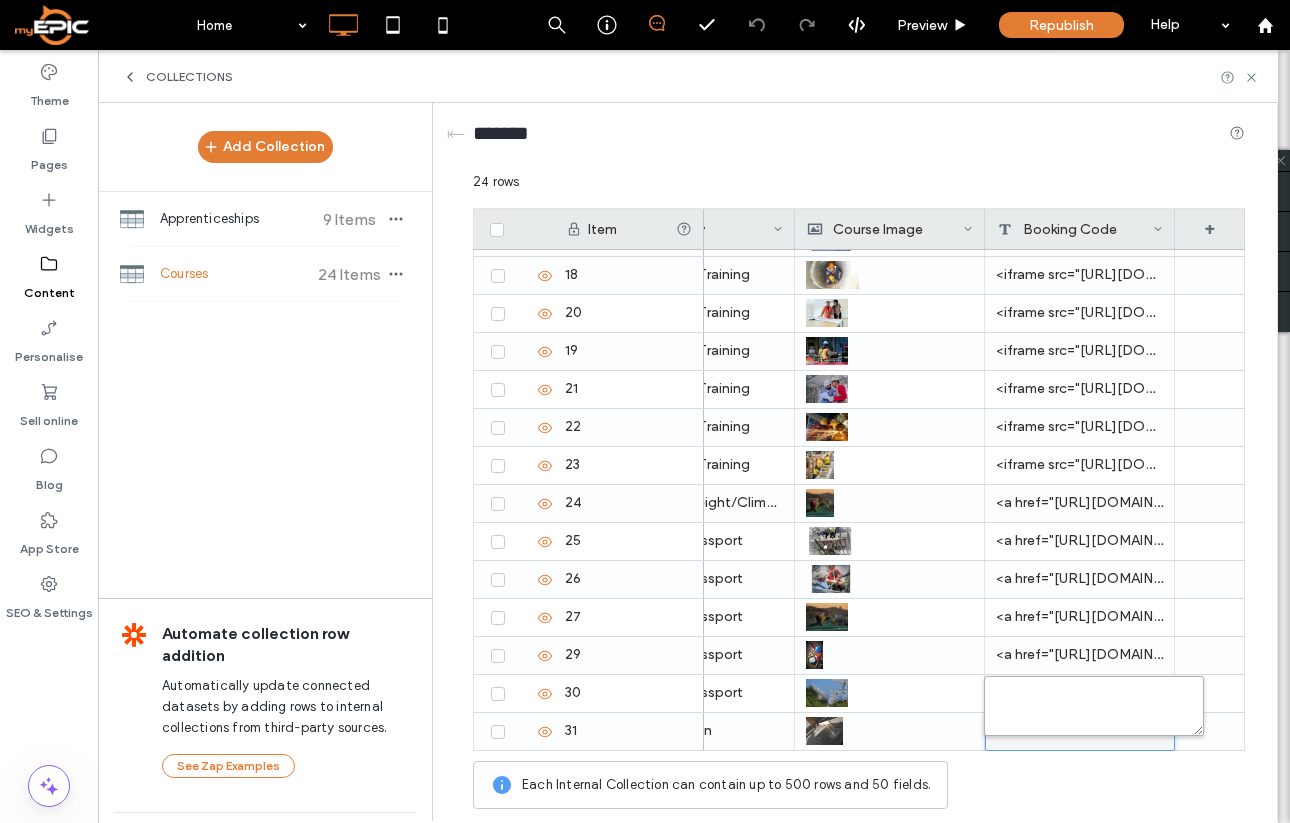 click at bounding box center [1094, 706] 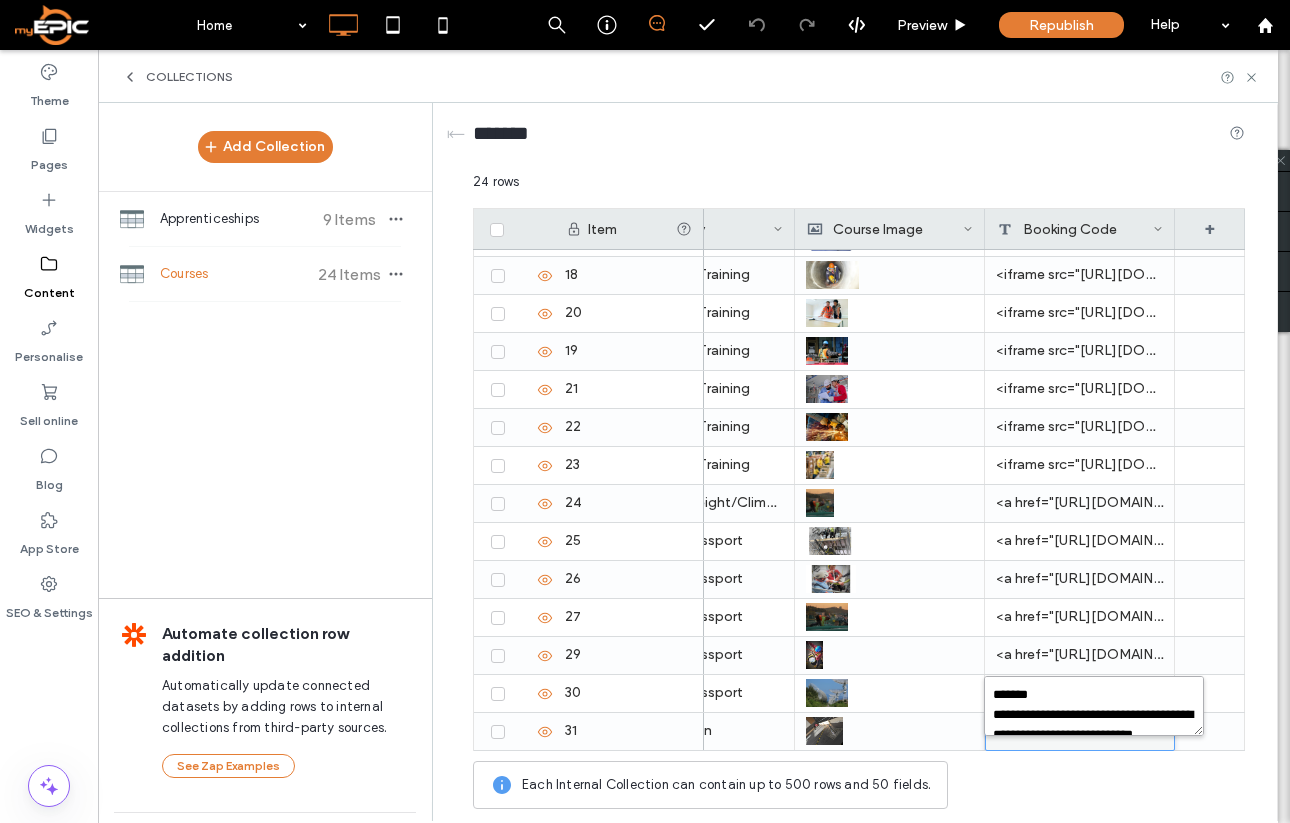scroll, scrollTop: 608, scrollLeft: 0, axis: vertical 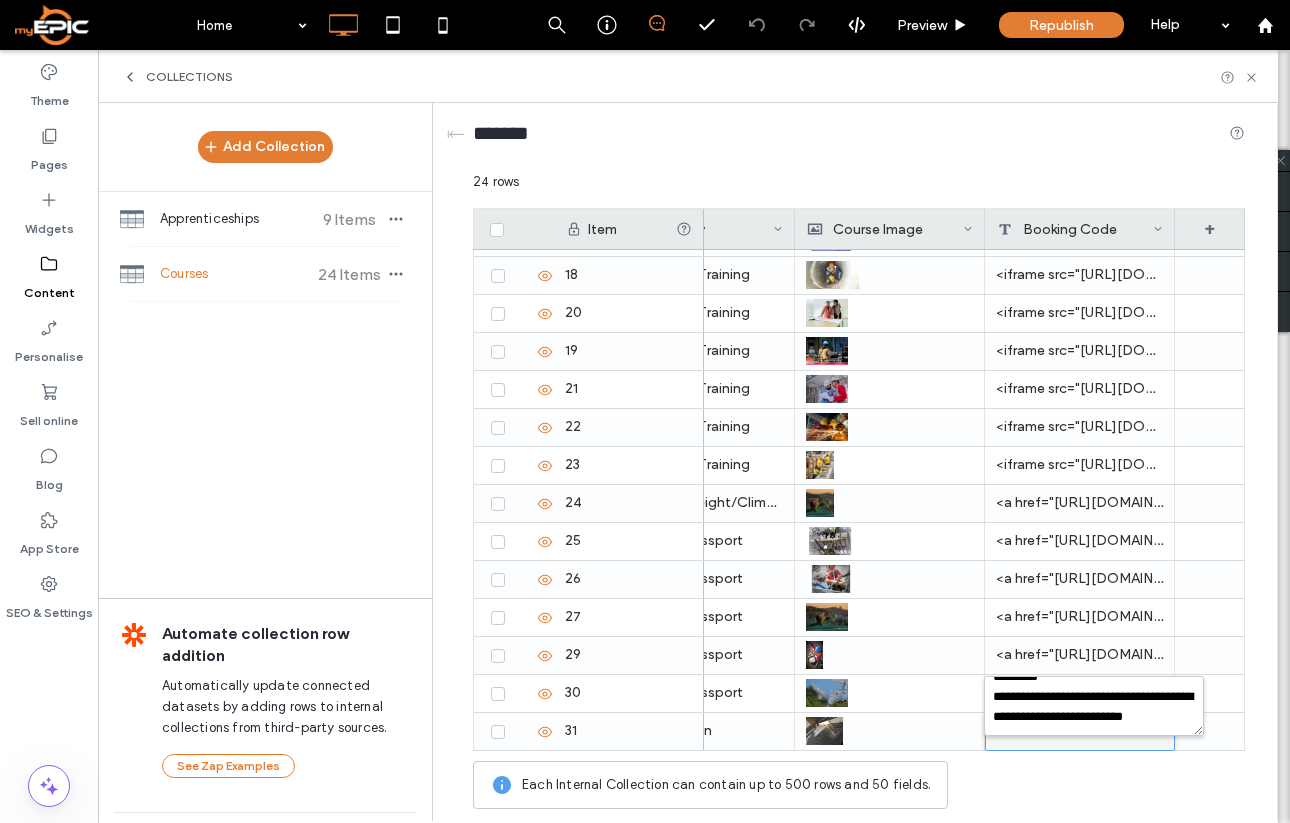 click on "Each Internal Collection can contain up to 500 rows and 50 fields." at bounding box center (859, 785) 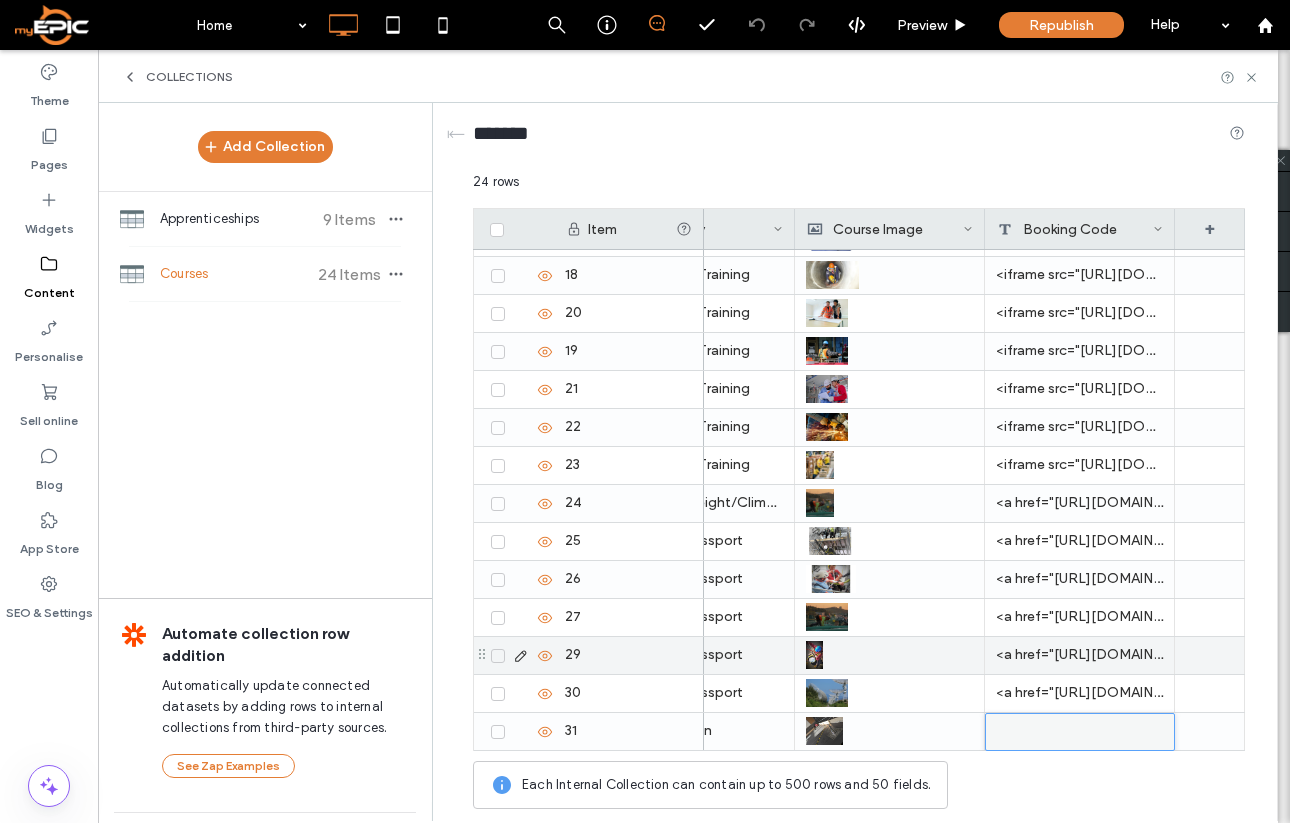 scroll, scrollTop: 449, scrollLeft: 0, axis: vertical 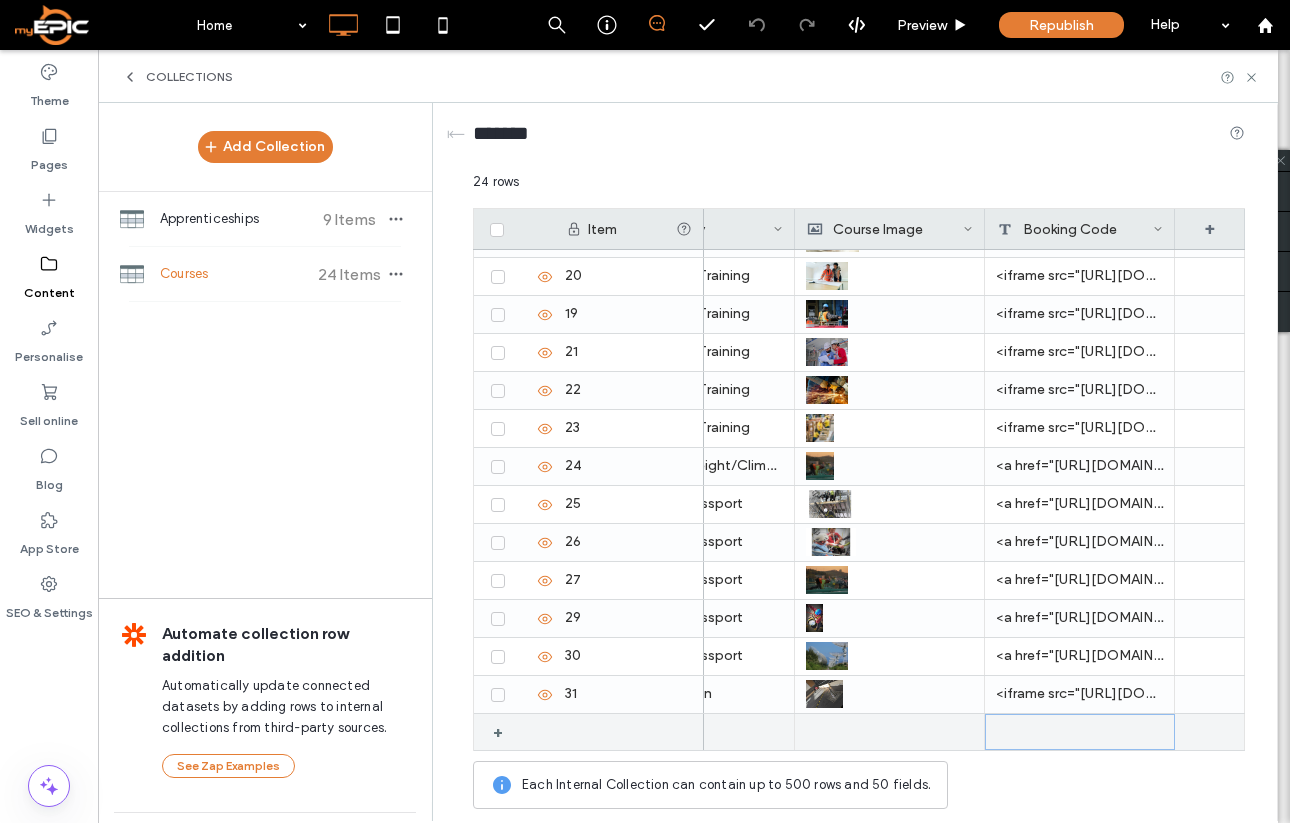 click at bounding box center (1080, 732) 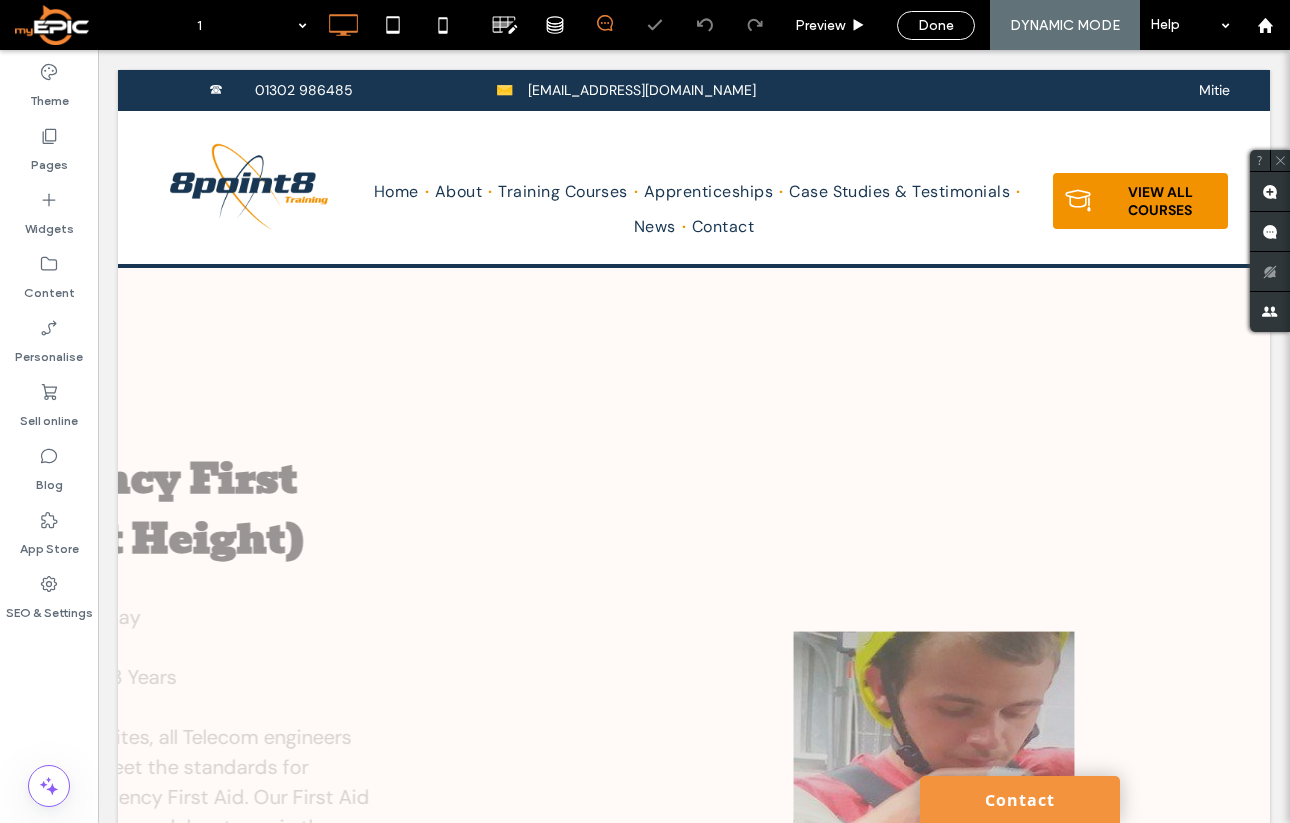 scroll, scrollTop: 0, scrollLeft: 0, axis: both 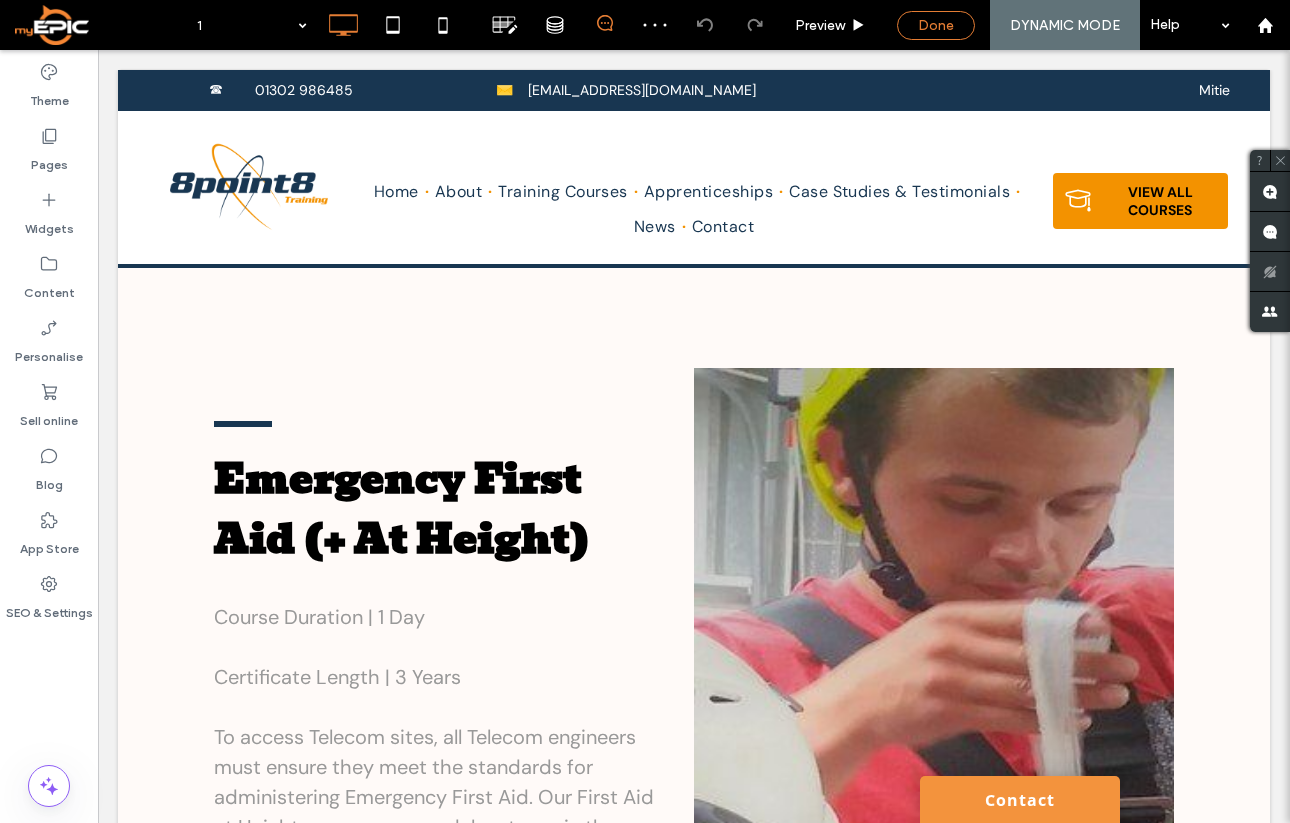 click on "Done" at bounding box center (936, 25) 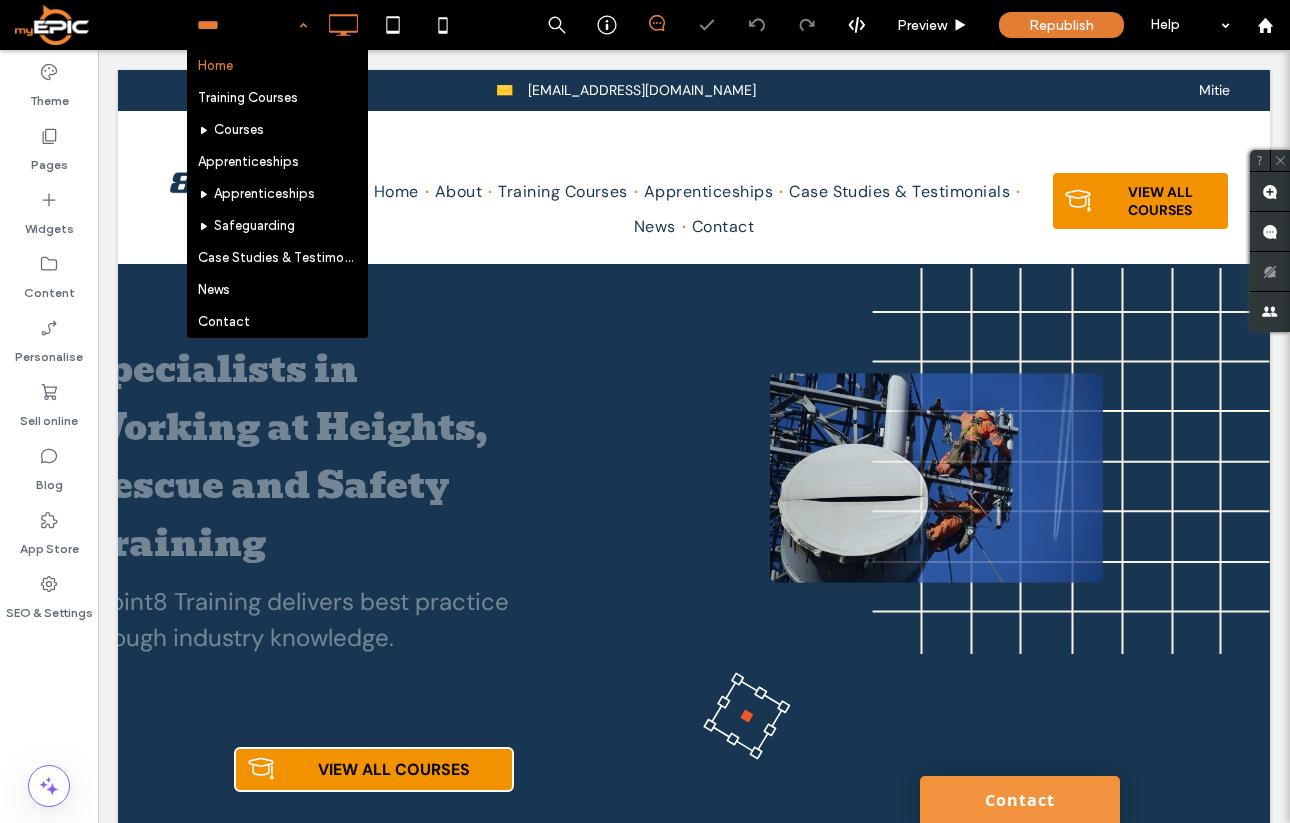 scroll, scrollTop: 0, scrollLeft: 0, axis: both 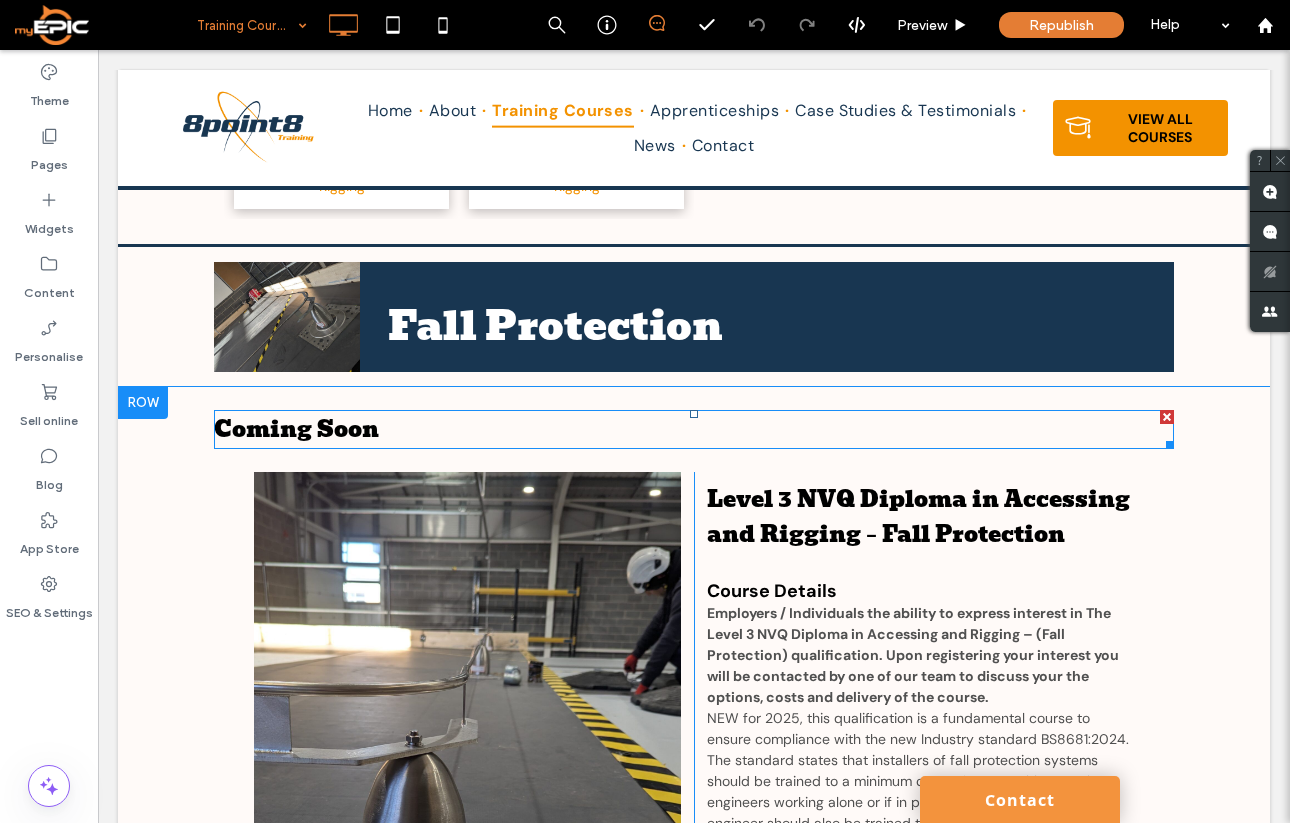 click at bounding box center (1167, 417) 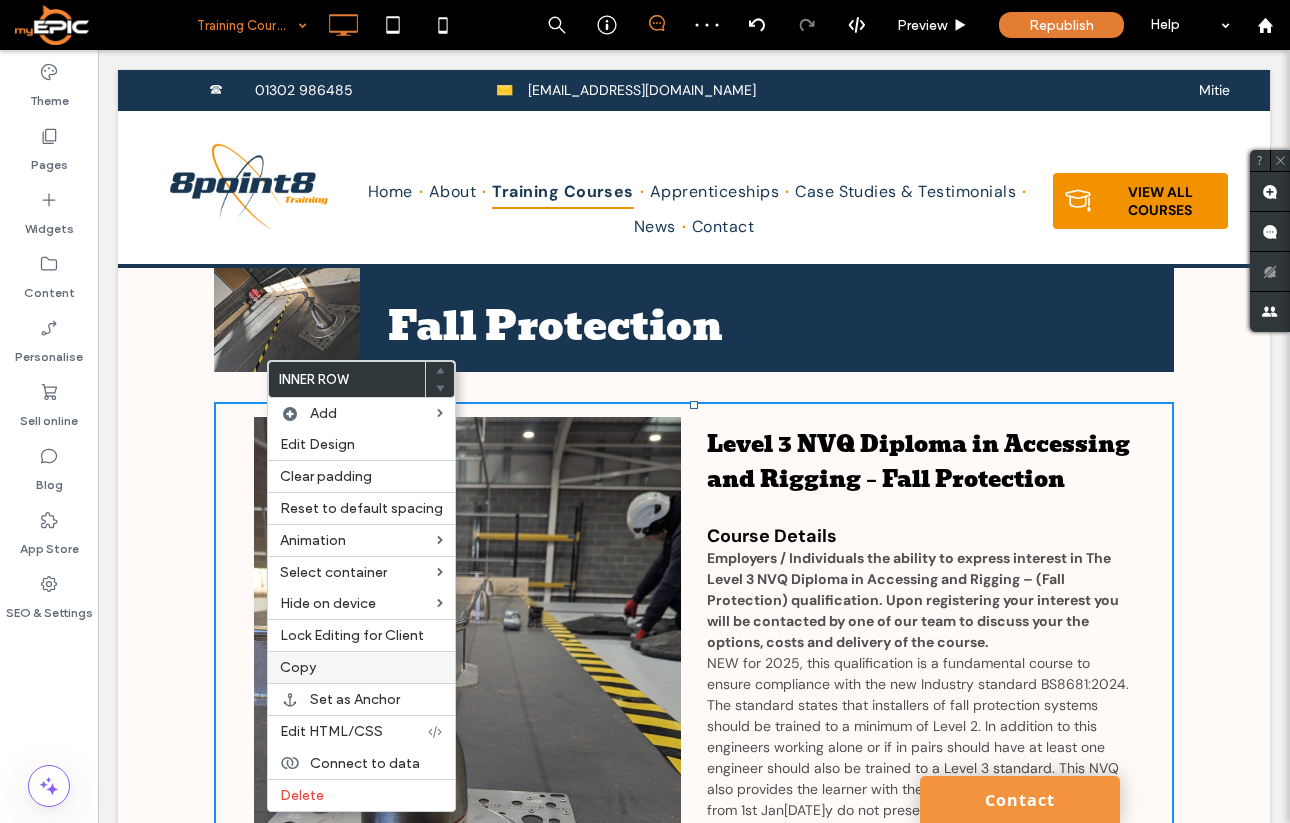 click on "Copy" at bounding box center (361, 667) 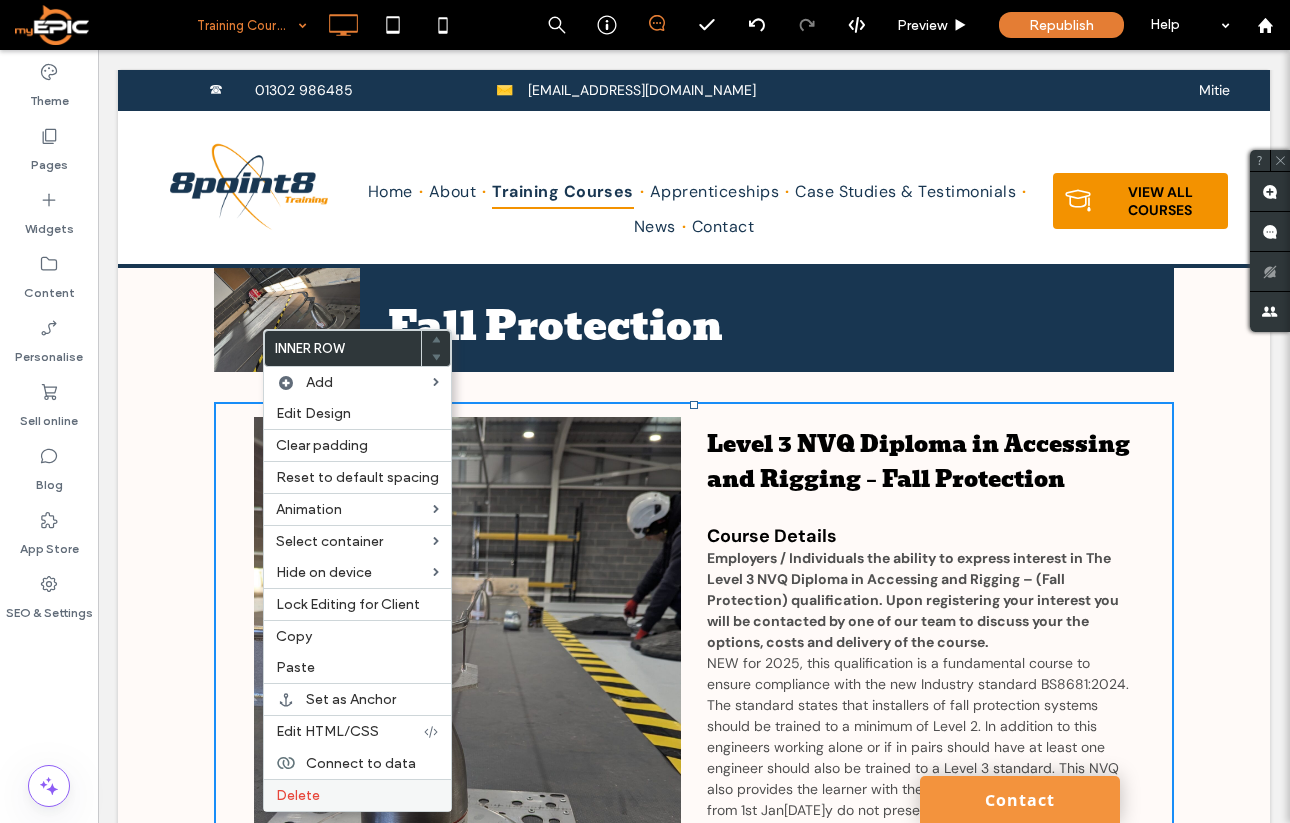 click on "Delete" at bounding box center (357, 795) 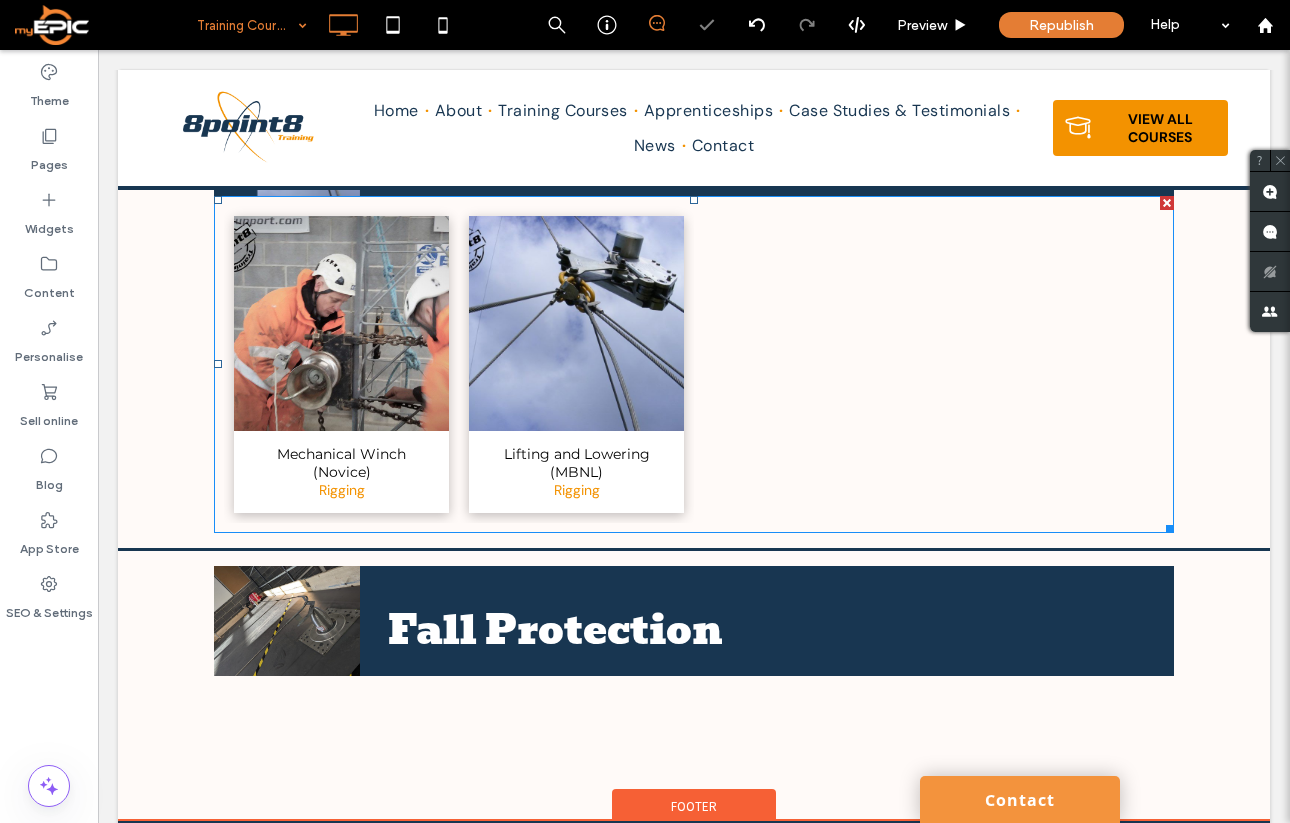 scroll, scrollTop: 3466, scrollLeft: 0, axis: vertical 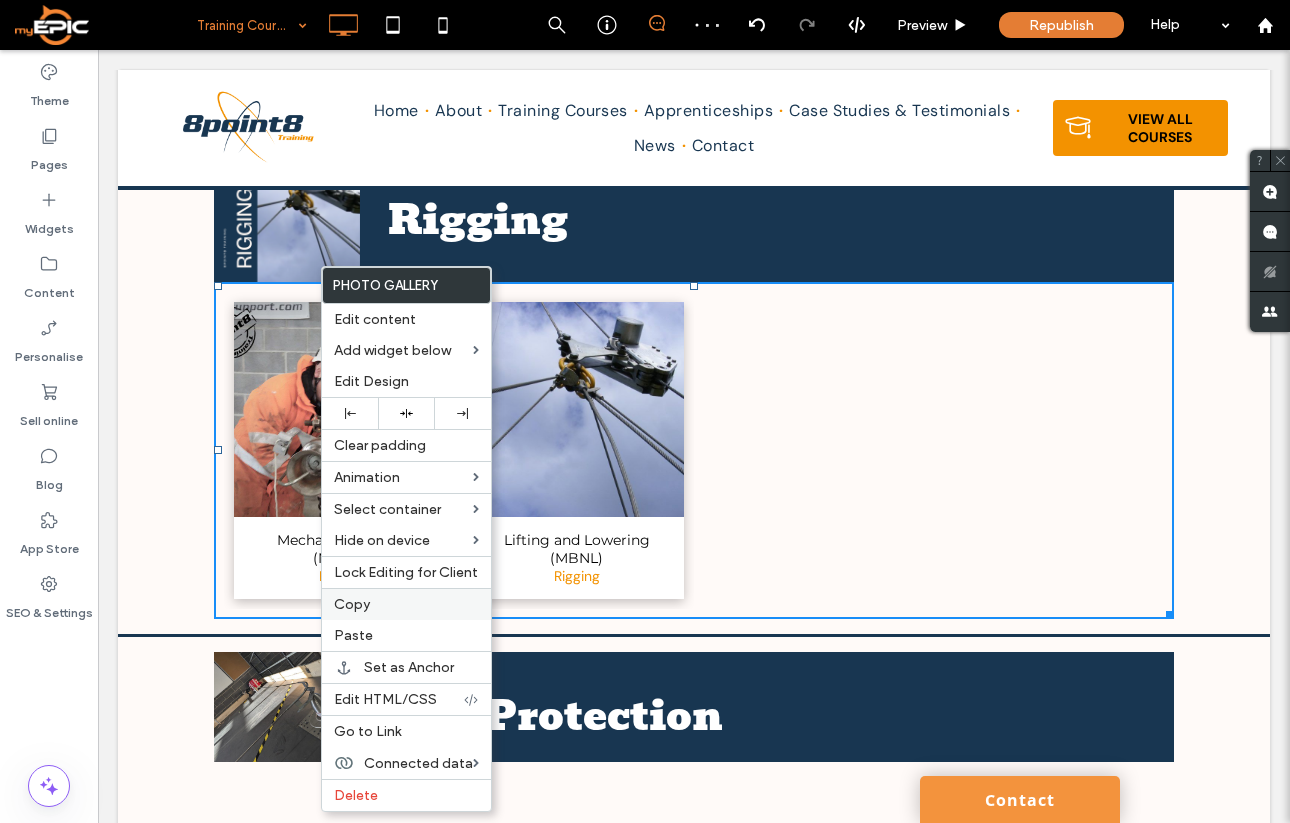 click on "Copy" at bounding box center (406, 604) 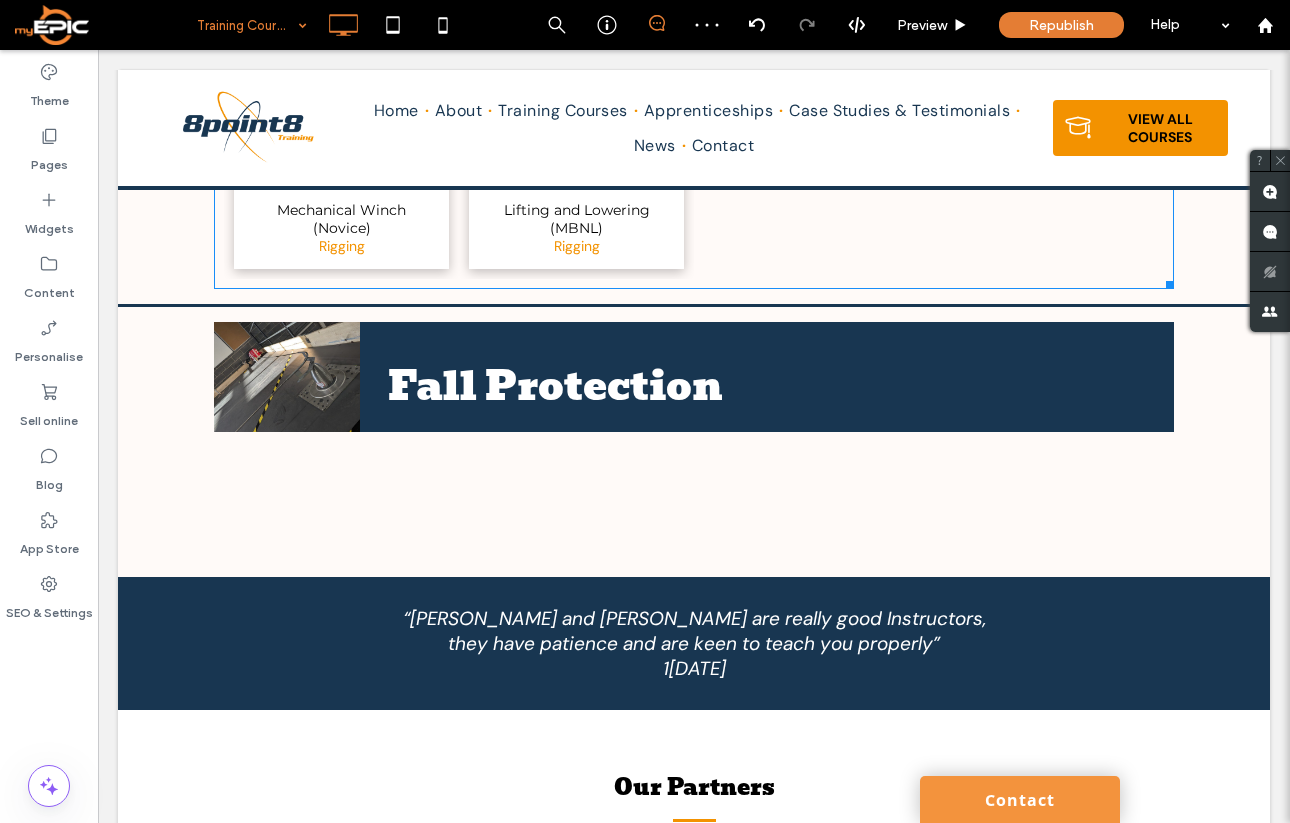 scroll, scrollTop: 3822, scrollLeft: 0, axis: vertical 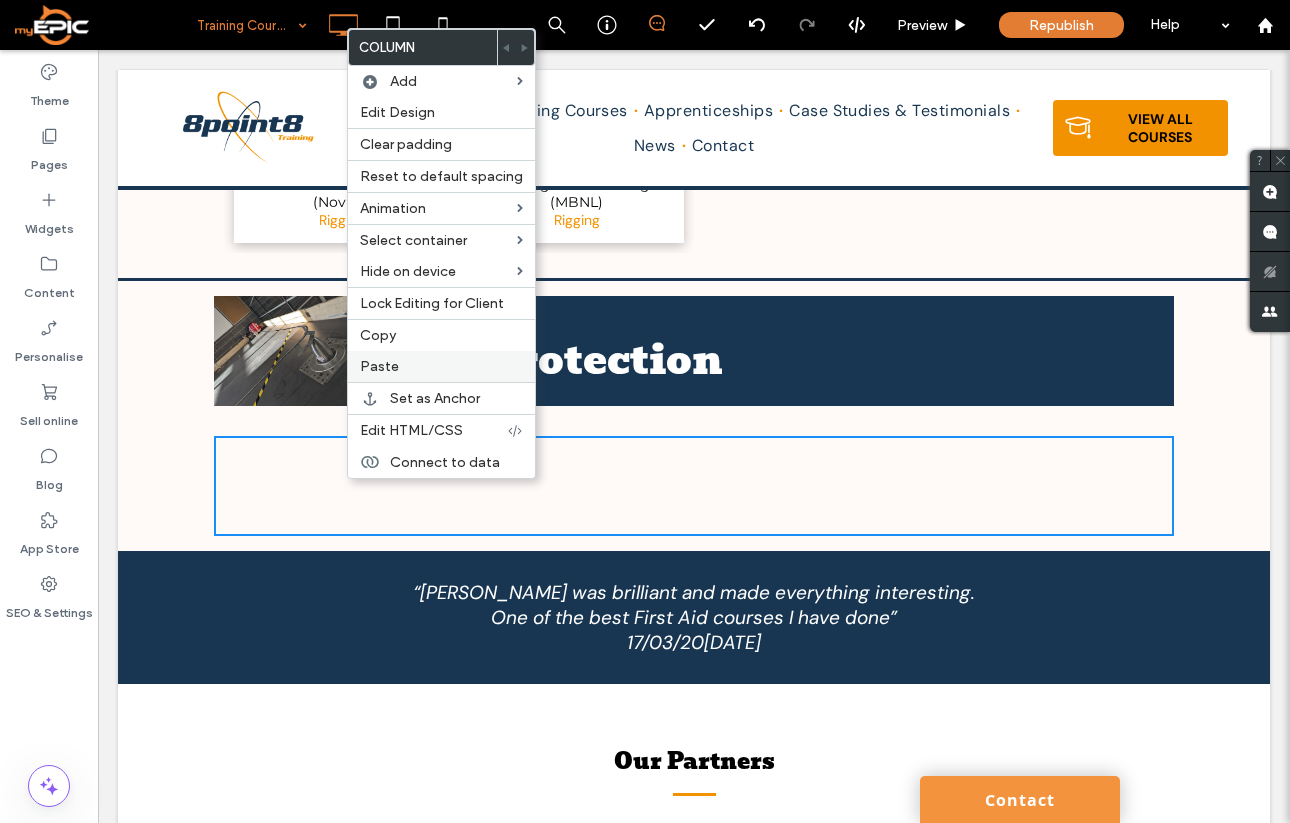 click on "Paste" at bounding box center [379, 366] 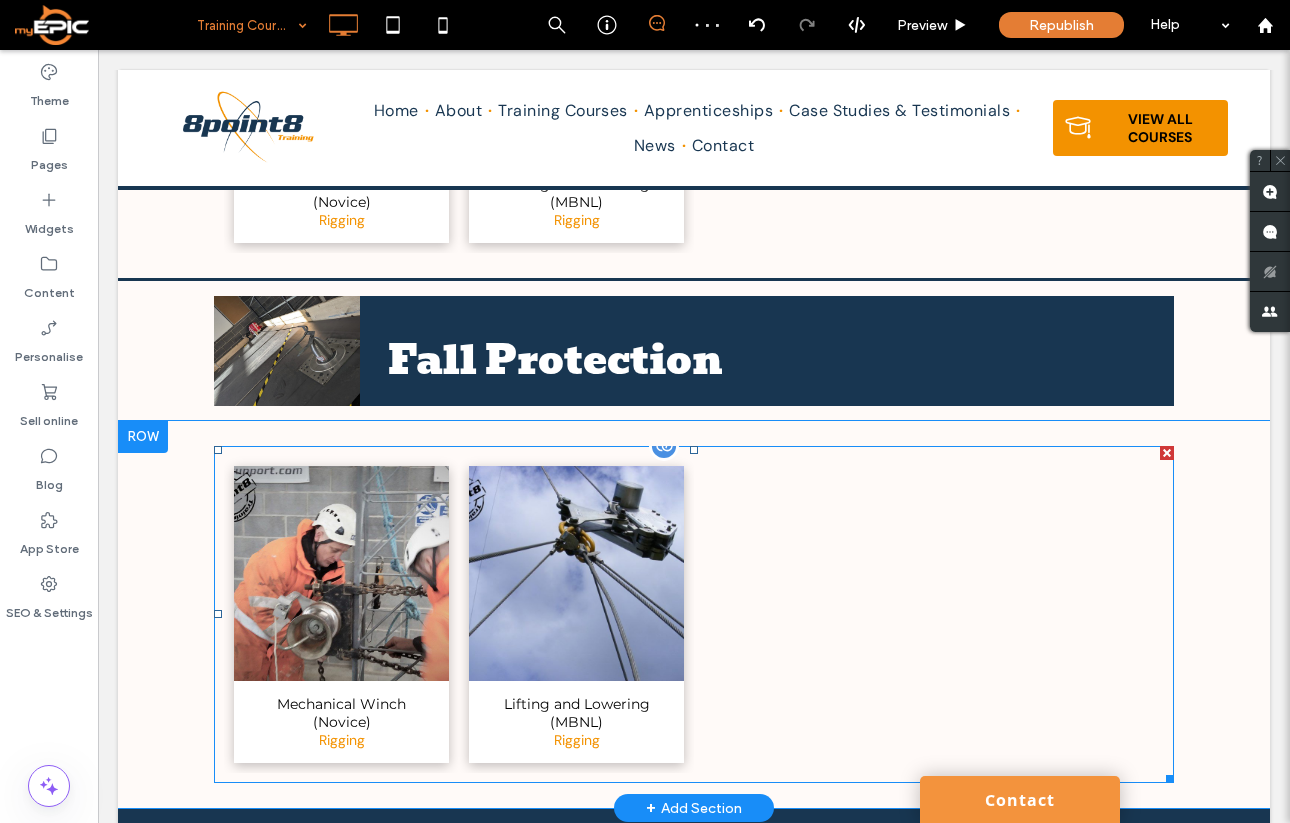 click at bounding box center (576, 573) 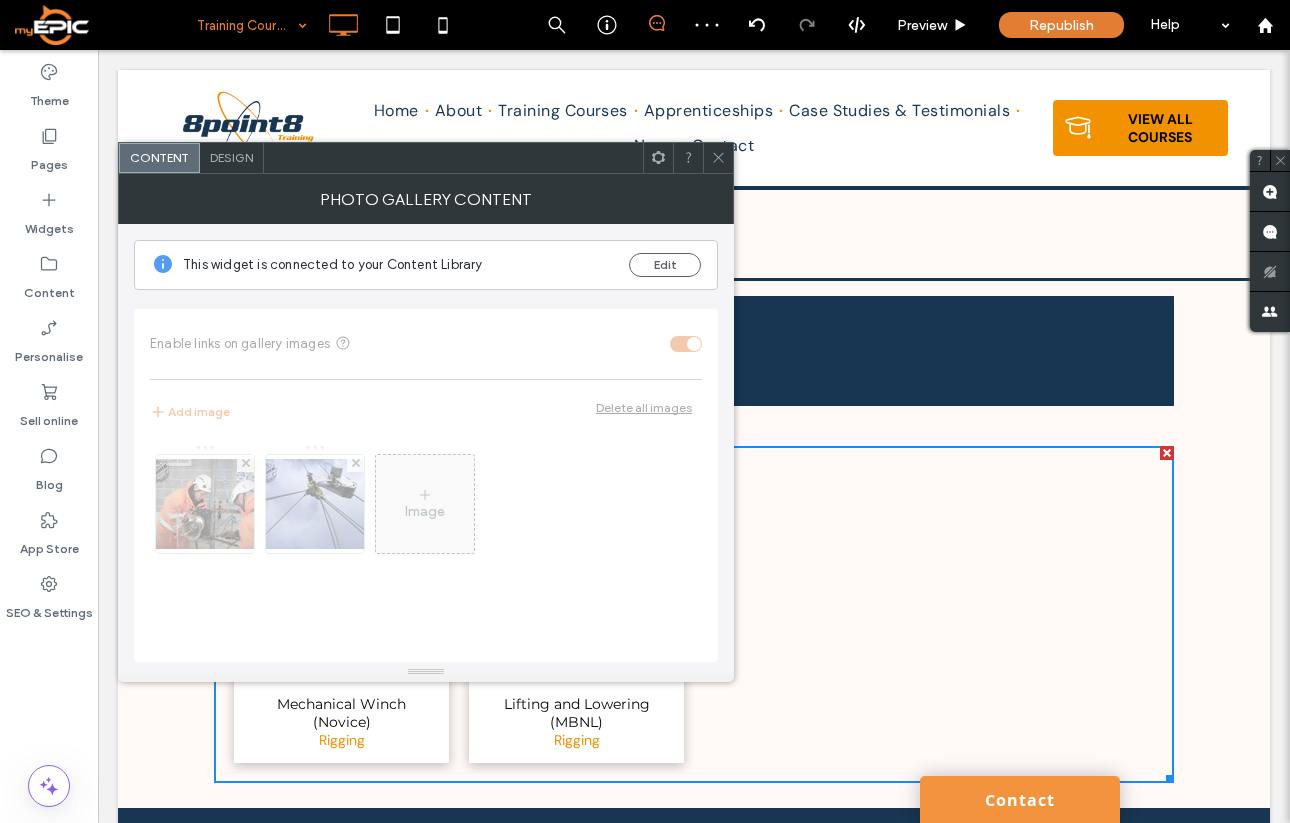 click on "Design" at bounding box center (231, 157) 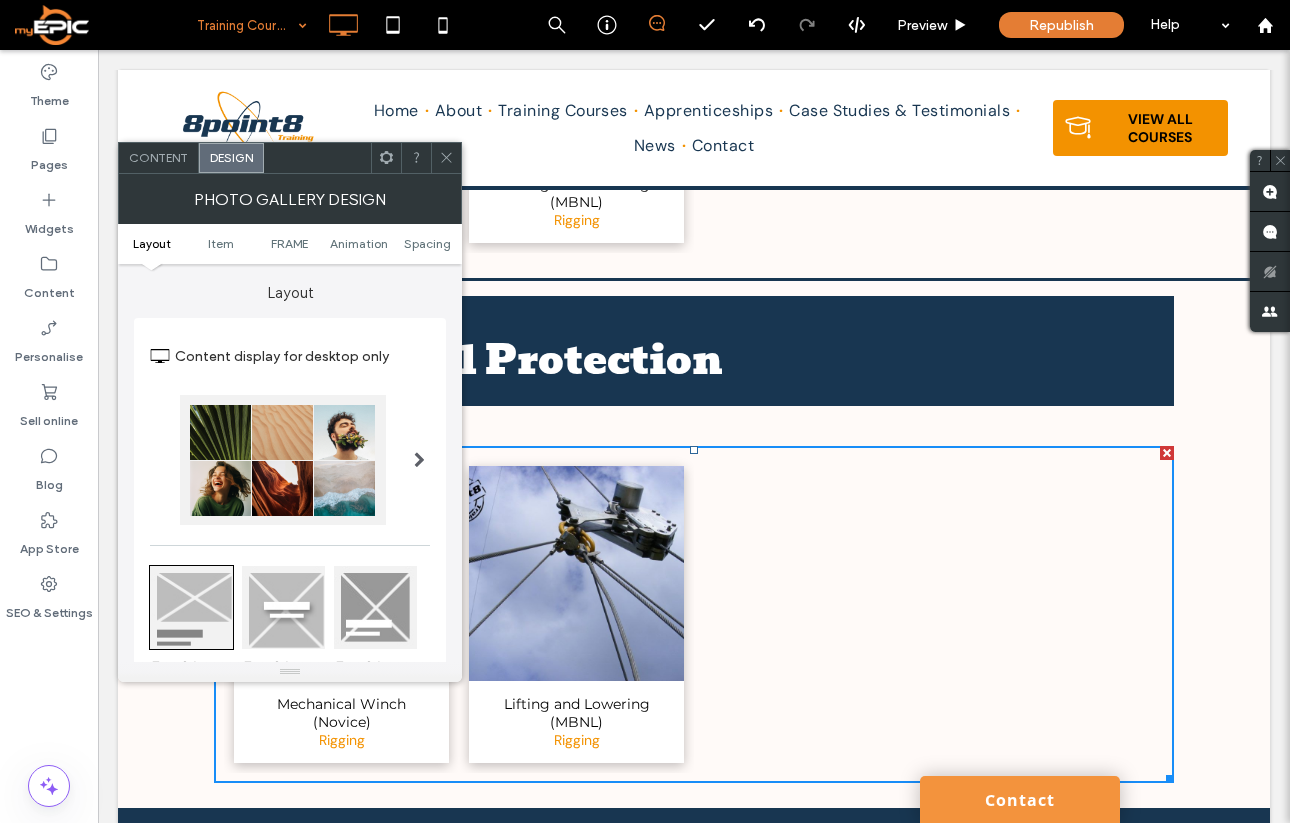 click on "Content" at bounding box center (158, 157) 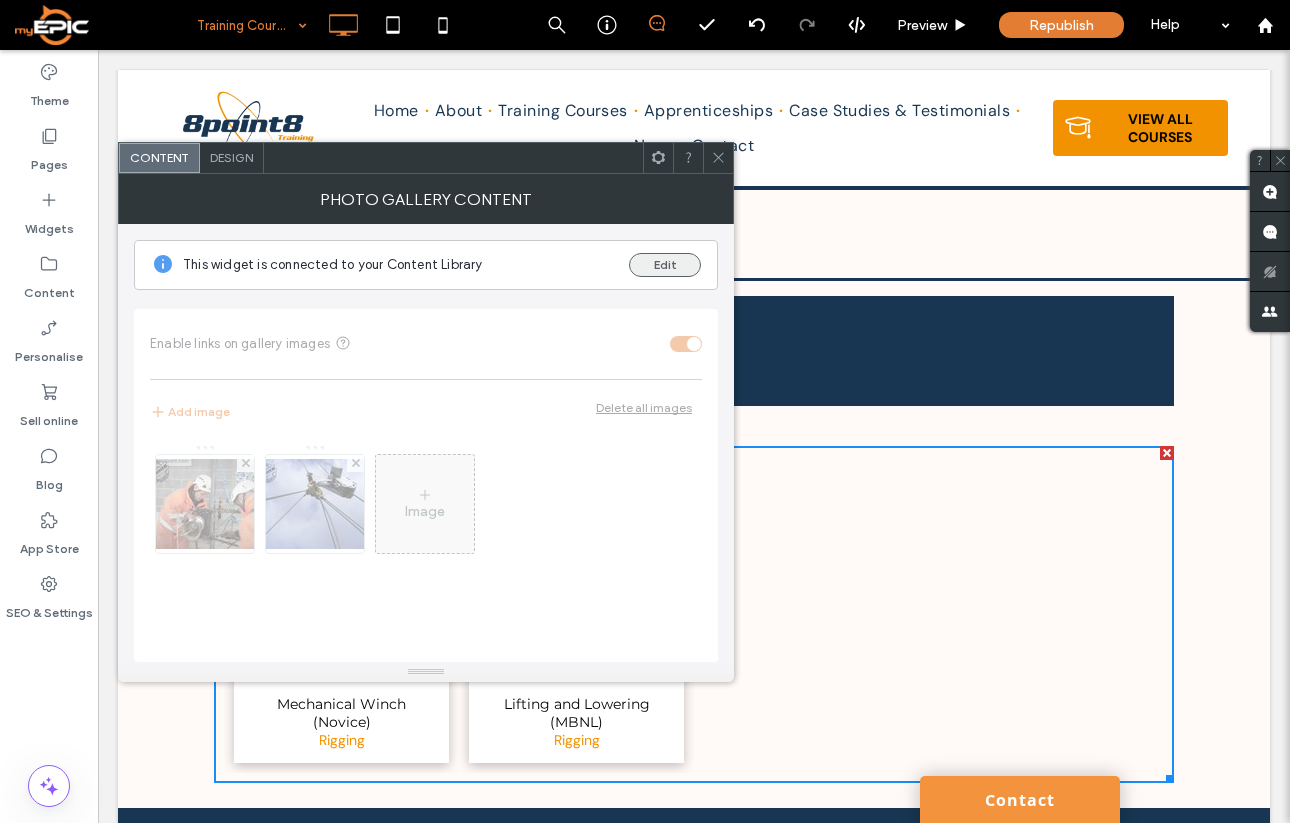 click on "Edit" at bounding box center (665, 265) 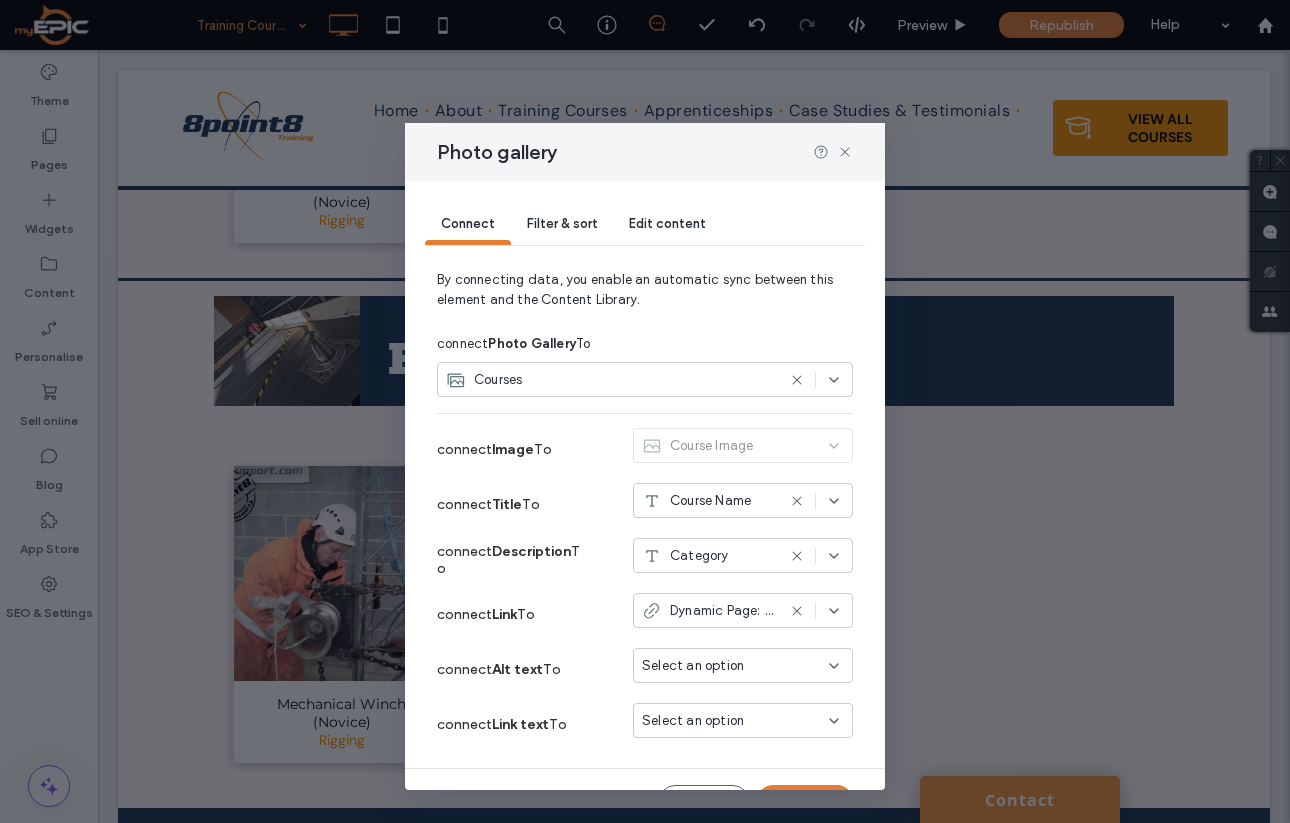 click on "Filter & sort" at bounding box center (562, 223) 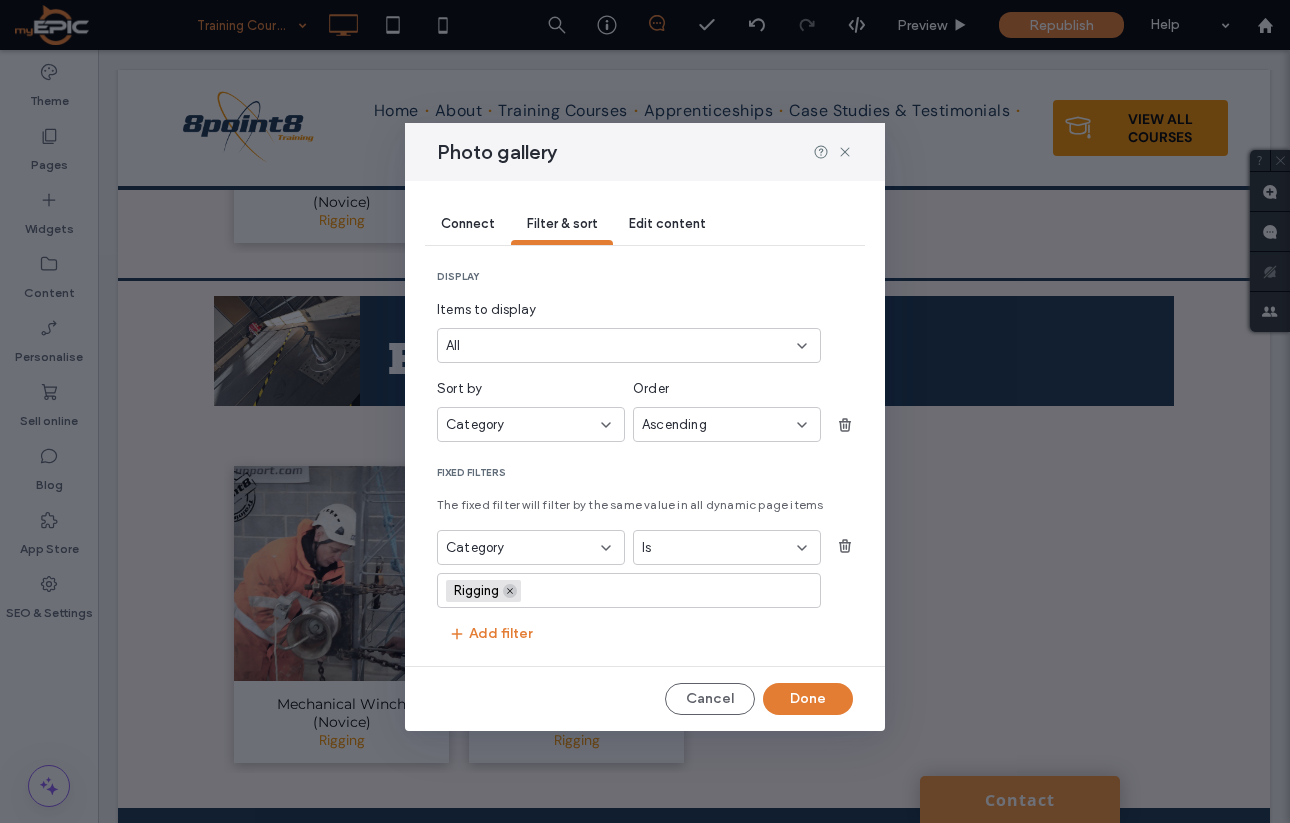click 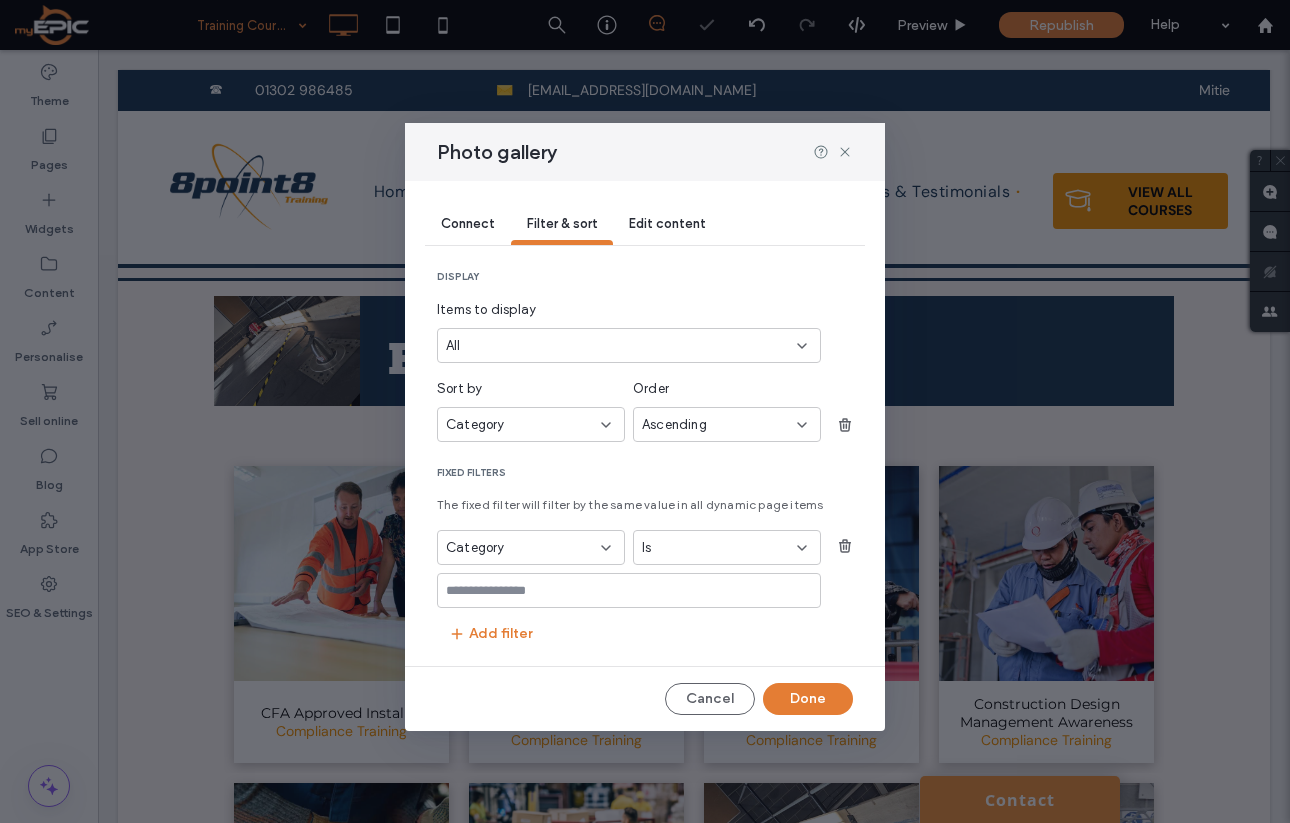 click at bounding box center (621, 591) 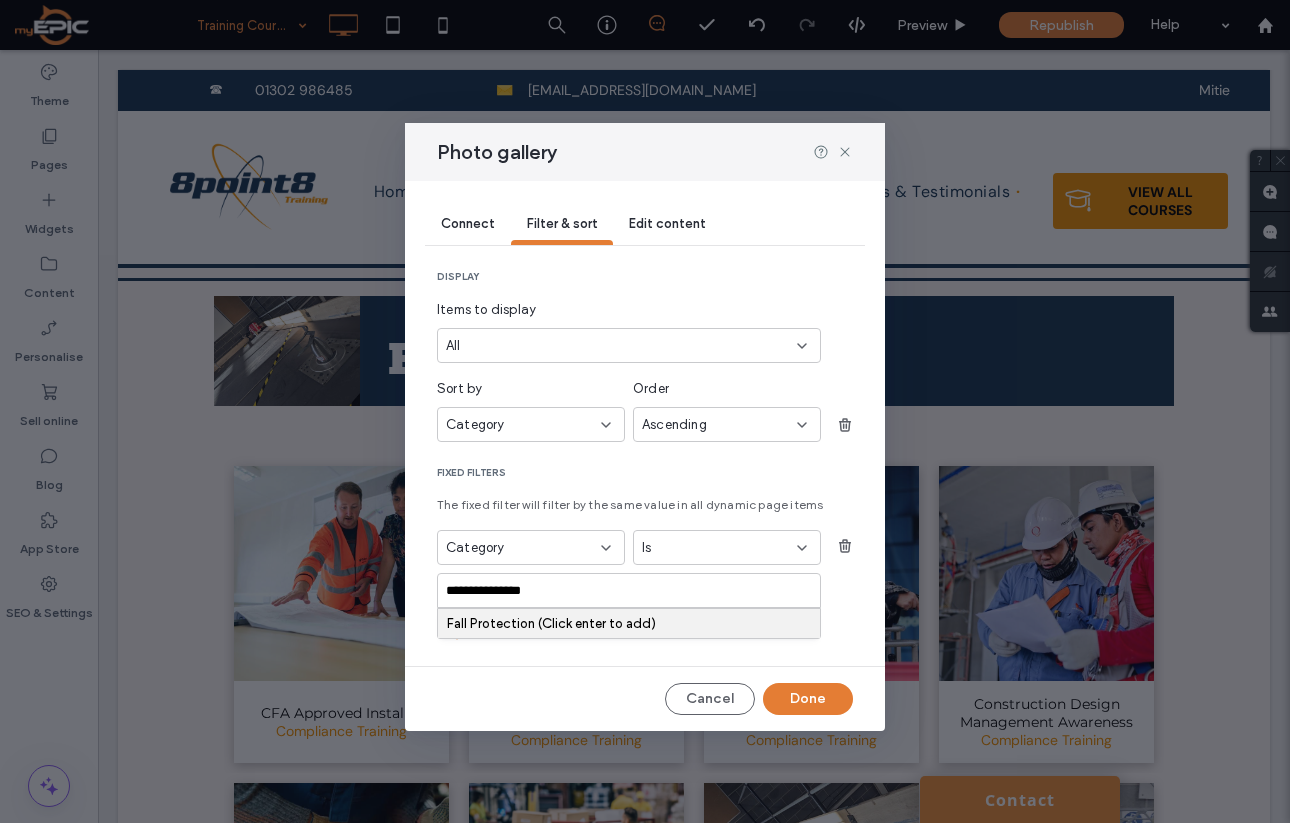 type on "**********" 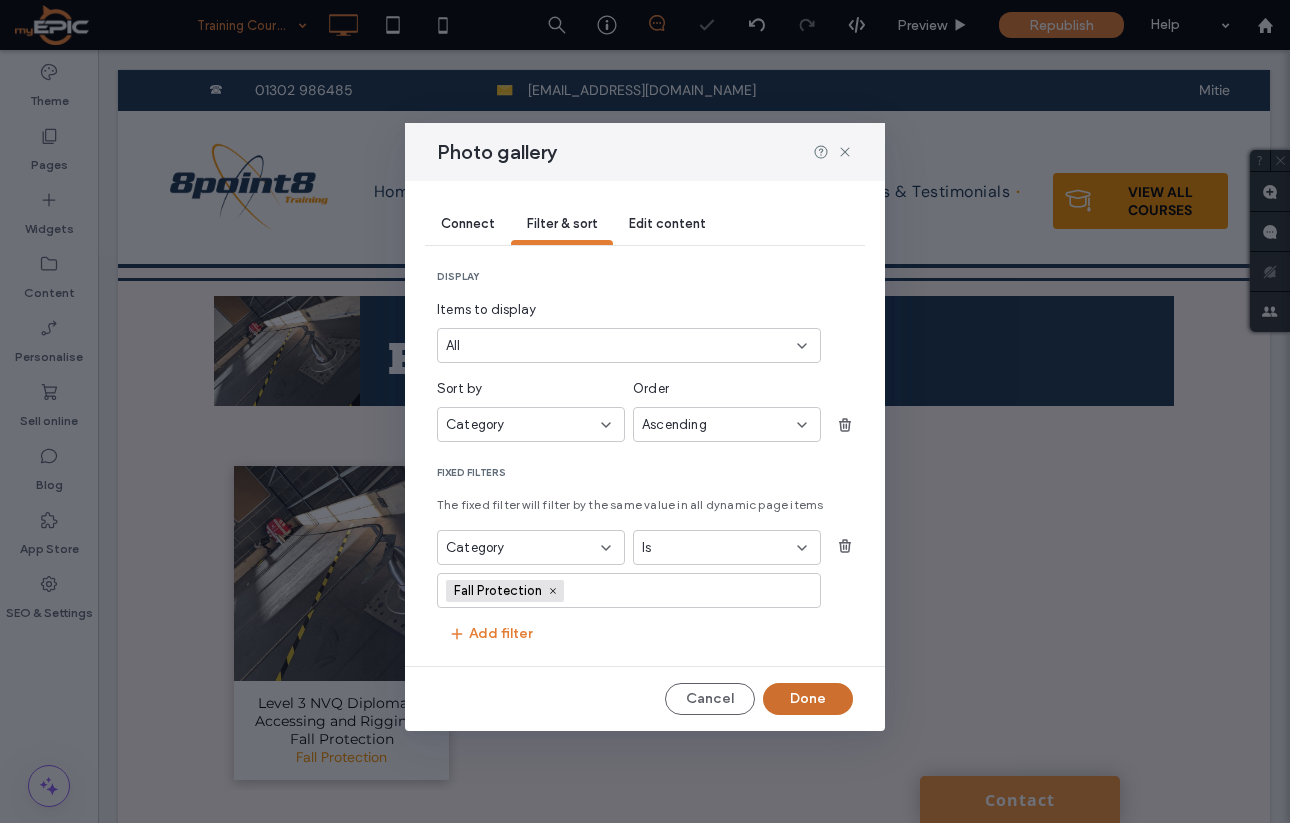 click on "Done" at bounding box center (808, 699) 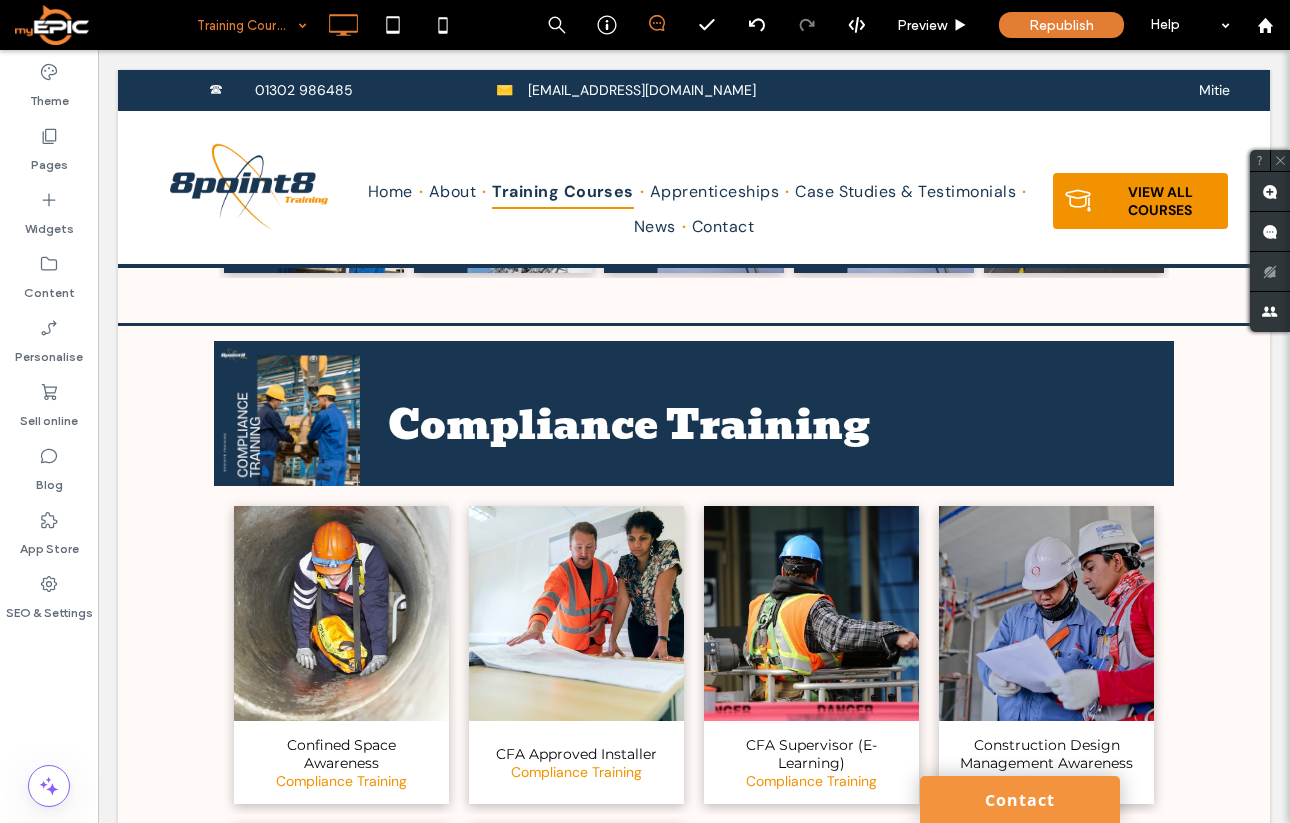 scroll, scrollTop: 0, scrollLeft: 0, axis: both 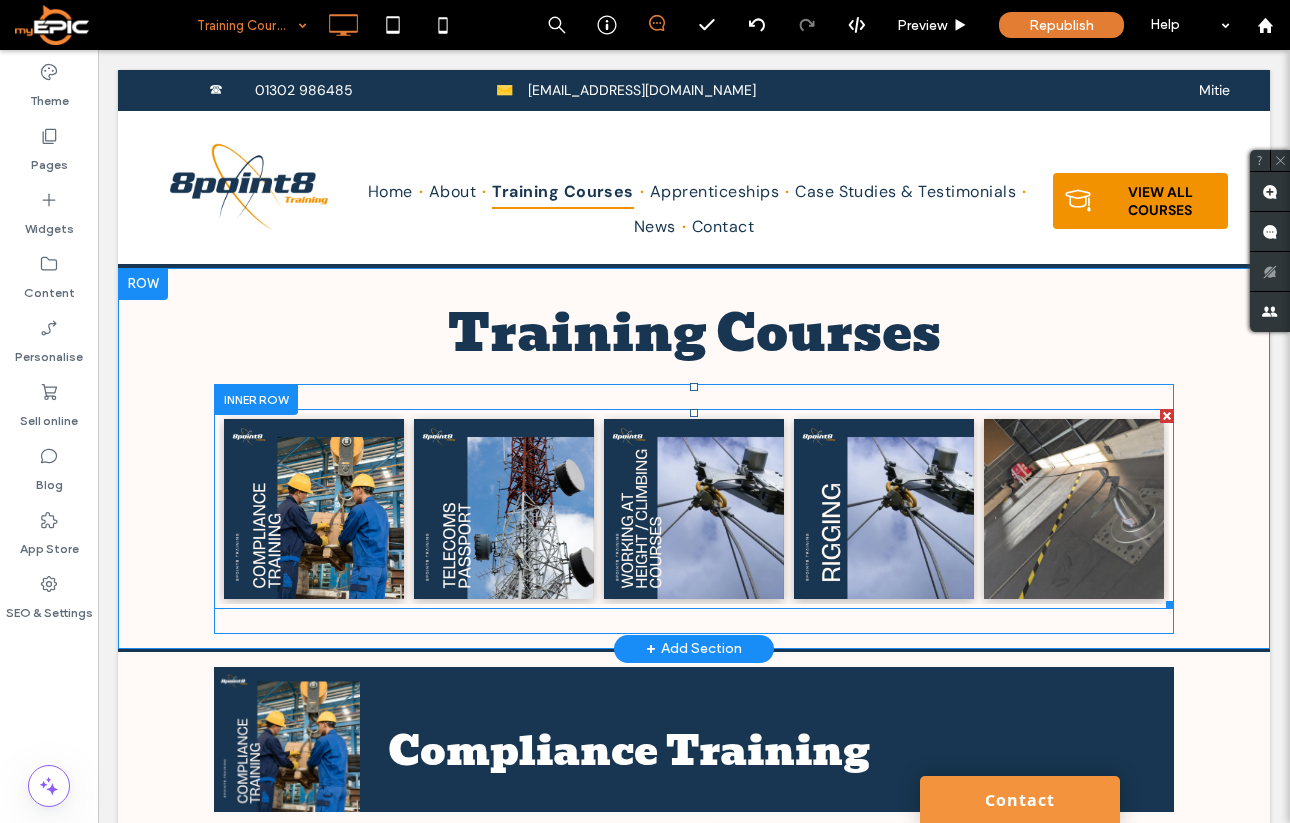 click at bounding box center [1074, 509] 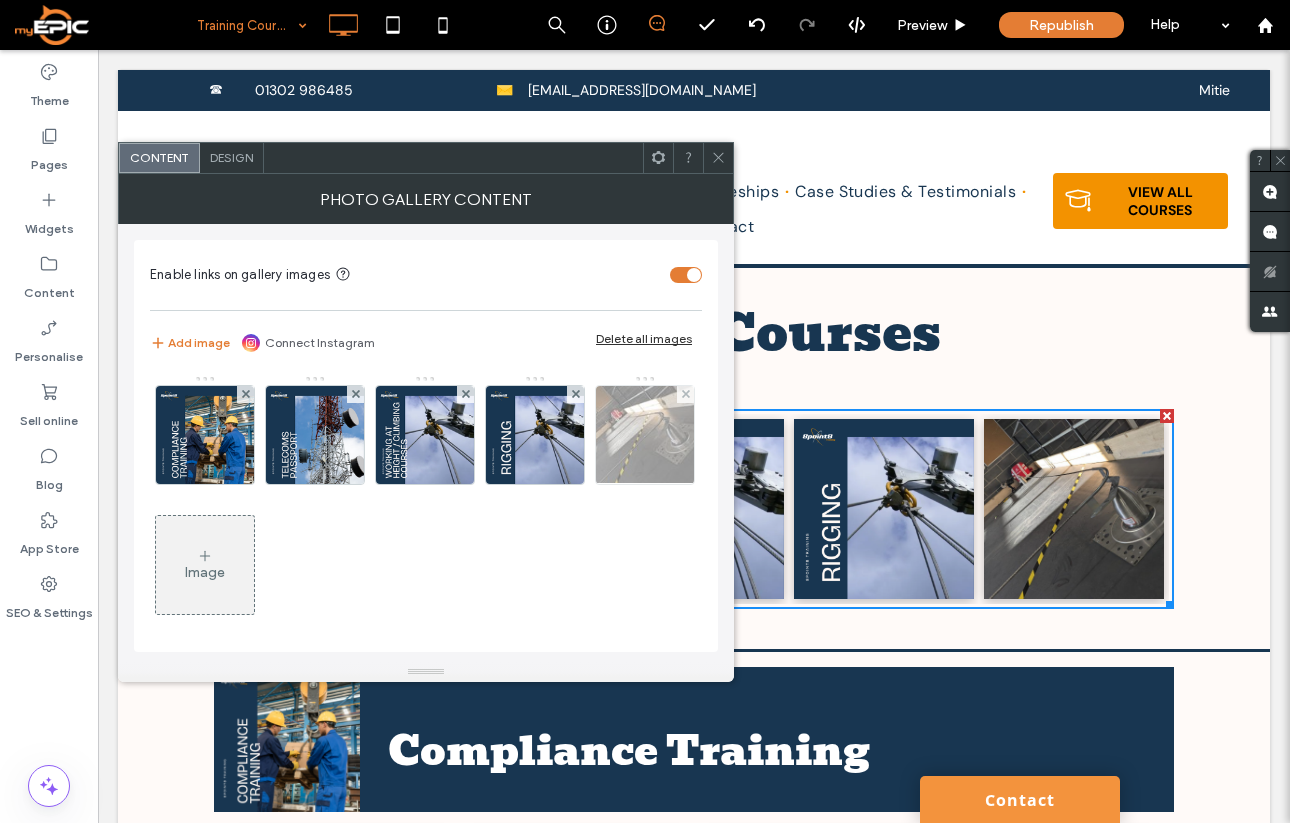 click at bounding box center [645, 435] 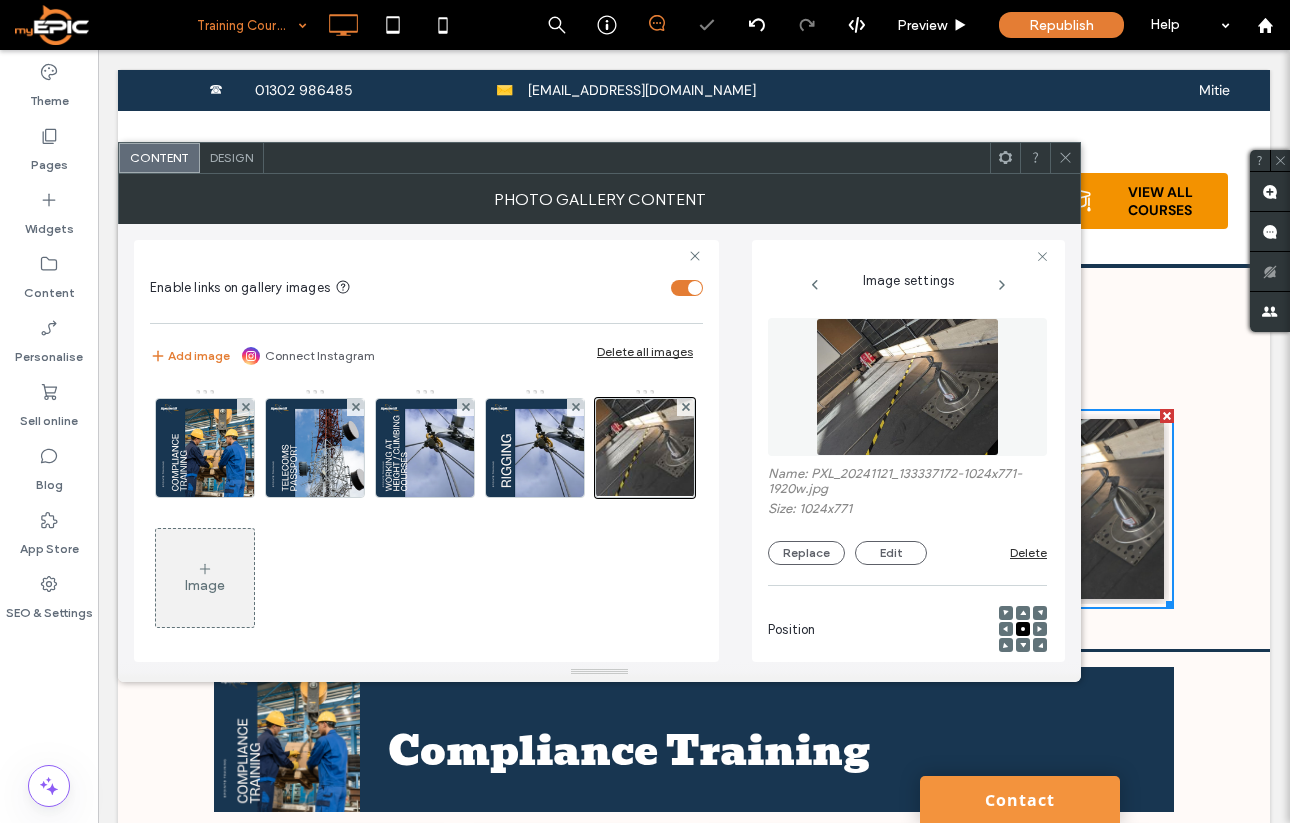 click on "Name: PXL_20241121_133337172-1024x771-1920w.jpg" at bounding box center (907, 483) 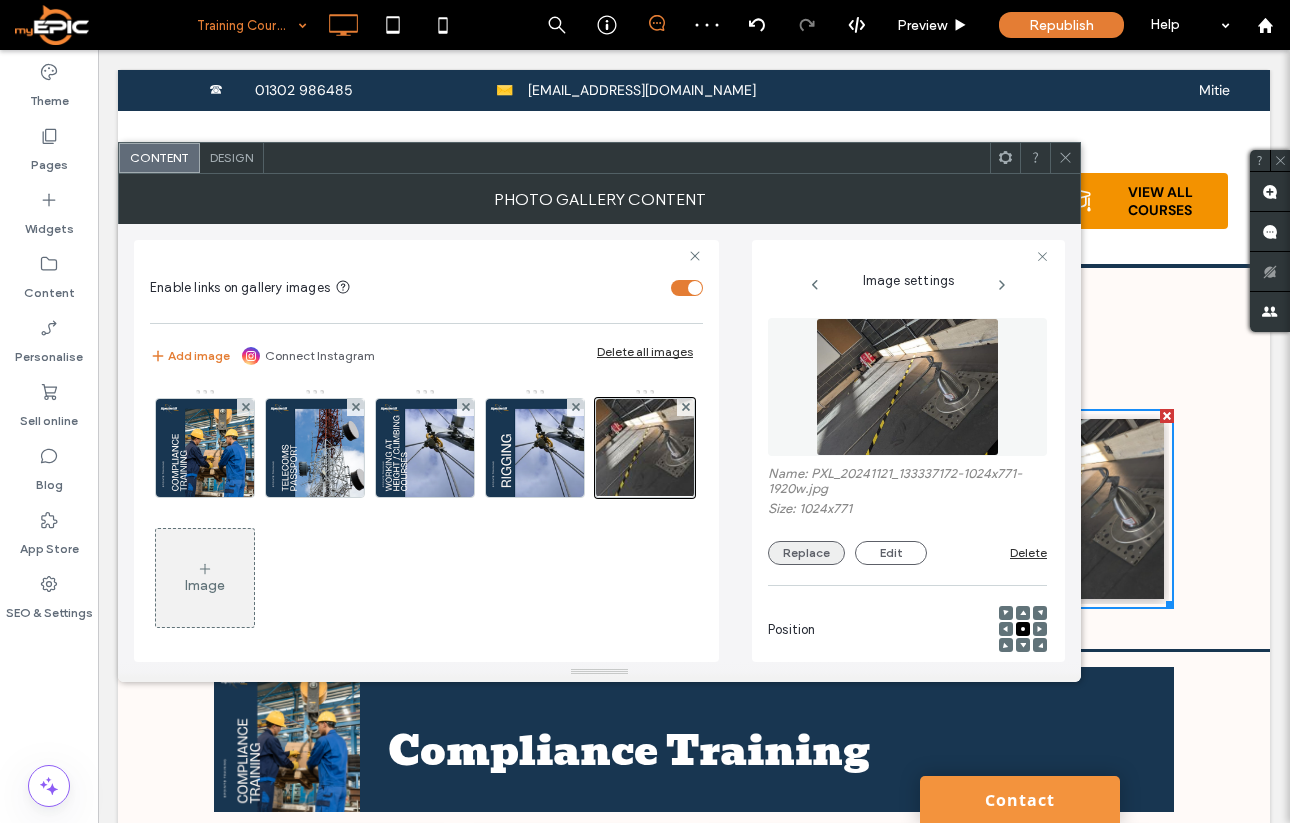 click on "Replace" at bounding box center (806, 553) 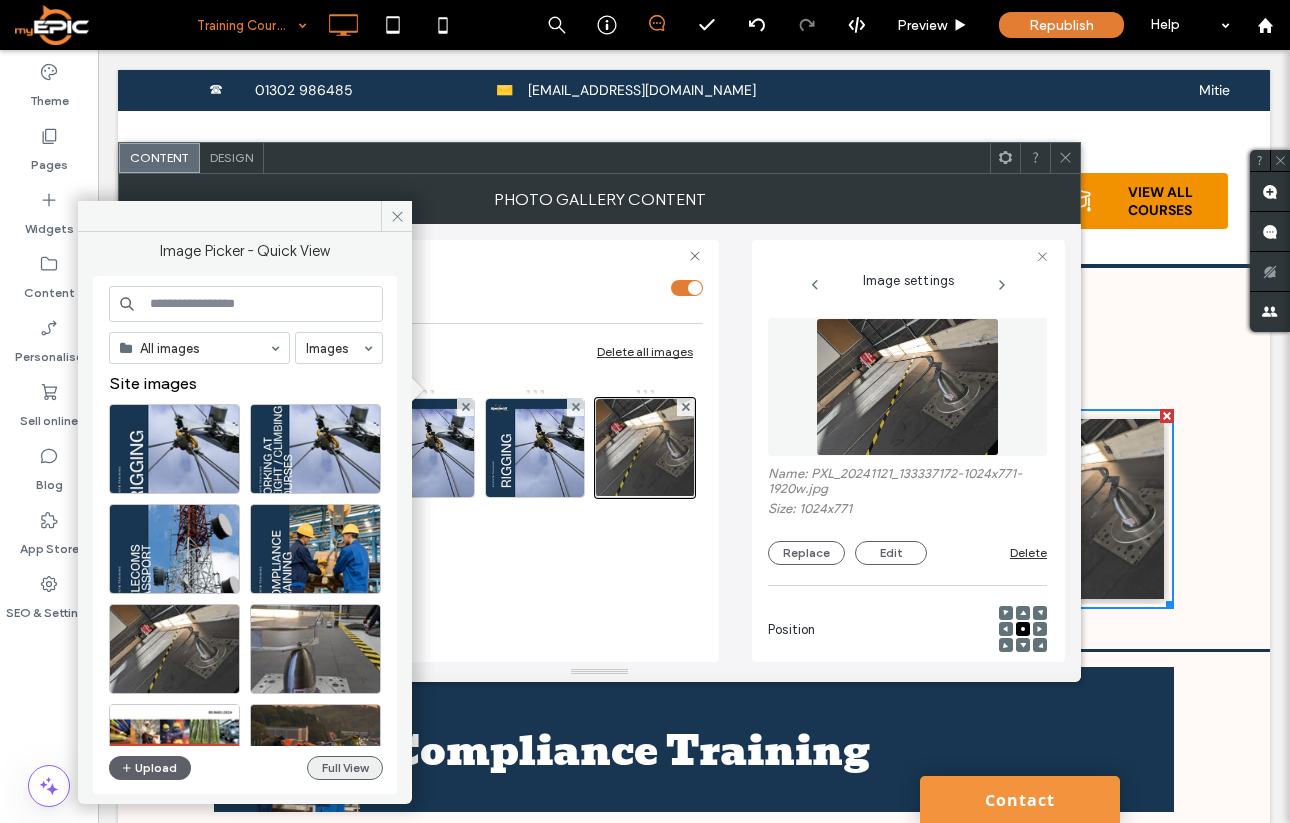 click on "Full View" at bounding box center (345, 768) 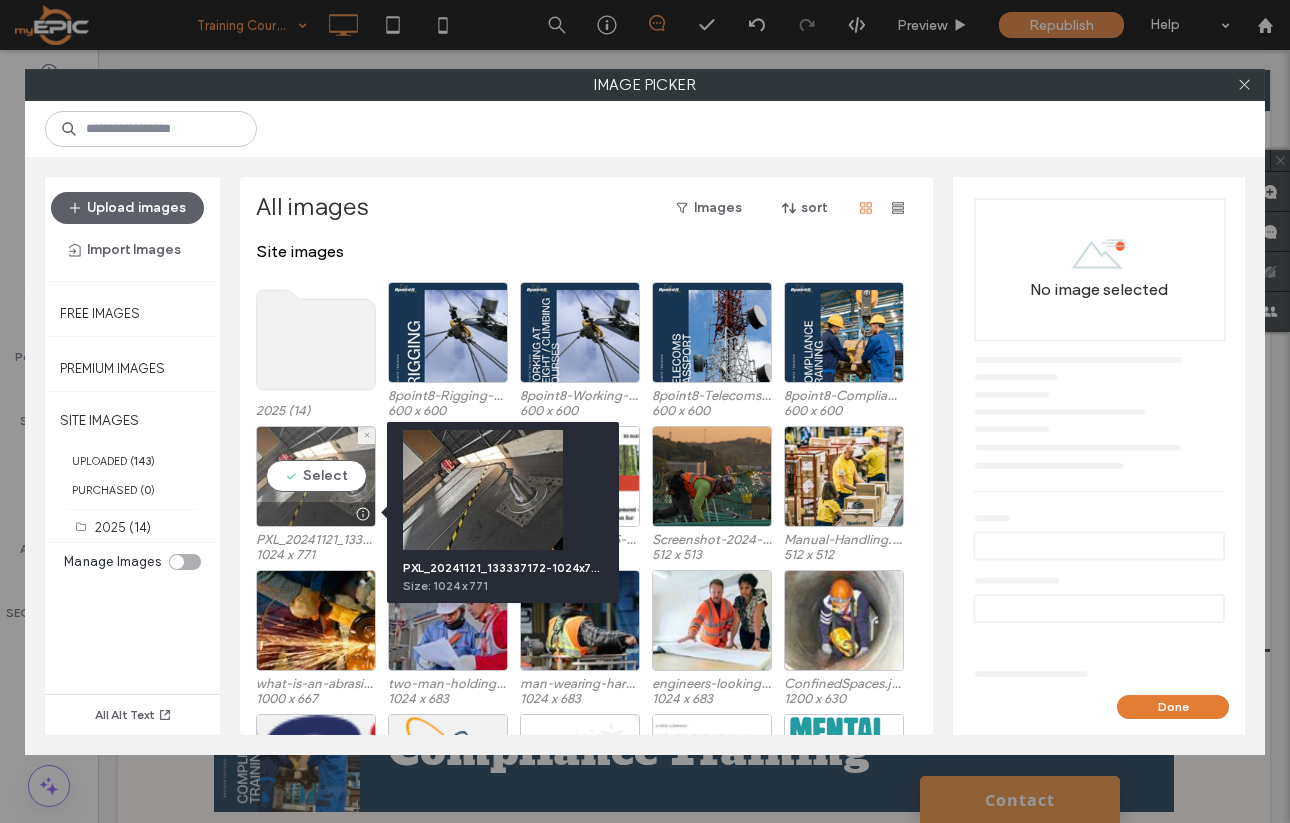 click at bounding box center [362, 514] 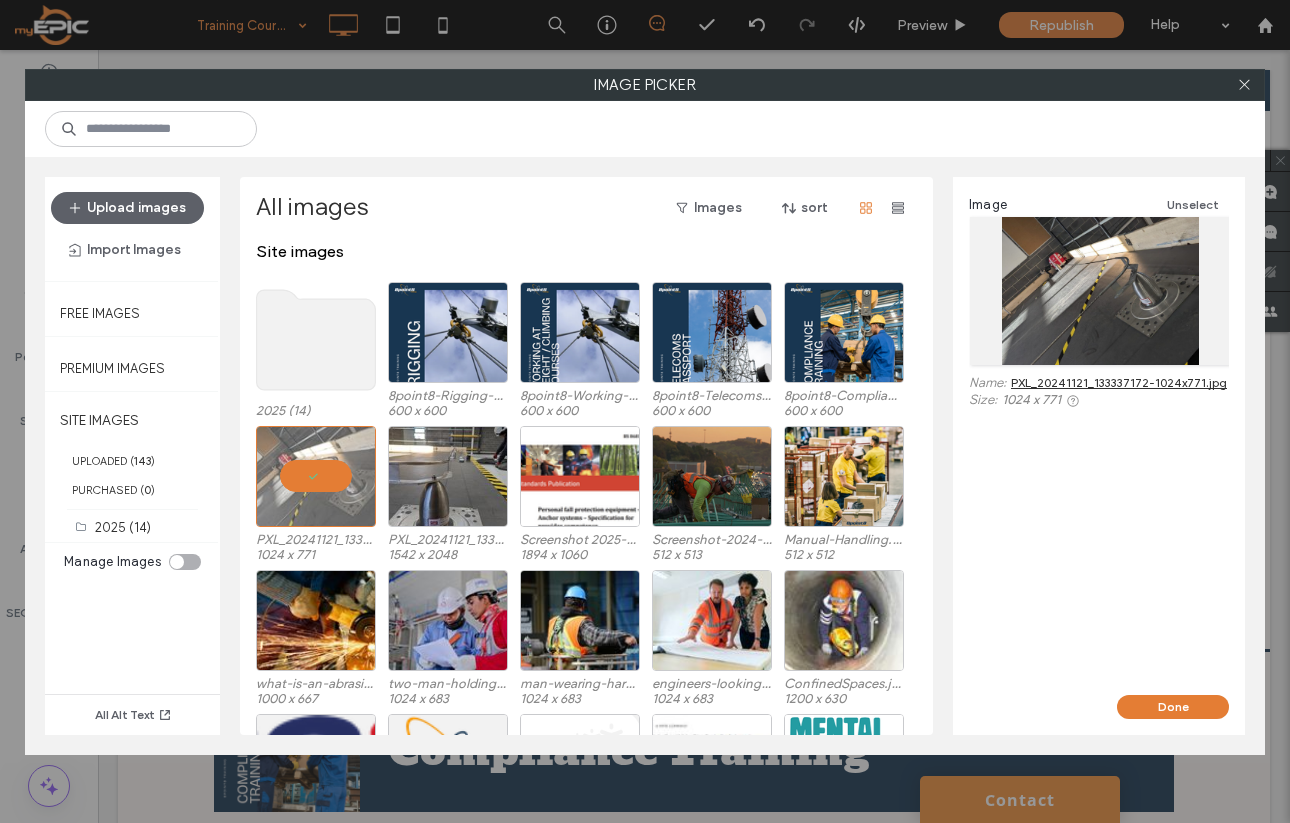 click on "PXL_20241121_133337172-1024x771.jpg" at bounding box center (1119, 382) 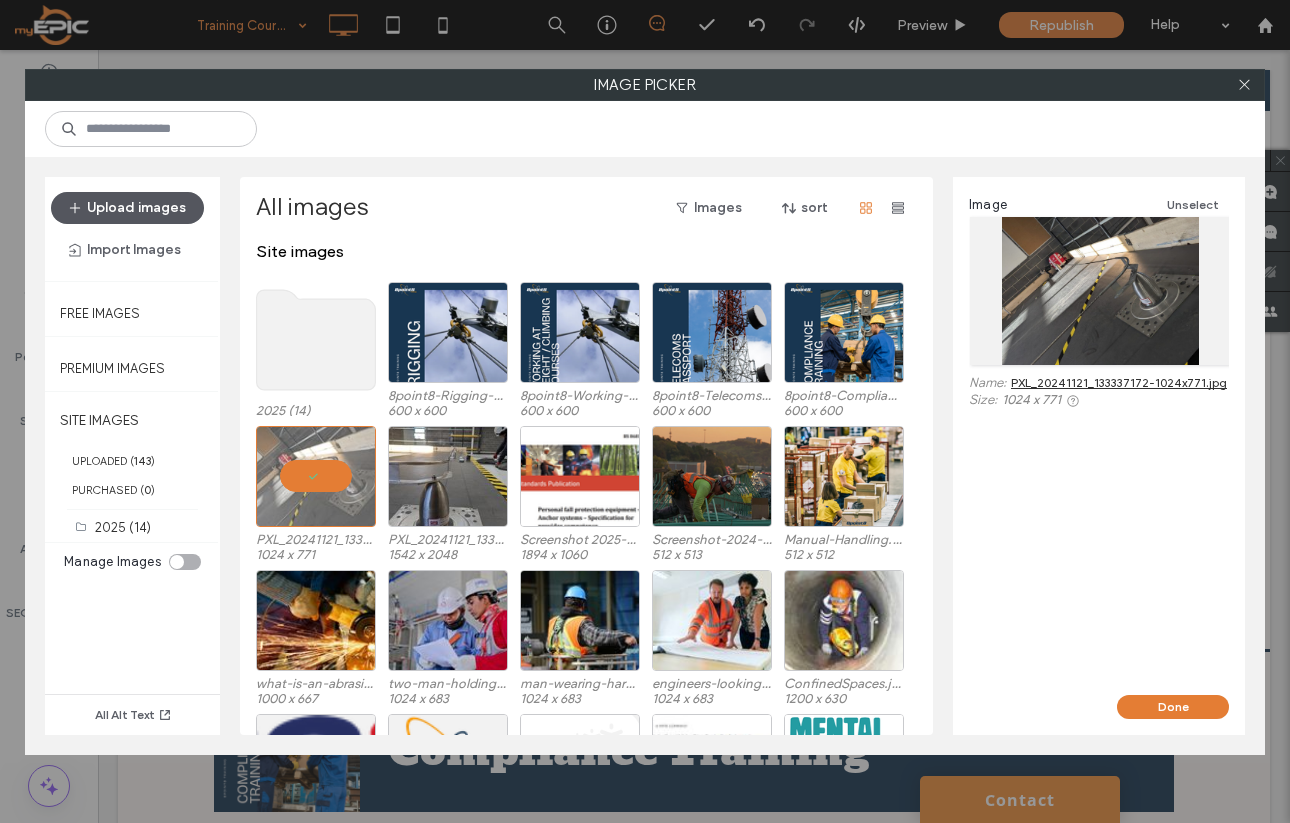 click on "Upload images" at bounding box center [127, 208] 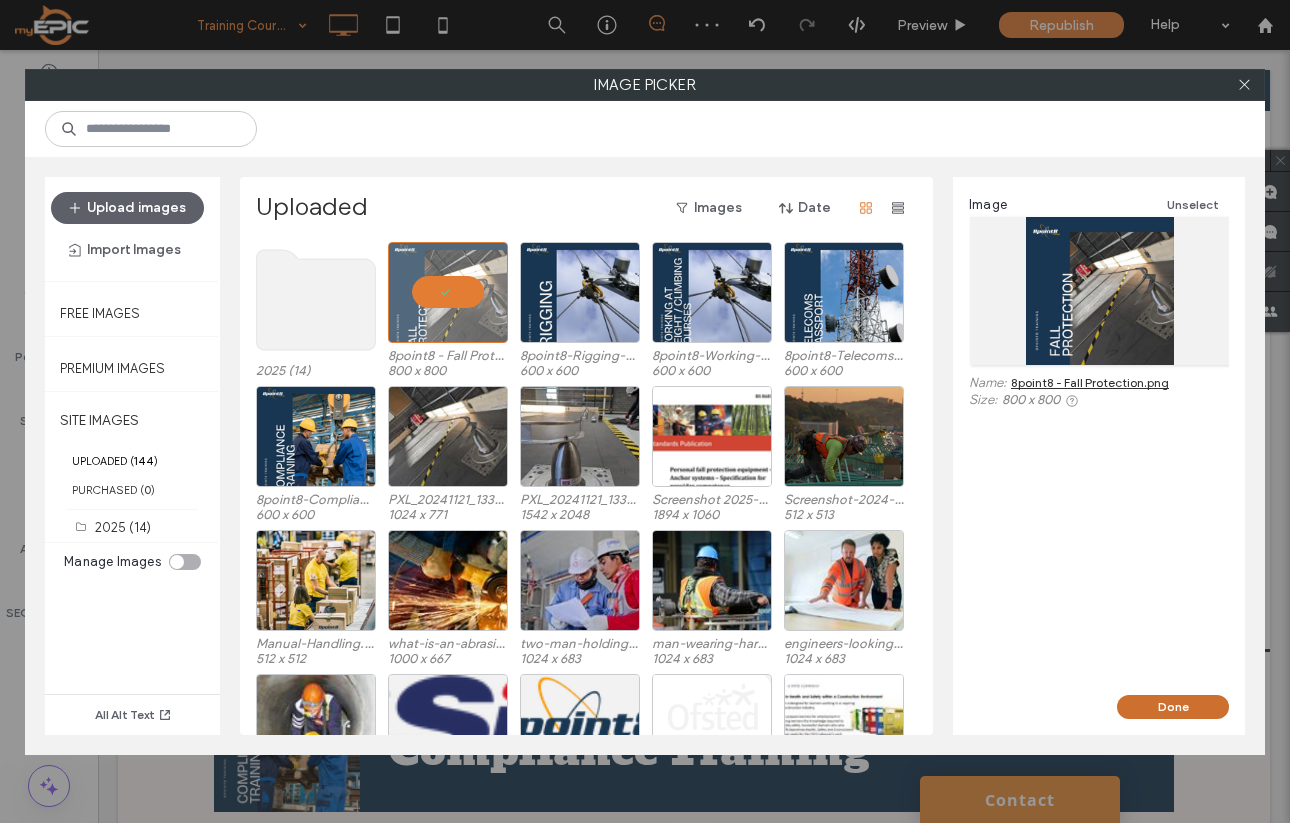 click on "Done" at bounding box center [1173, 707] 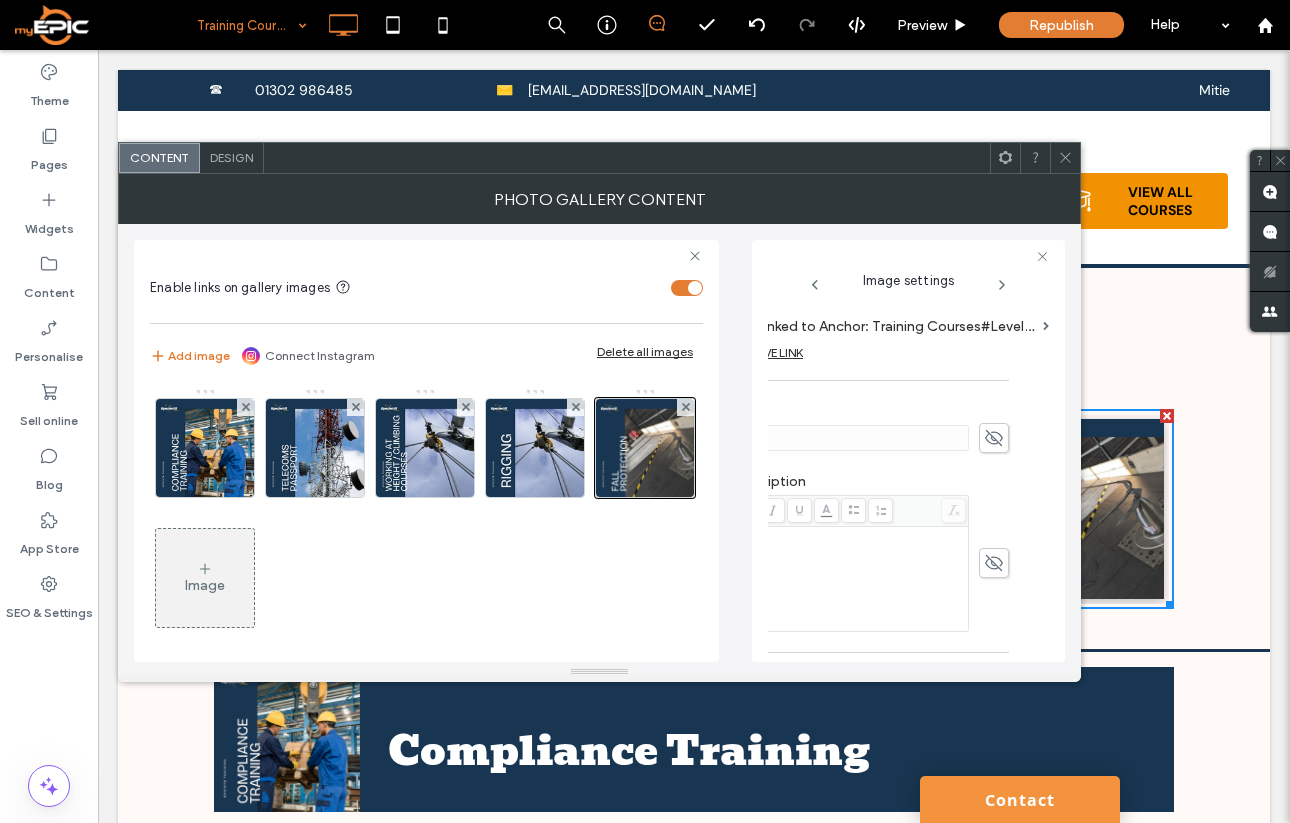 scroll, scrollTop: 362, scrollLeft: 0, axis: vertical 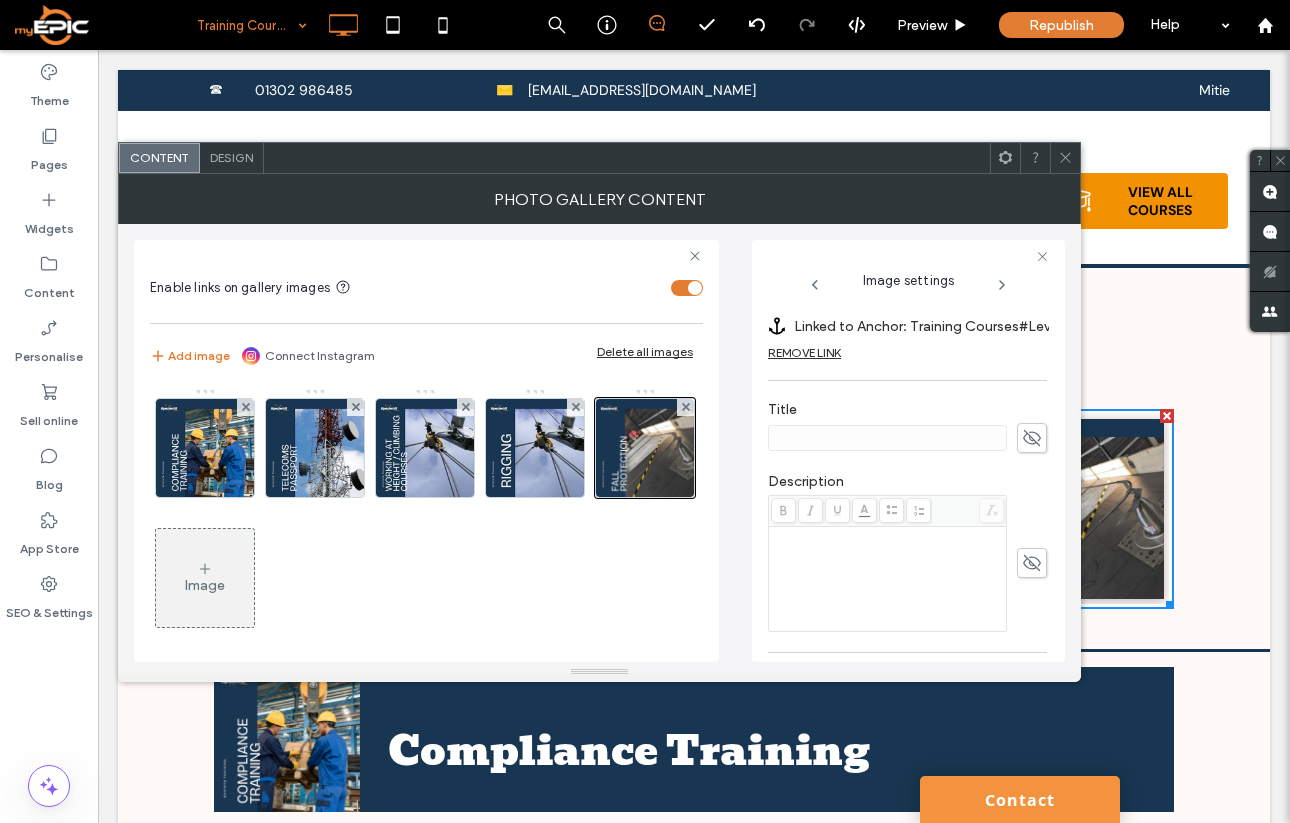 click 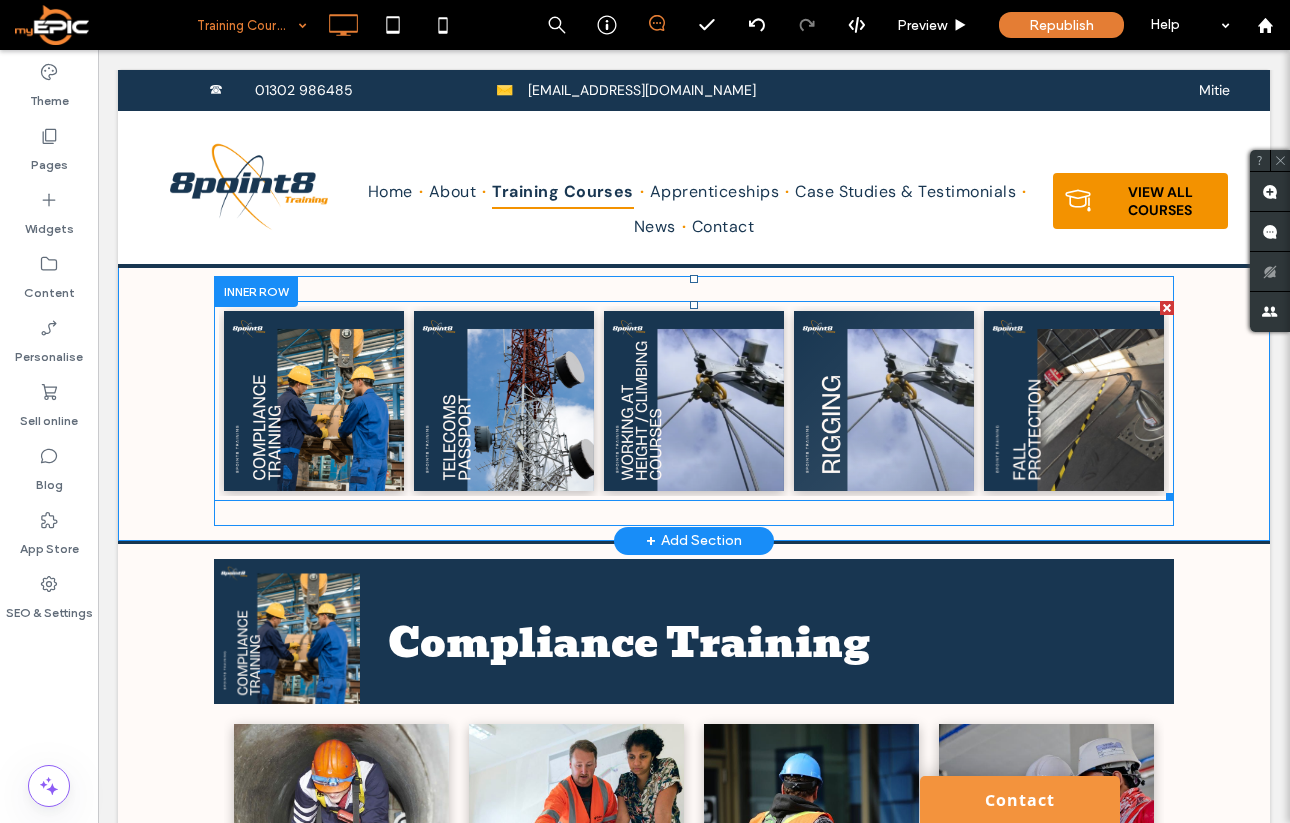 scroll, scrollTop: 111, scrollLeft: 0, axis: vertical 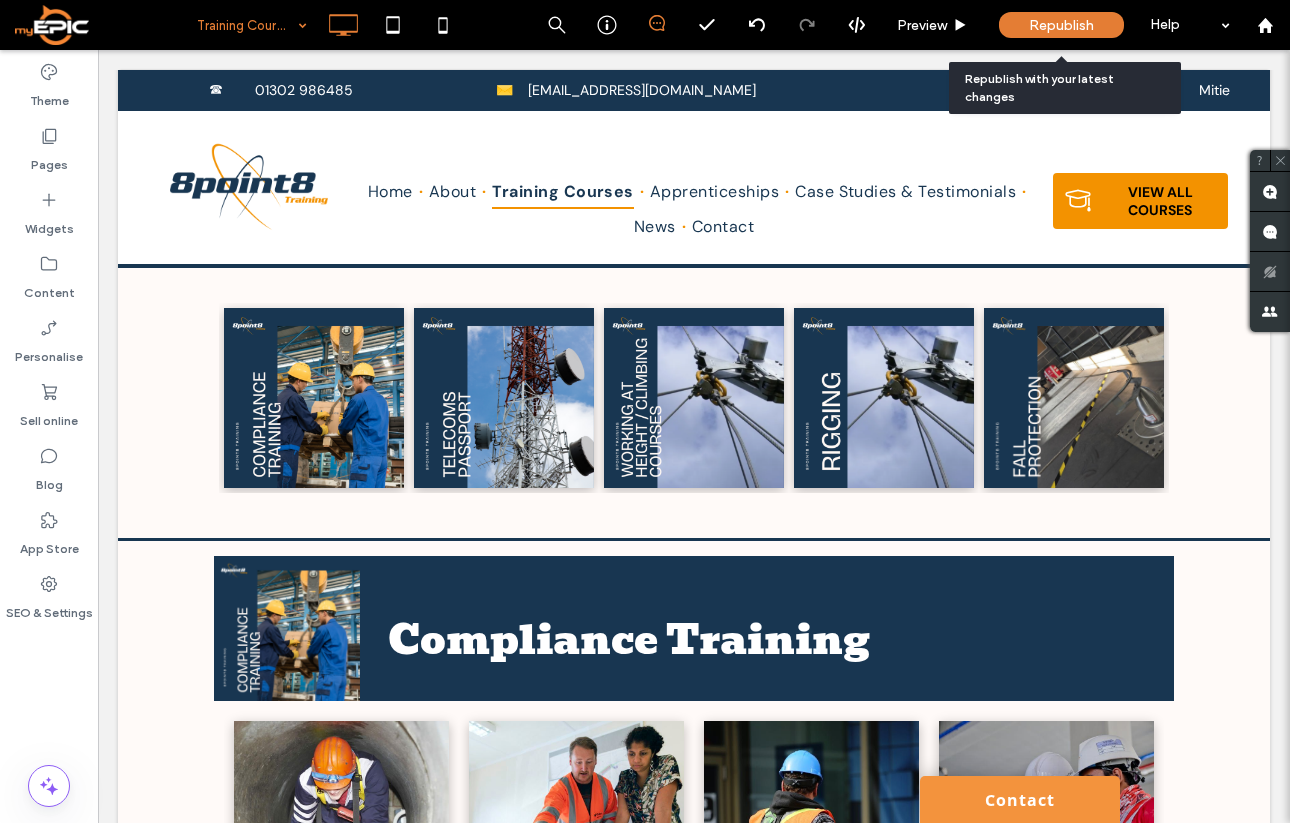 click on "Republish" at bounding box center (1061, 25) 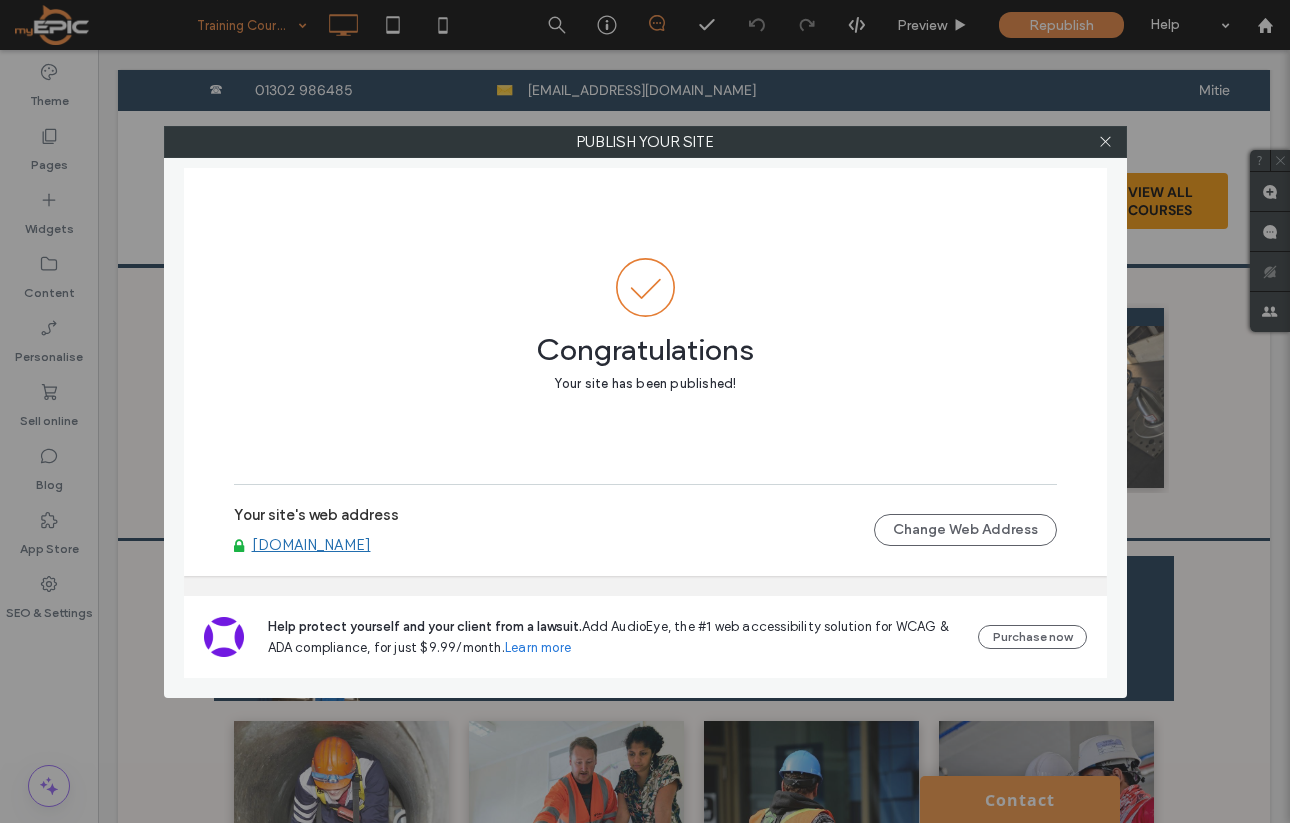 click at bounding box center (1106, 142) 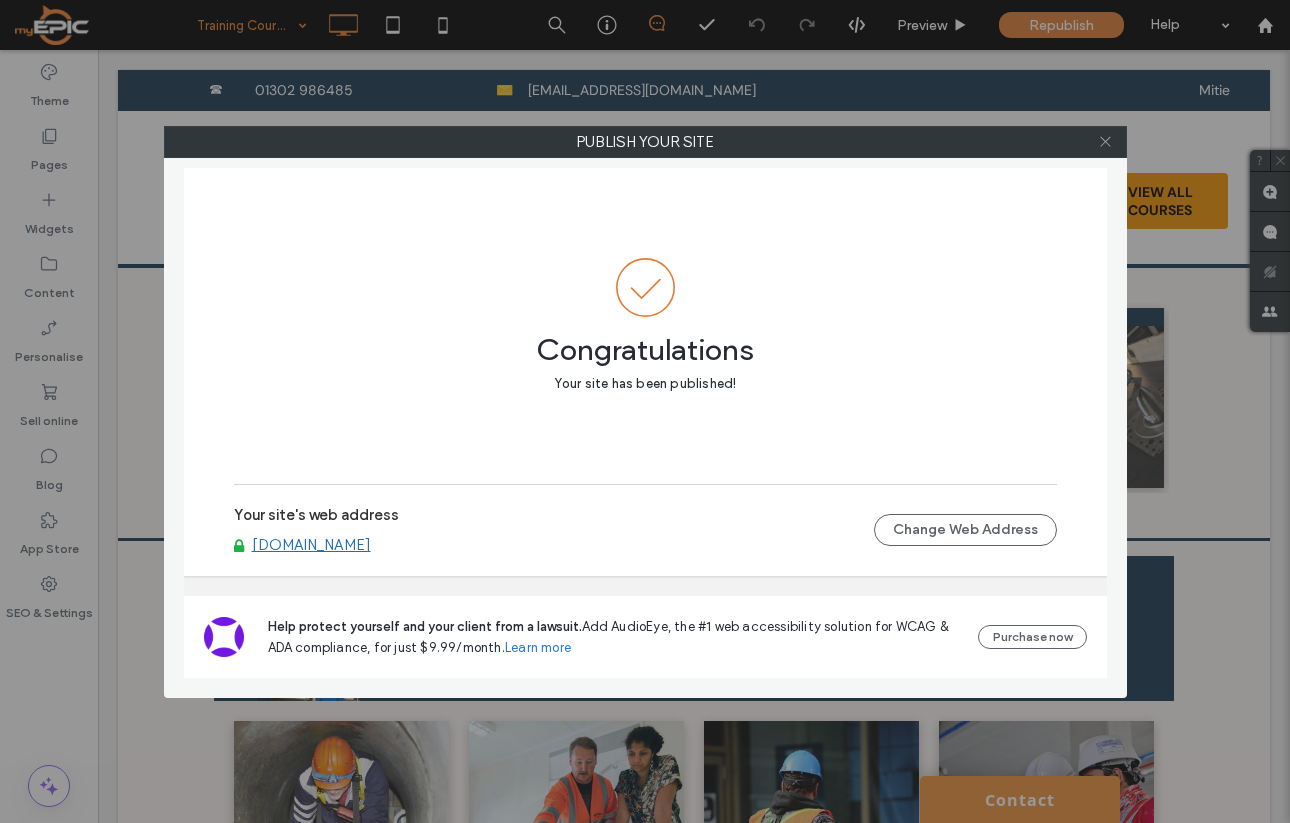 click 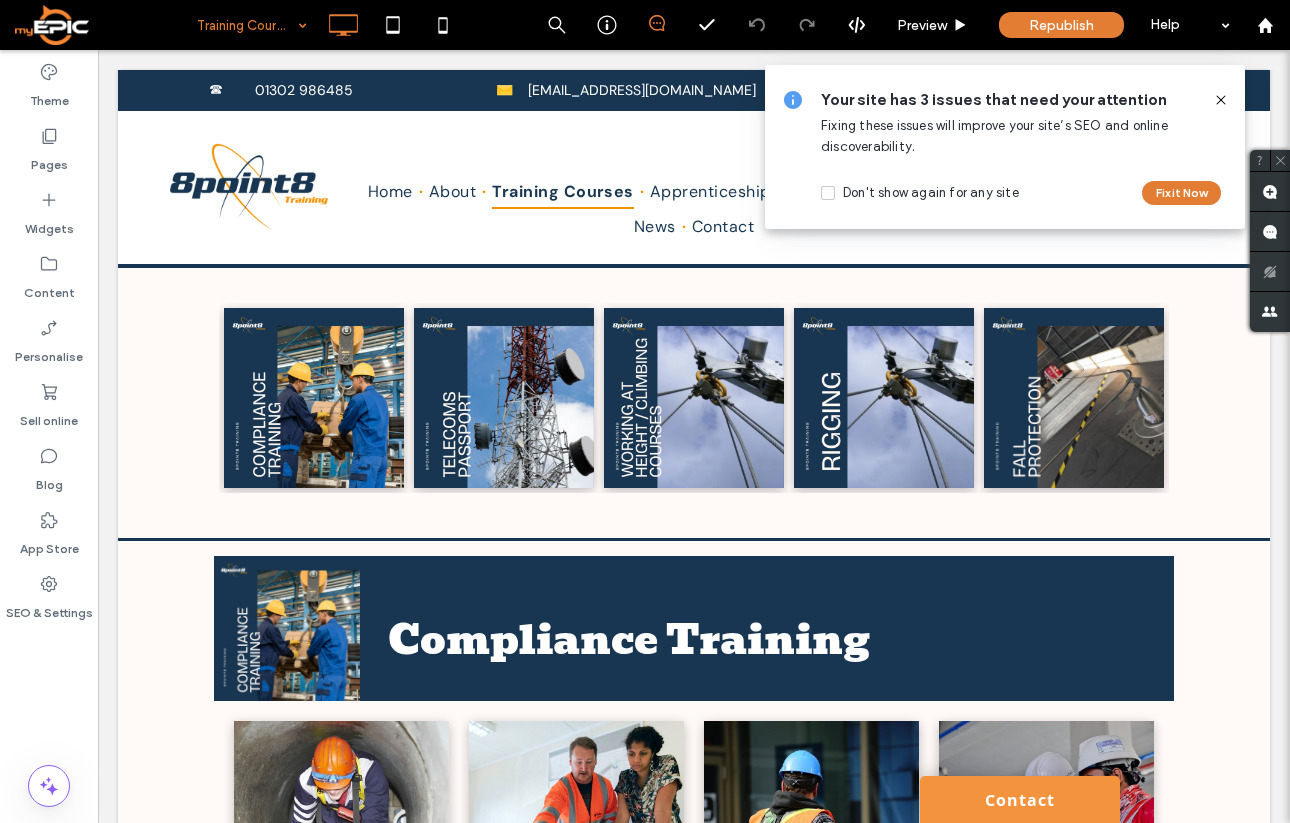 drag, startPoint x: 953, startPoint y: 505, endPoint x: 800, endPoint y: -117, distance: 640.5412 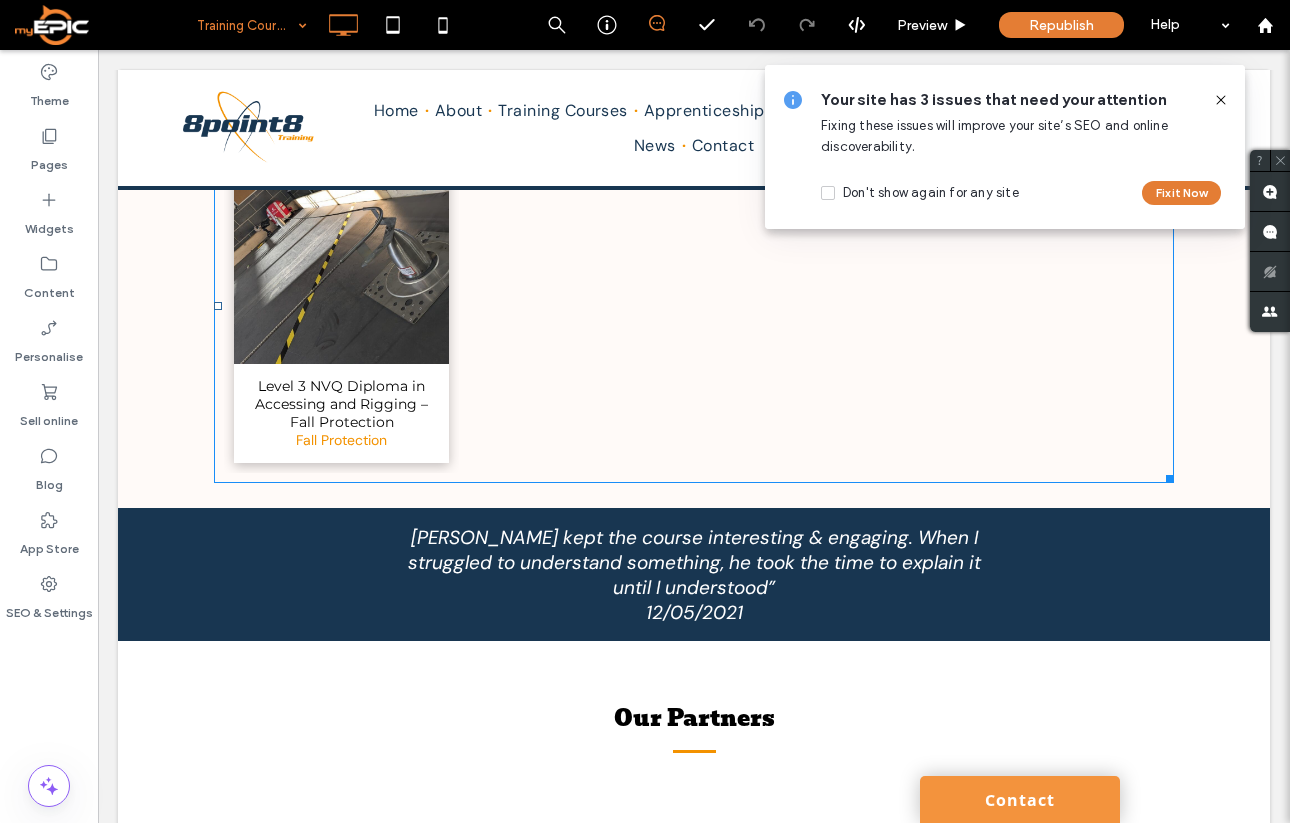 scroll, scrollTop: 4634, scrollLeft: 0, axis: vertical 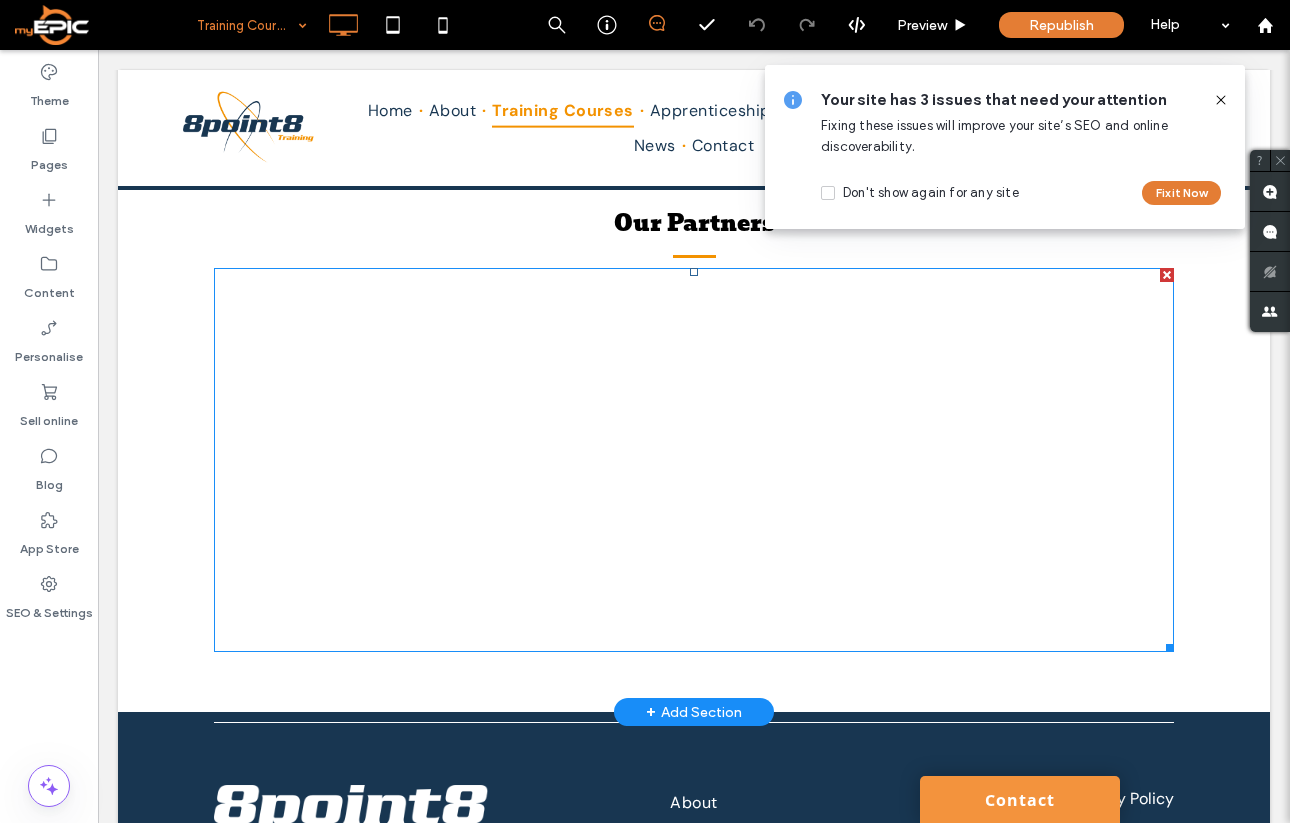 click on "Button" at bounding box center [384, 460] 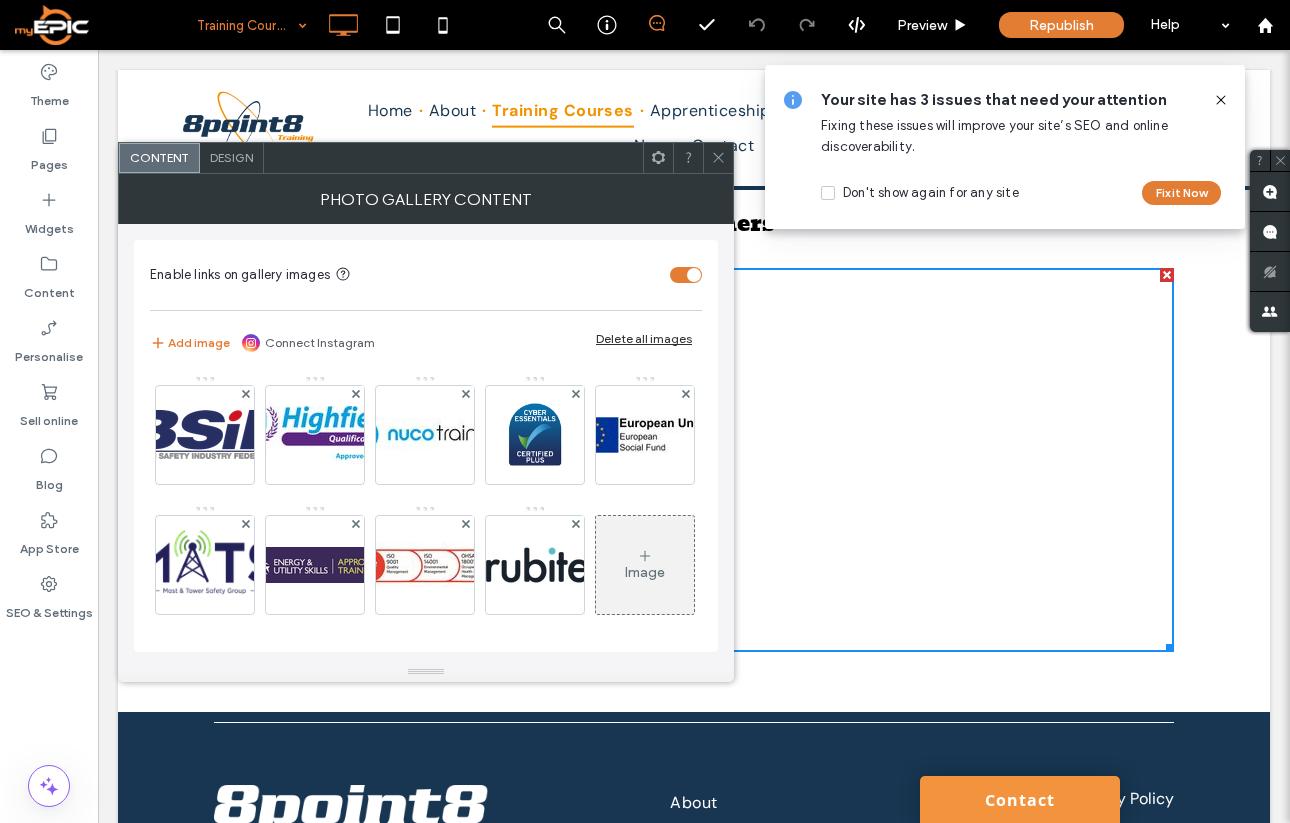 click at bounding box center [718, 158] 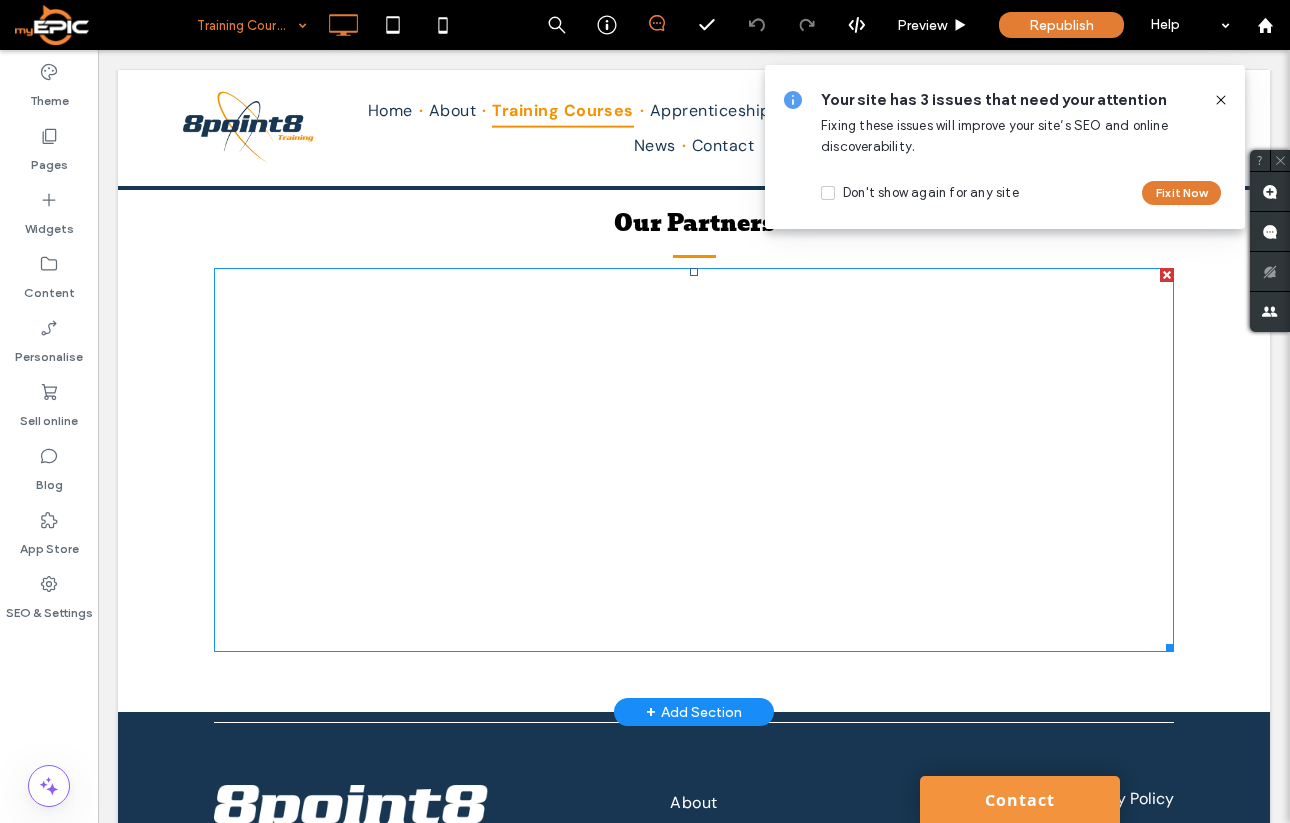 click on "Button" at bounding box center (694, 342) 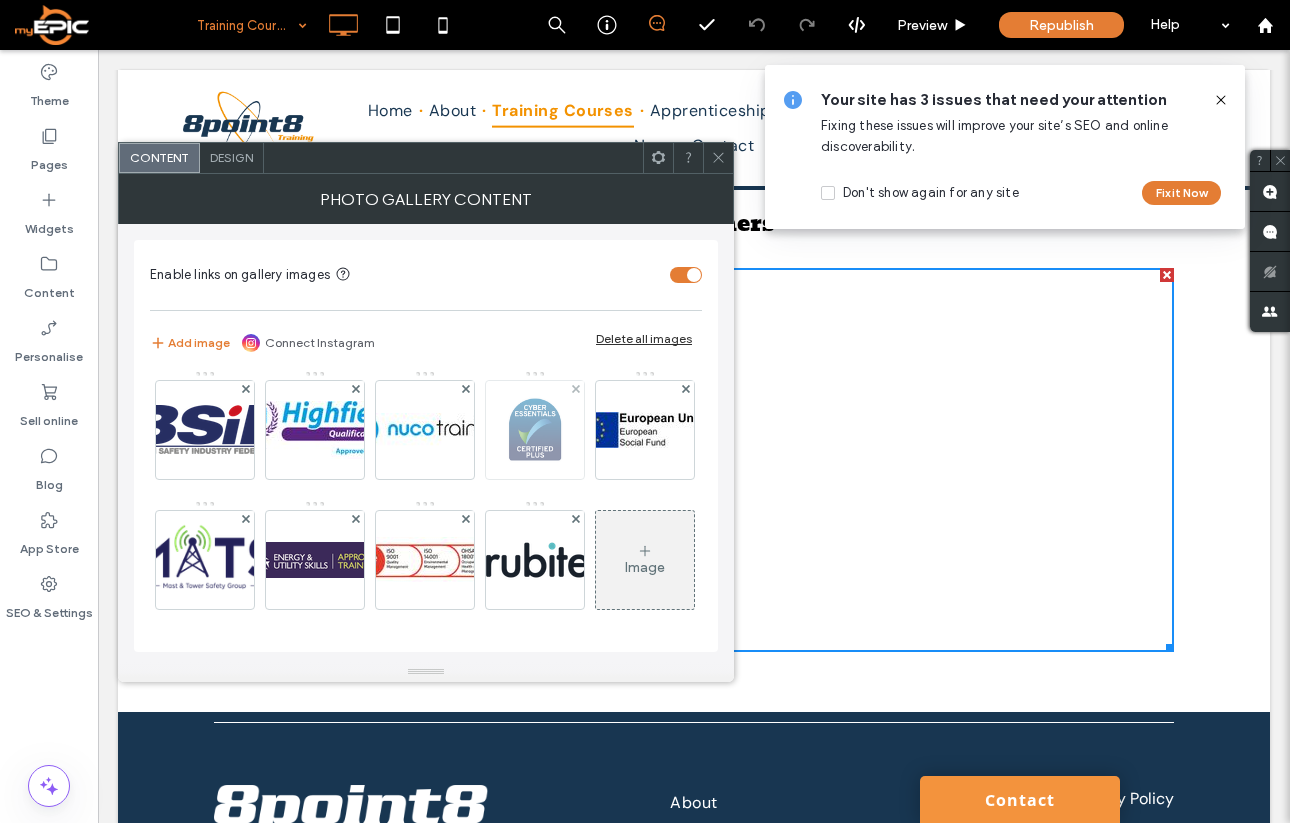 scroll, scrollTop: 135, scrollLeft: 0, axis: vertical 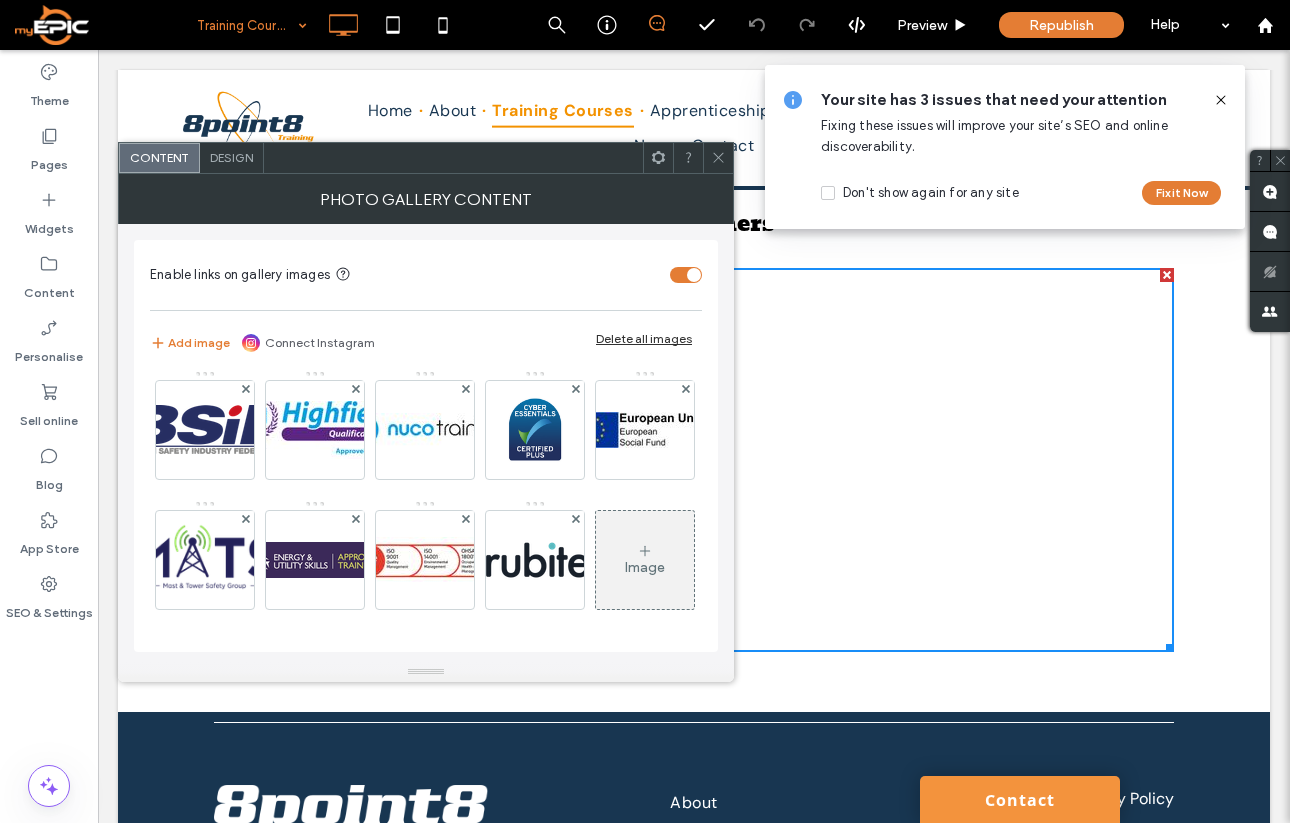 click on "Image" at bounding box center [645, 560] 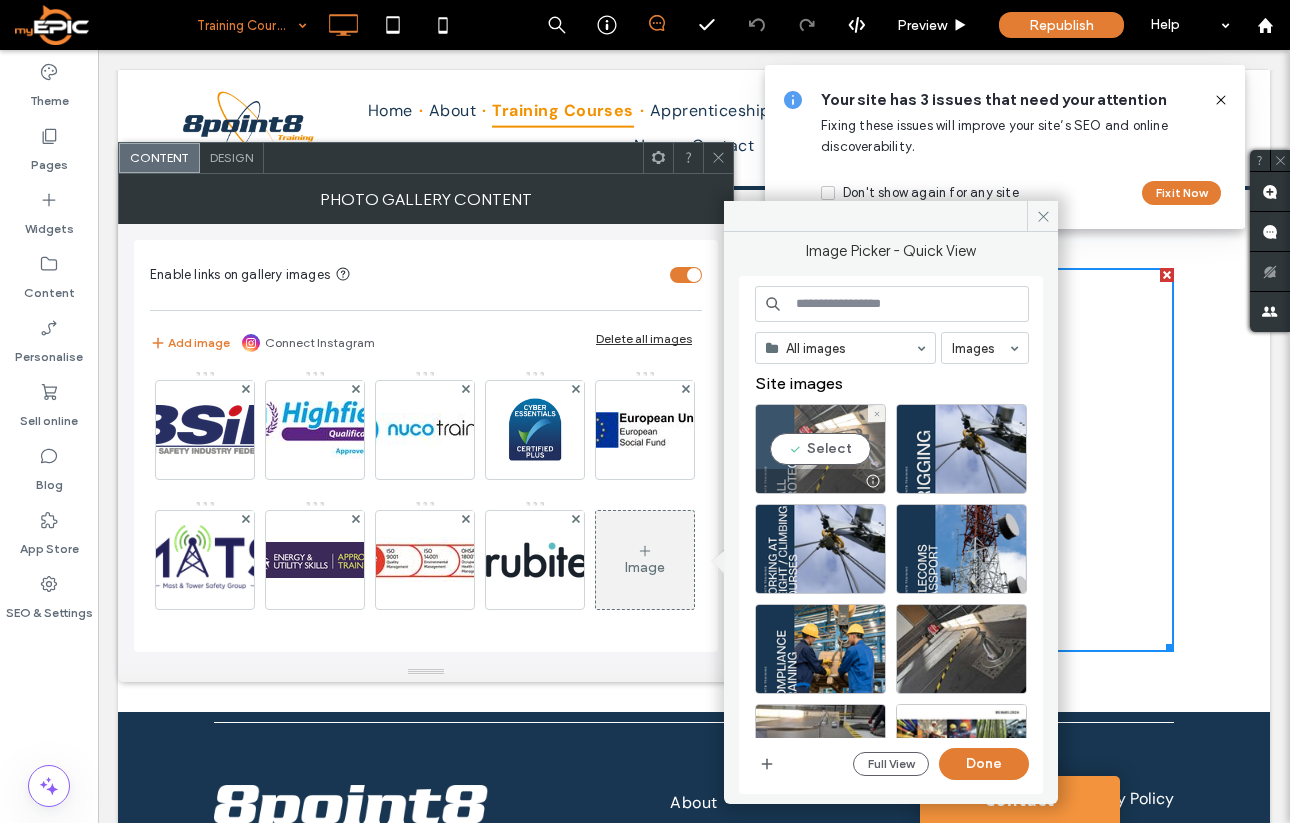click on "Select" at bounding box center [820, 449] 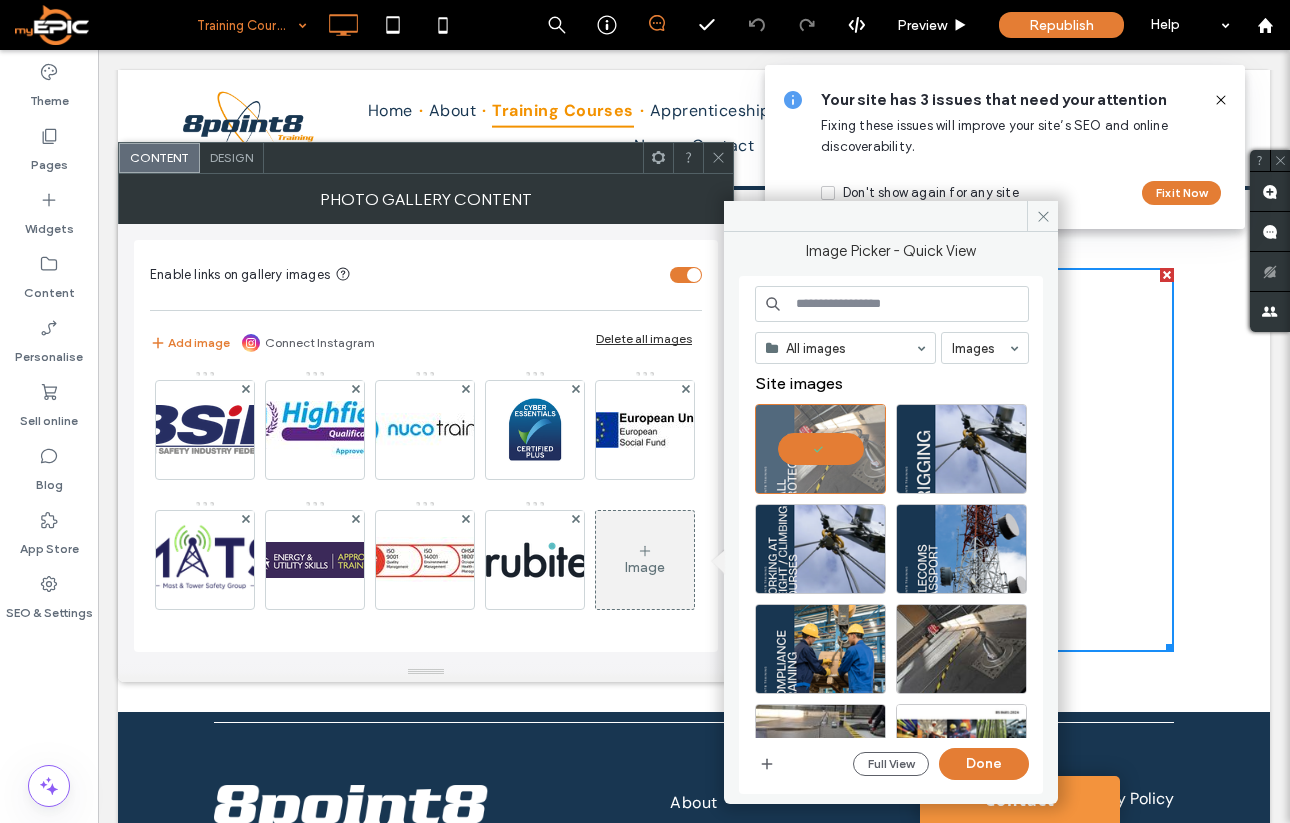 click on "All images Images Site images Full View Done" at bounding box center [892, 535] 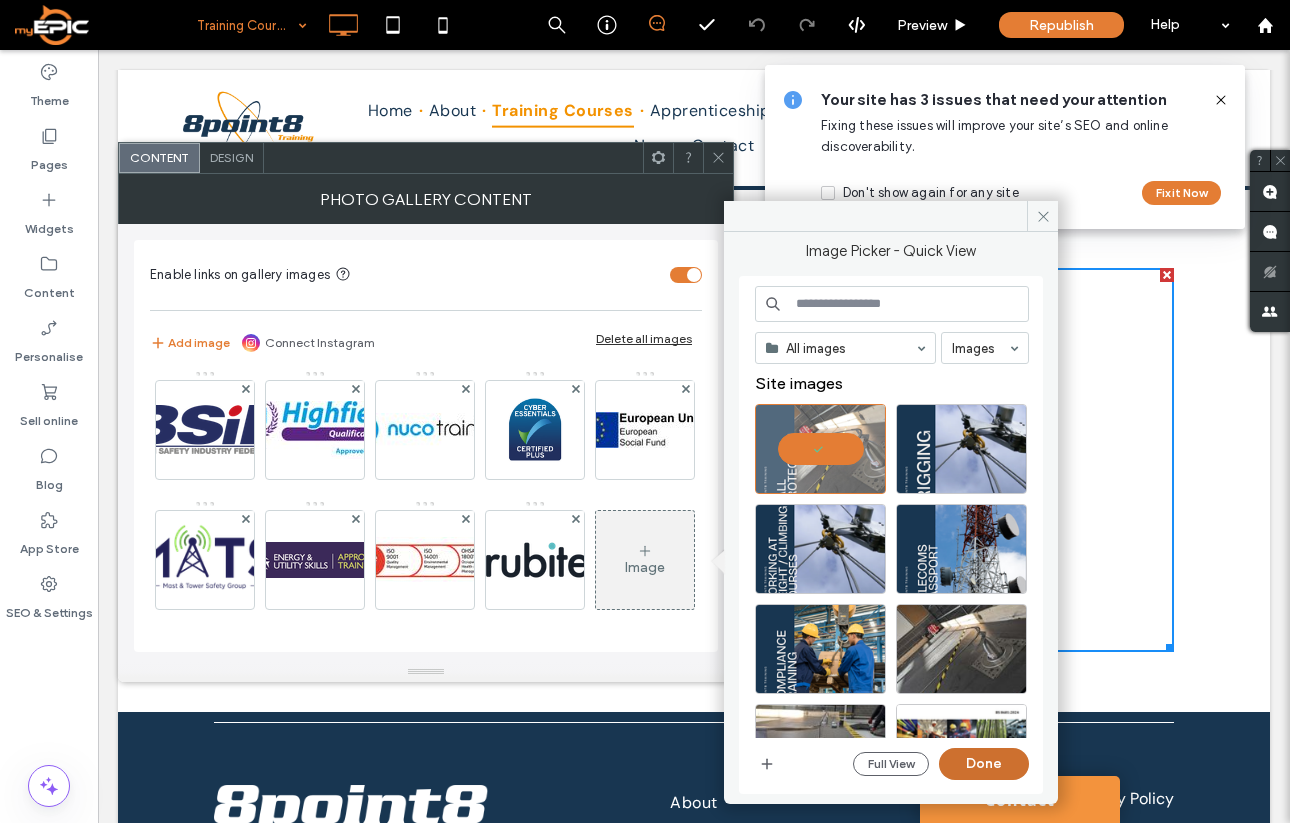 click on "Done" at bounding box center [984, 764] 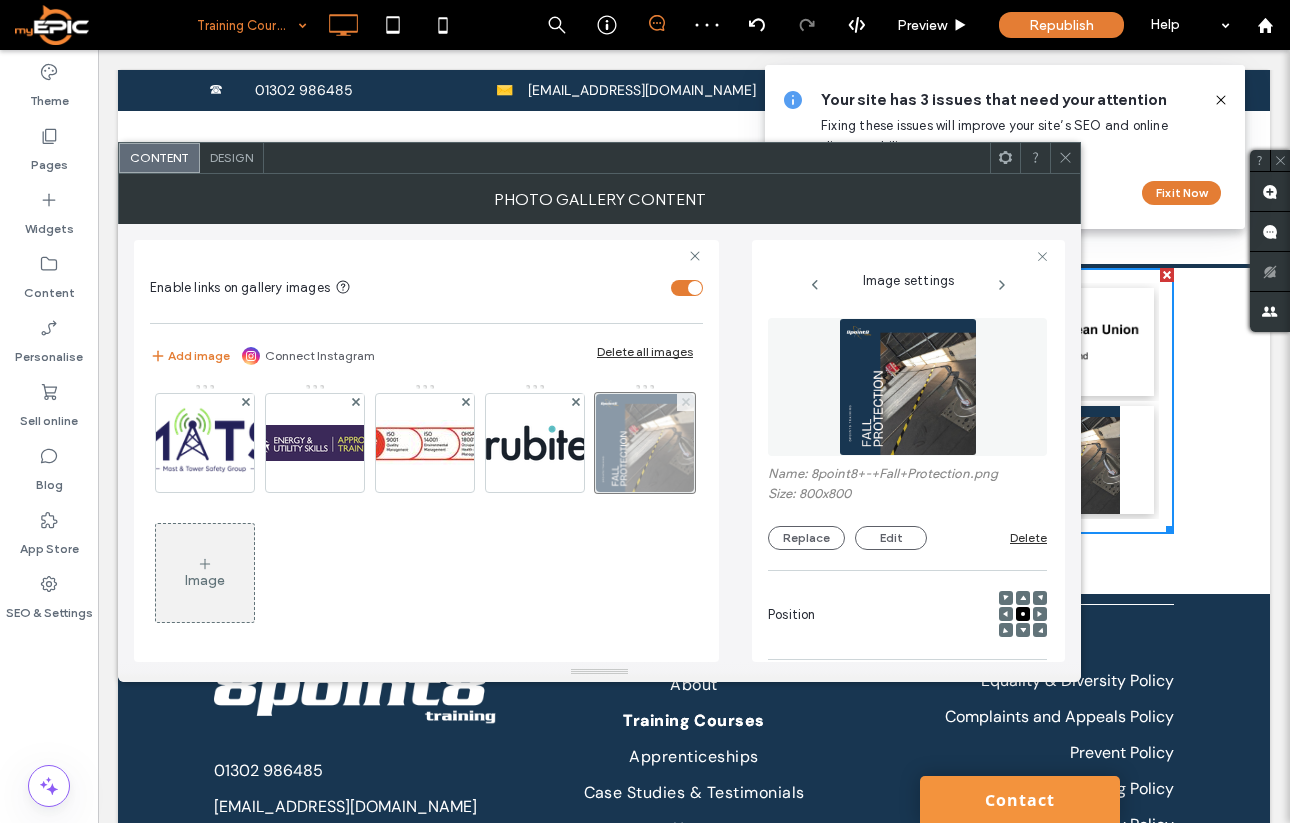 click at bounding box center [686, 402] 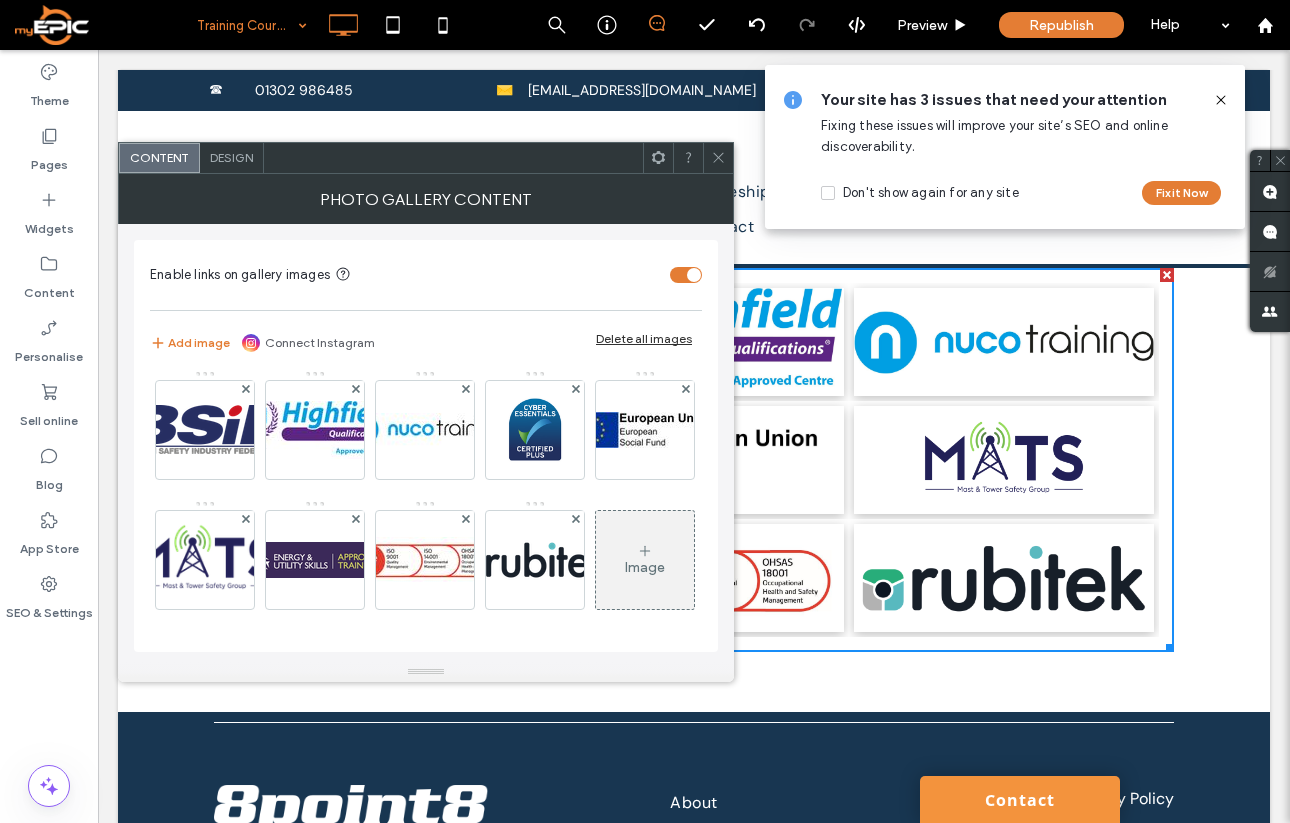 click 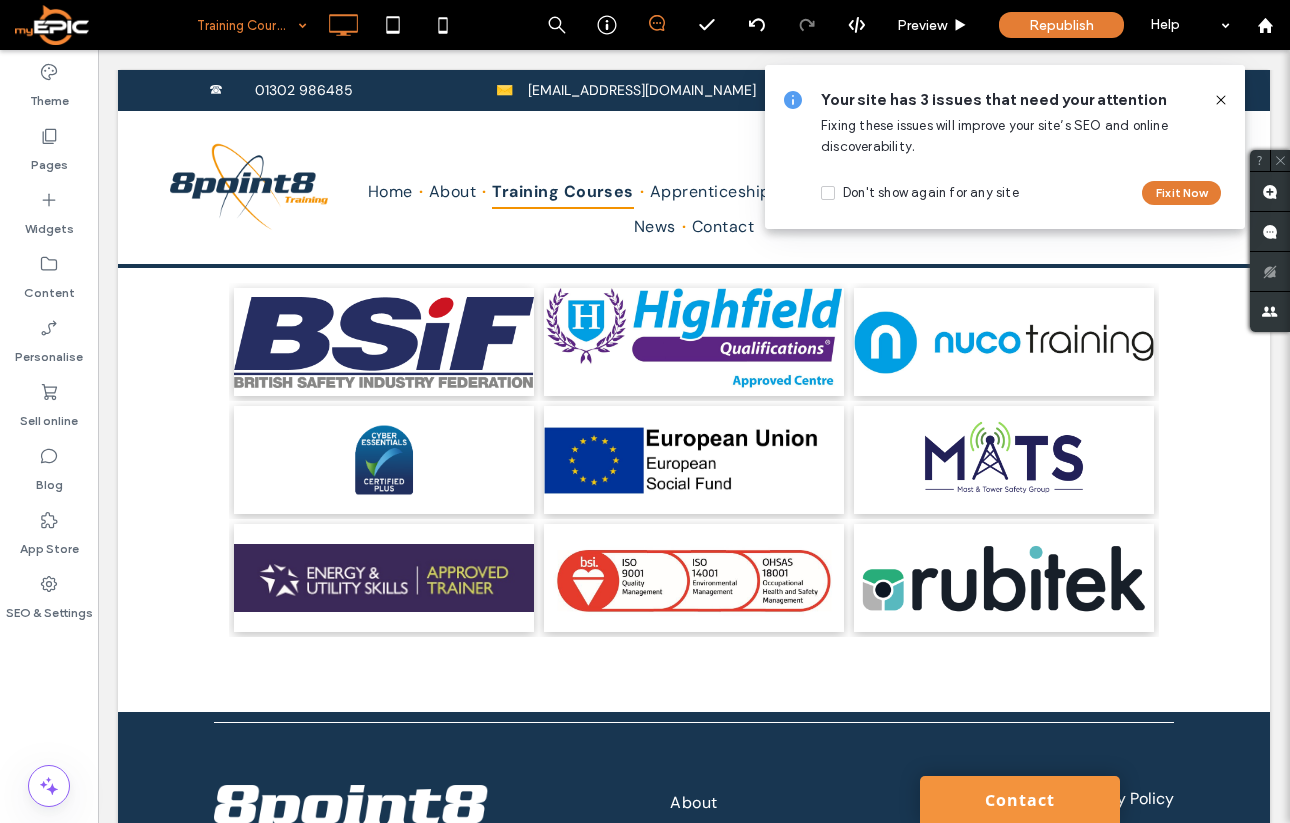 click 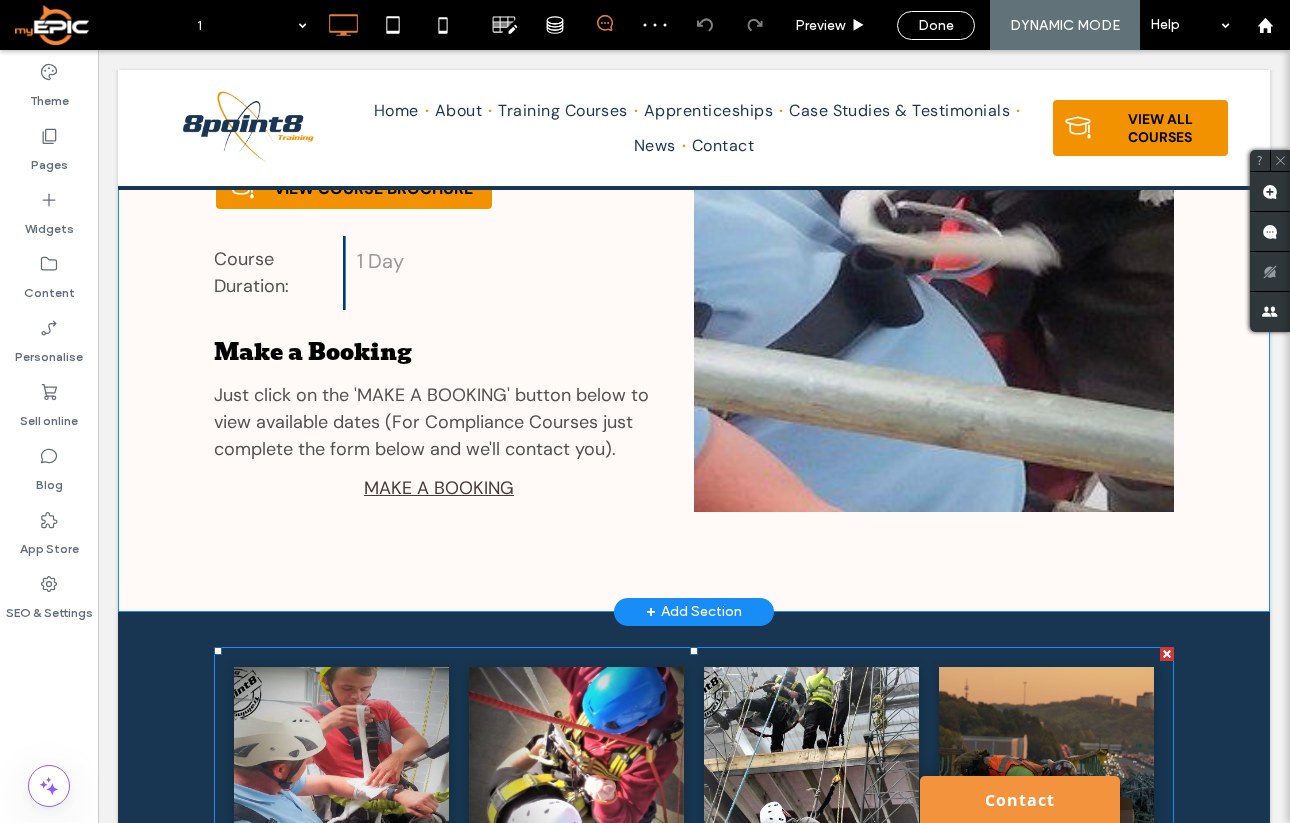 scroll, scrollTop: 1111, scrollLeft: 0, axis: vertical 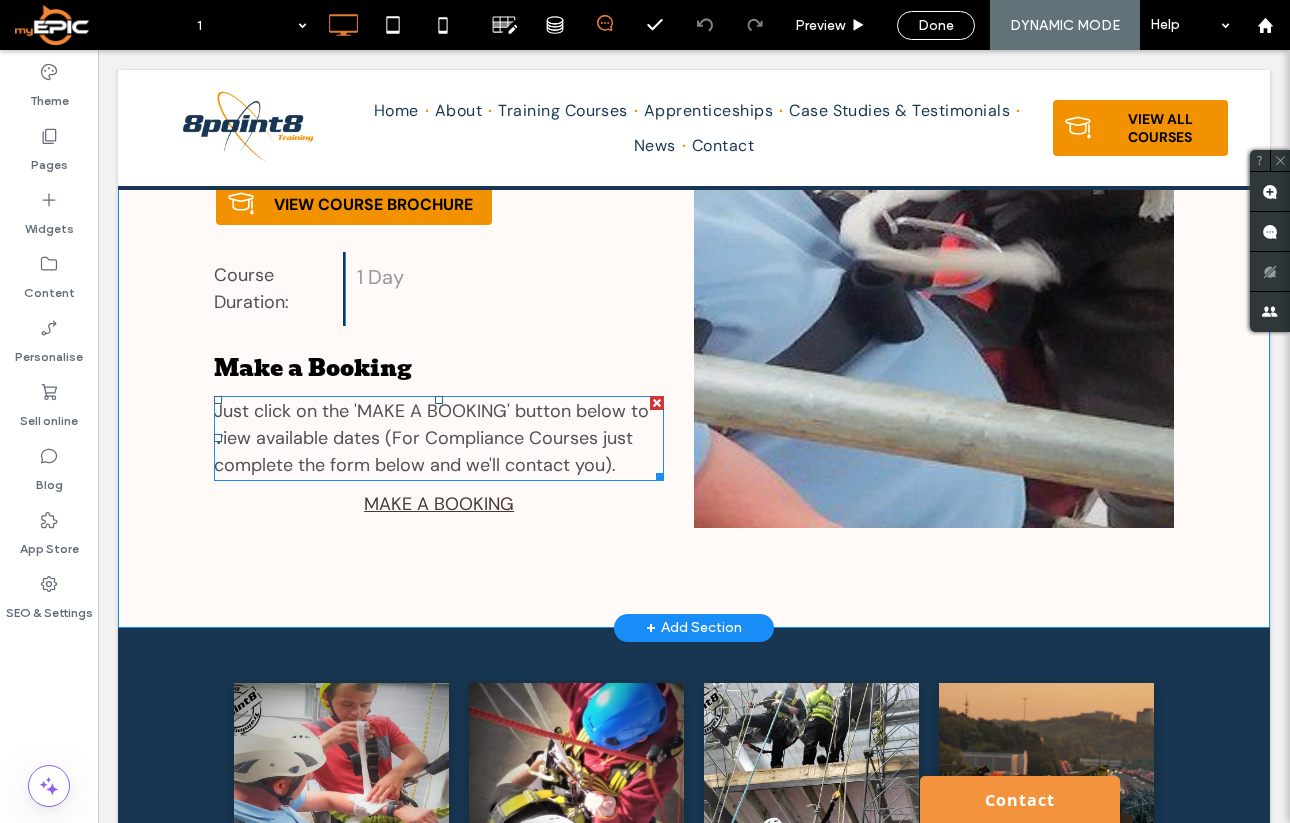 click on "Just click on the 'MAKE A BOOKING' button below to view available dates (For Compliance Courses just complete the form below and we'll contact you)." at bounding box center [431, 438] 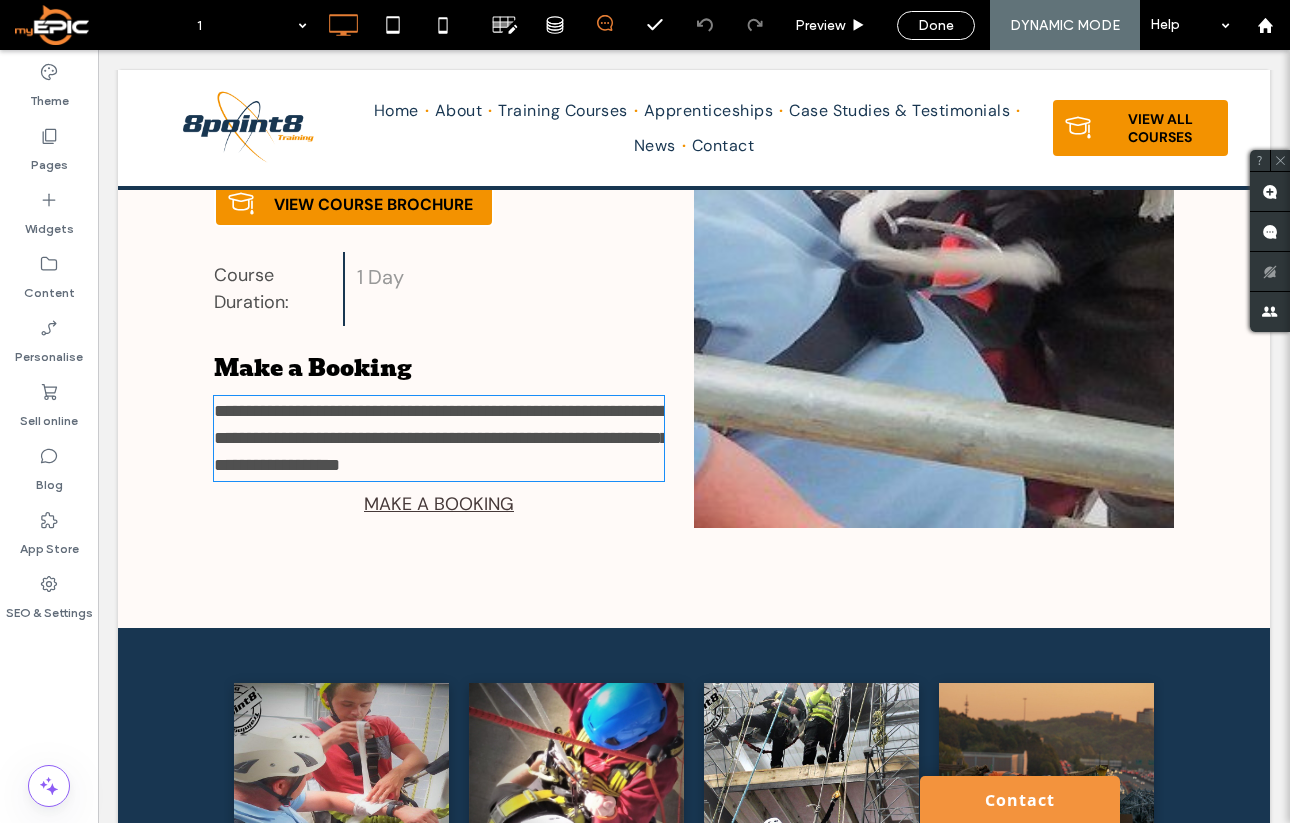 type on "*******" 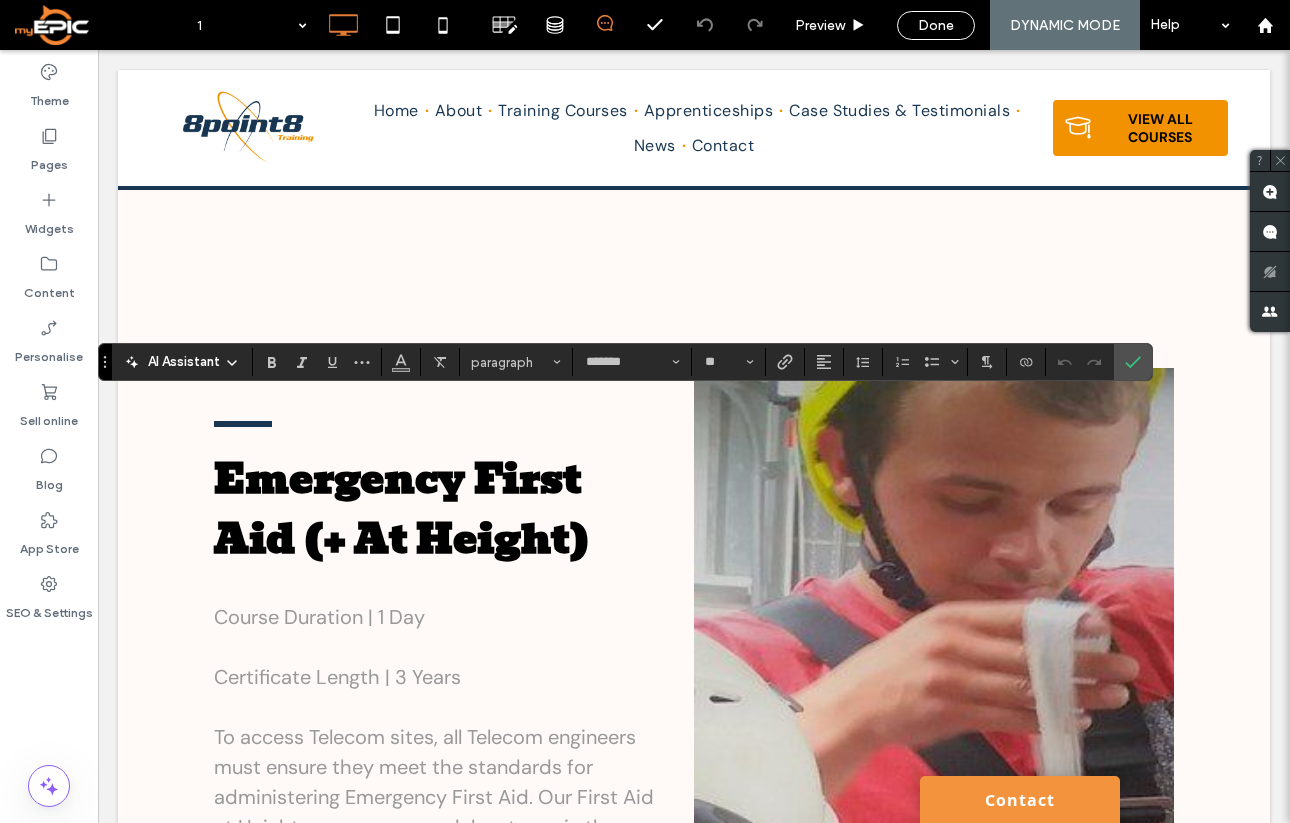 scroll, scrollTop: 1111, scrollLeft: 0, axis: vertical 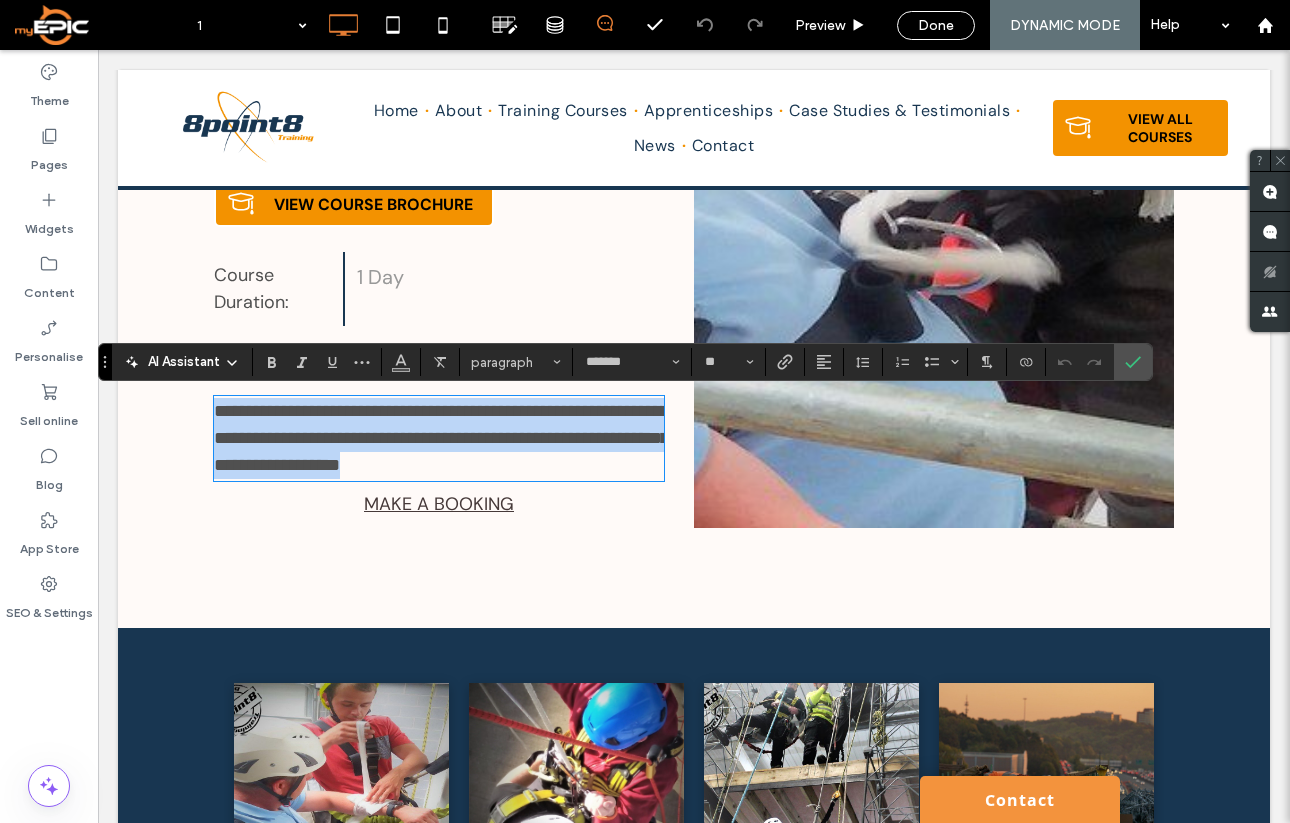 click on "**********" at bounding box center (441, 438) 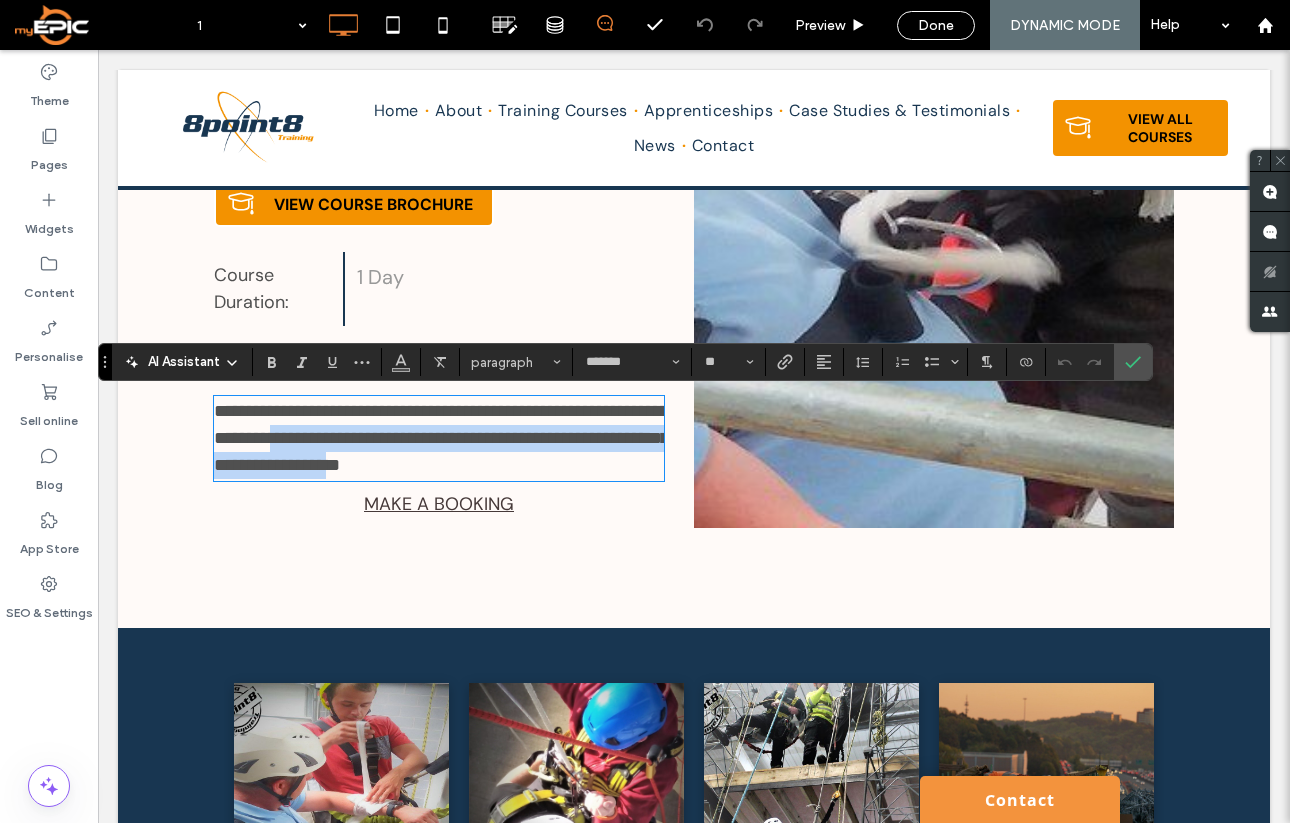 drag, startPoint x: 605, startPoint y: 464, endPoint x: 390, endPoint y: 433, distance: 217.22339 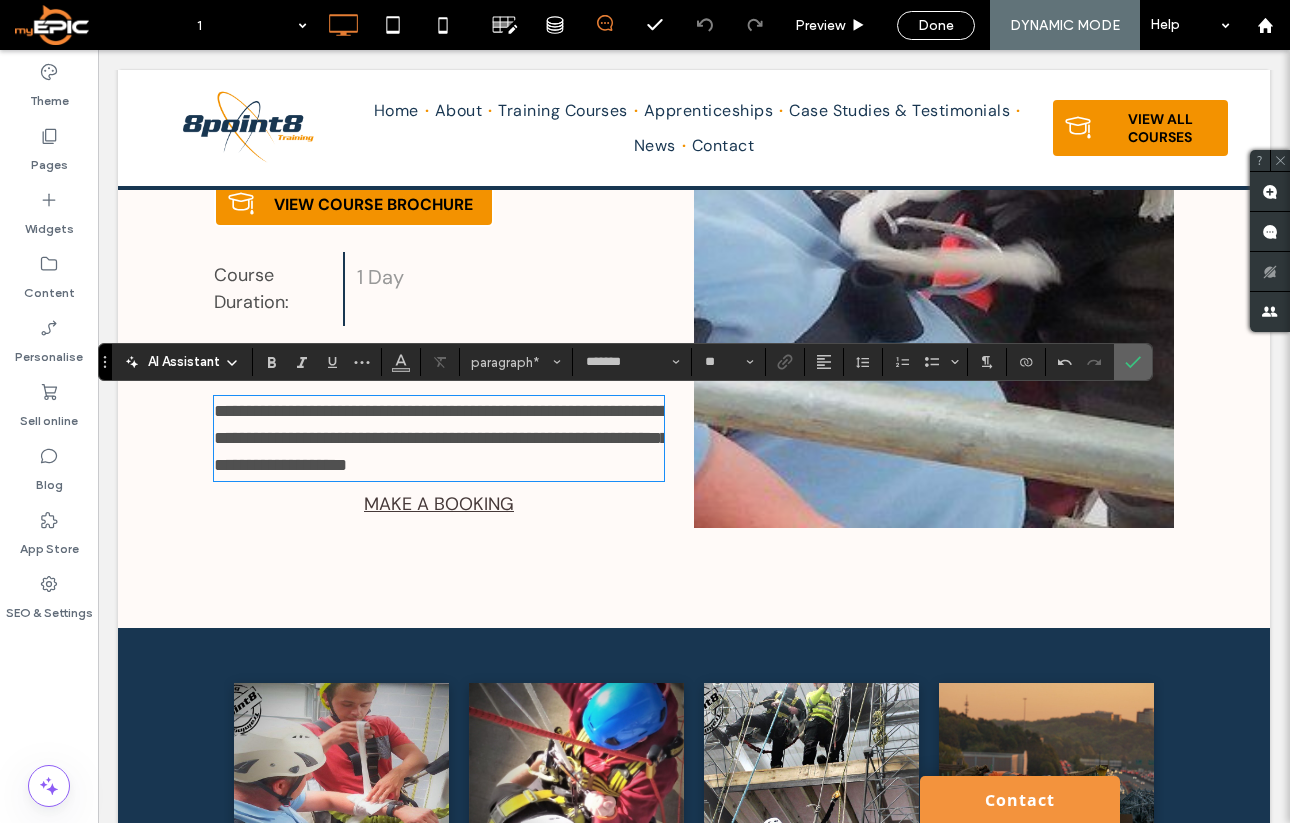 click at bounding box center [1129, 362] 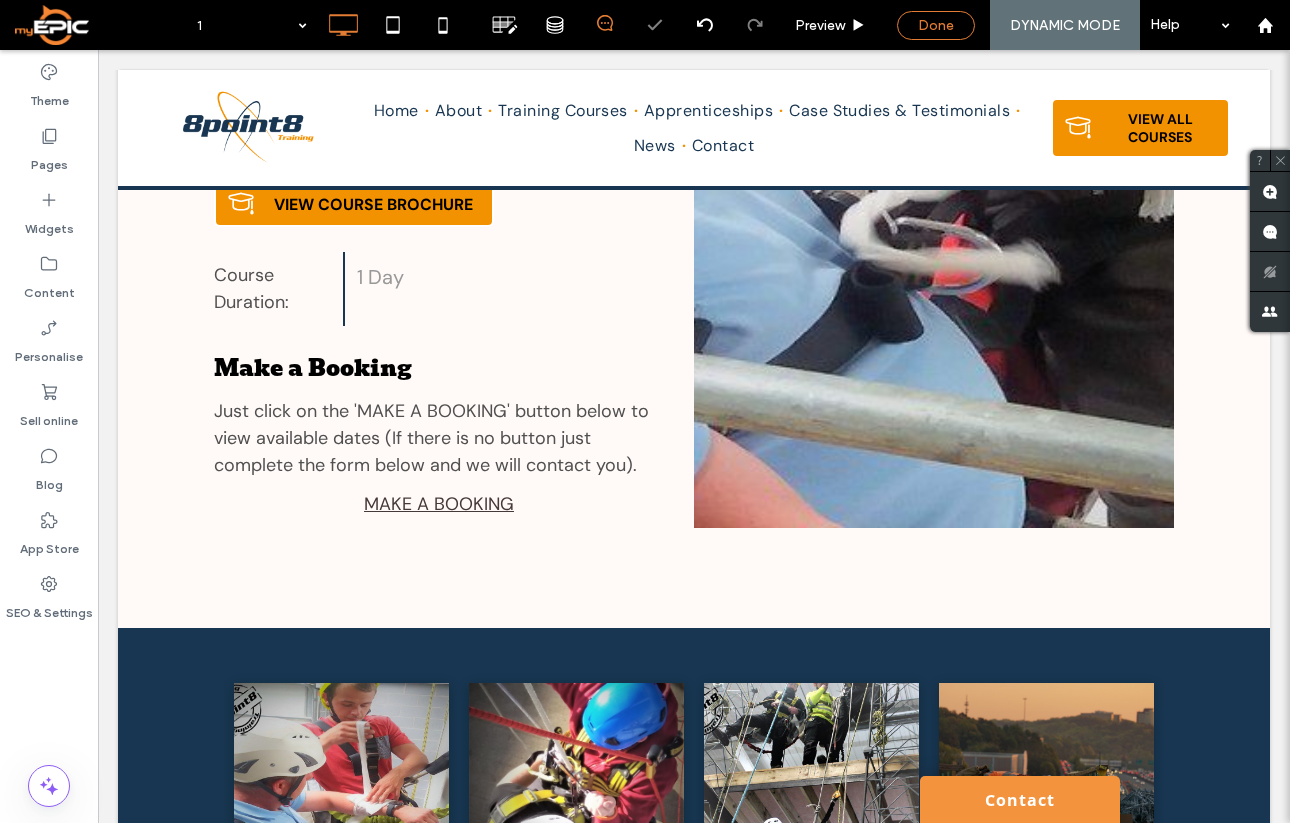 click on "Done" at bounding box center [936, 25] 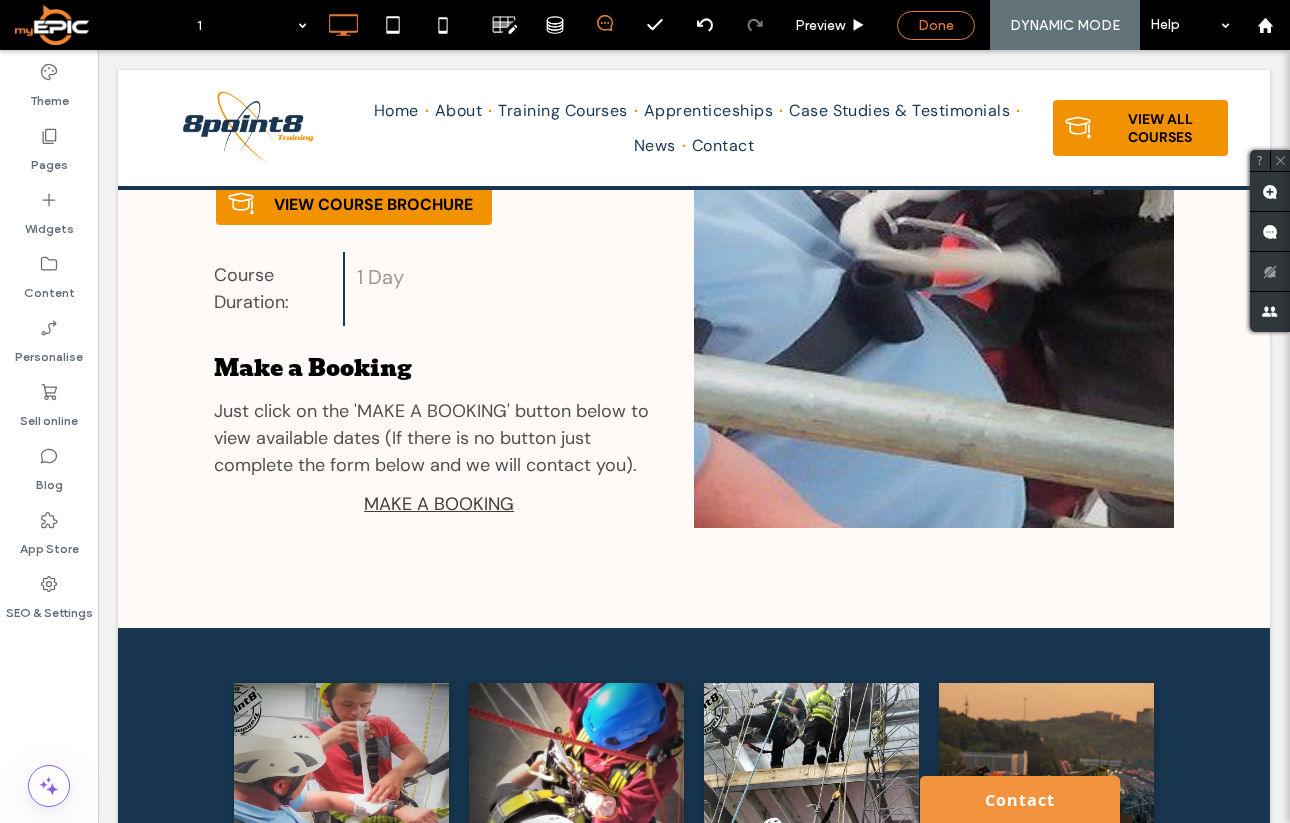 click on "Done" at bounding box center [936, 25] 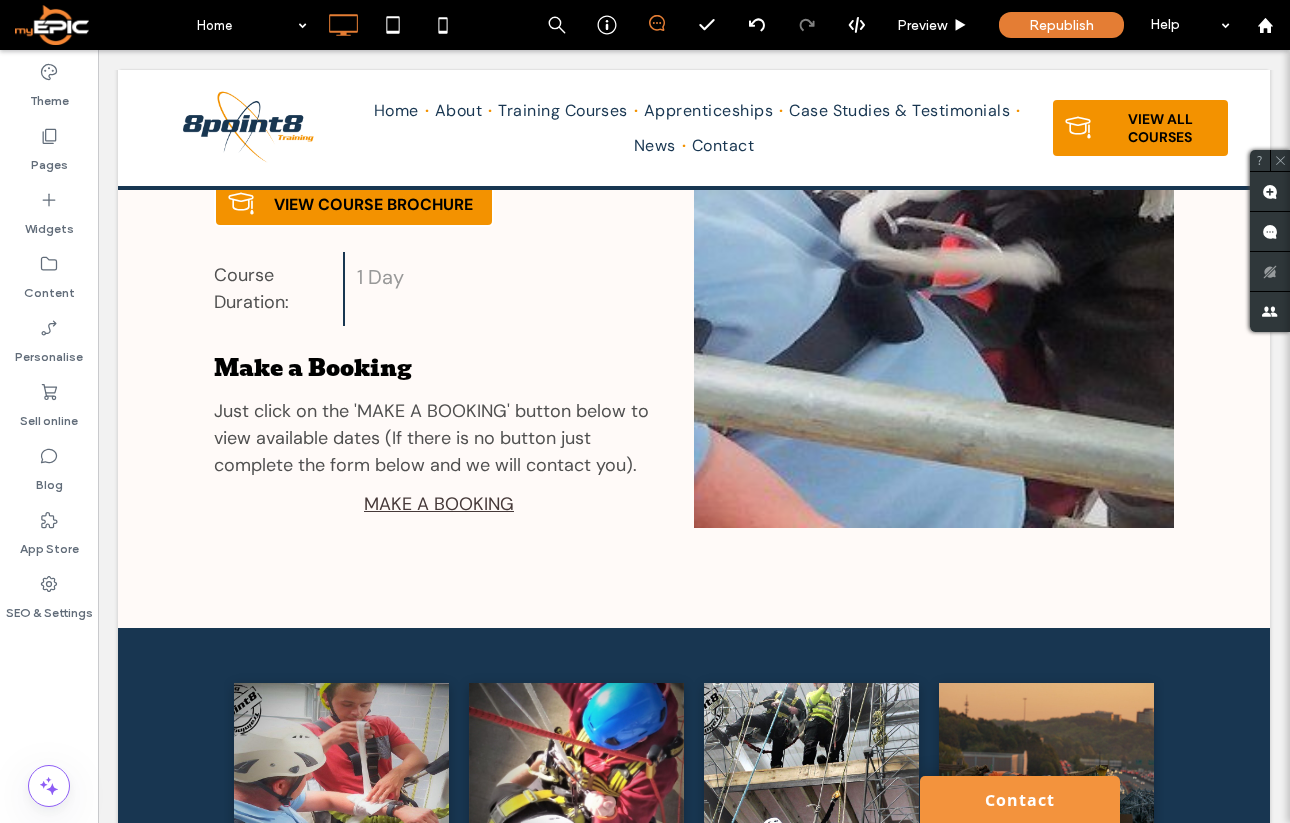 click on "Home Preview Republish Help
Site Comments Site Comments Automate new comments Instantly notify your team when someone adds or updates a comment on a site. See Zap Examples
Theme Pages Widgets Content Personalise Sell online Blog App Store SEO & Settings
HTML CSS
General CSS for all devices
DEVICE SPECIFIC CSS
Use with caution!
Make sure you read the documentation.
Leave feedback" at bounding box center [645, 411] 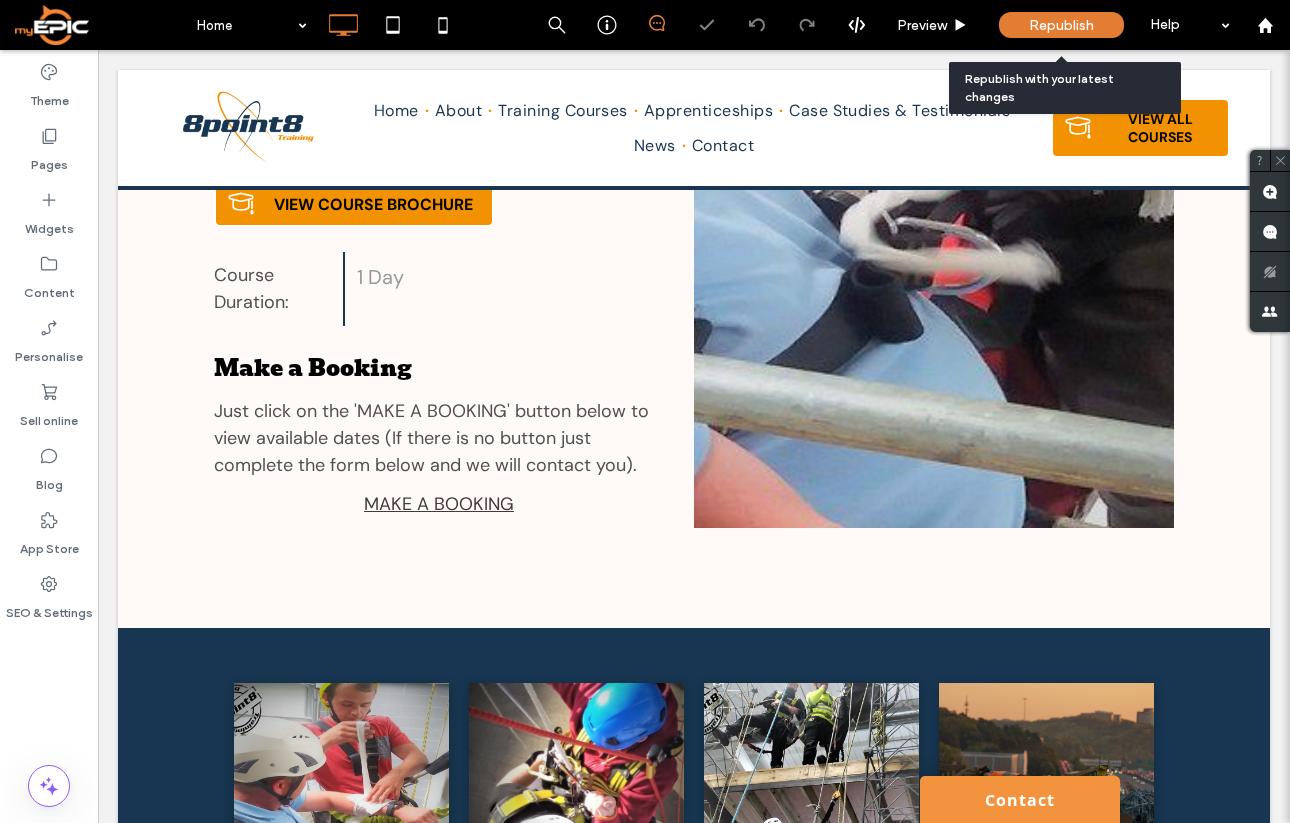 click on "Republish" at bounding box center [1061, 25] 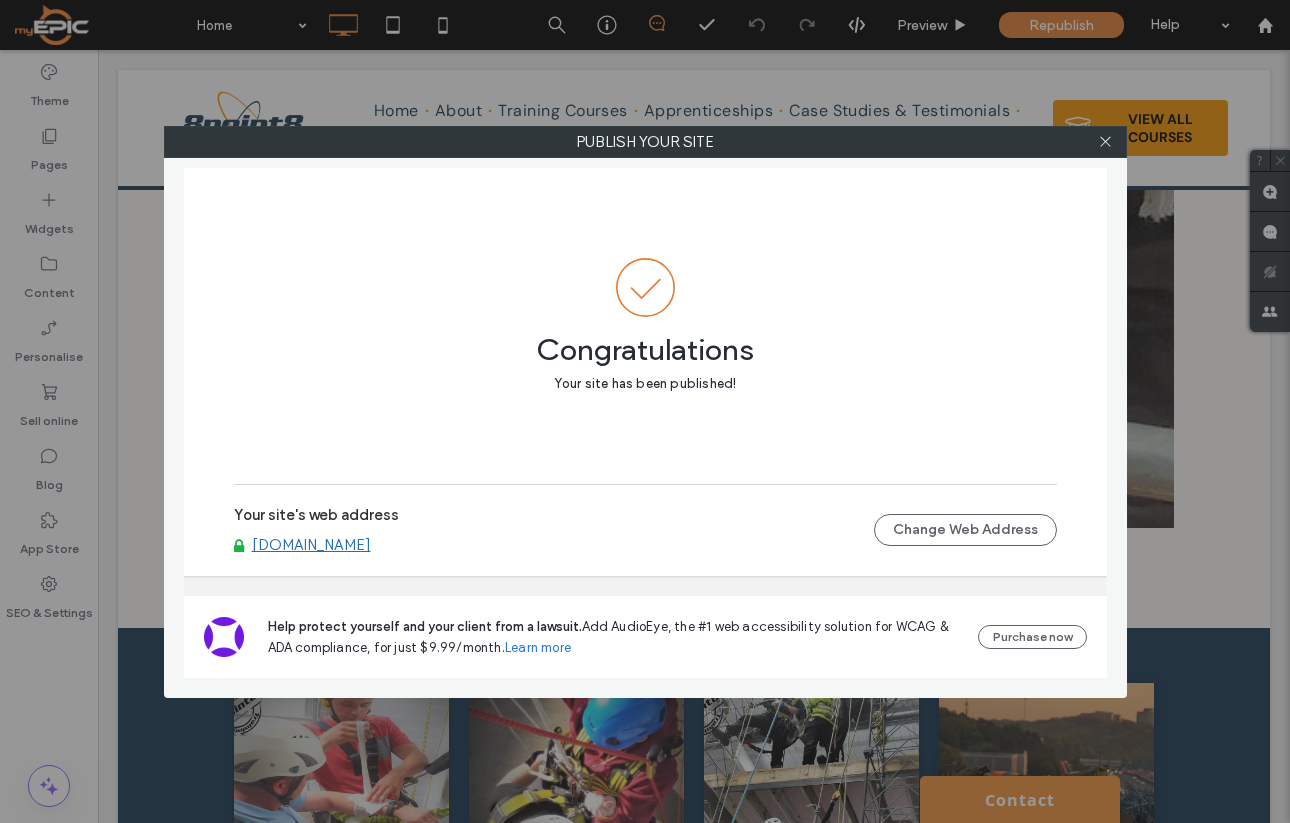 click at bounding box center [1106, 142] 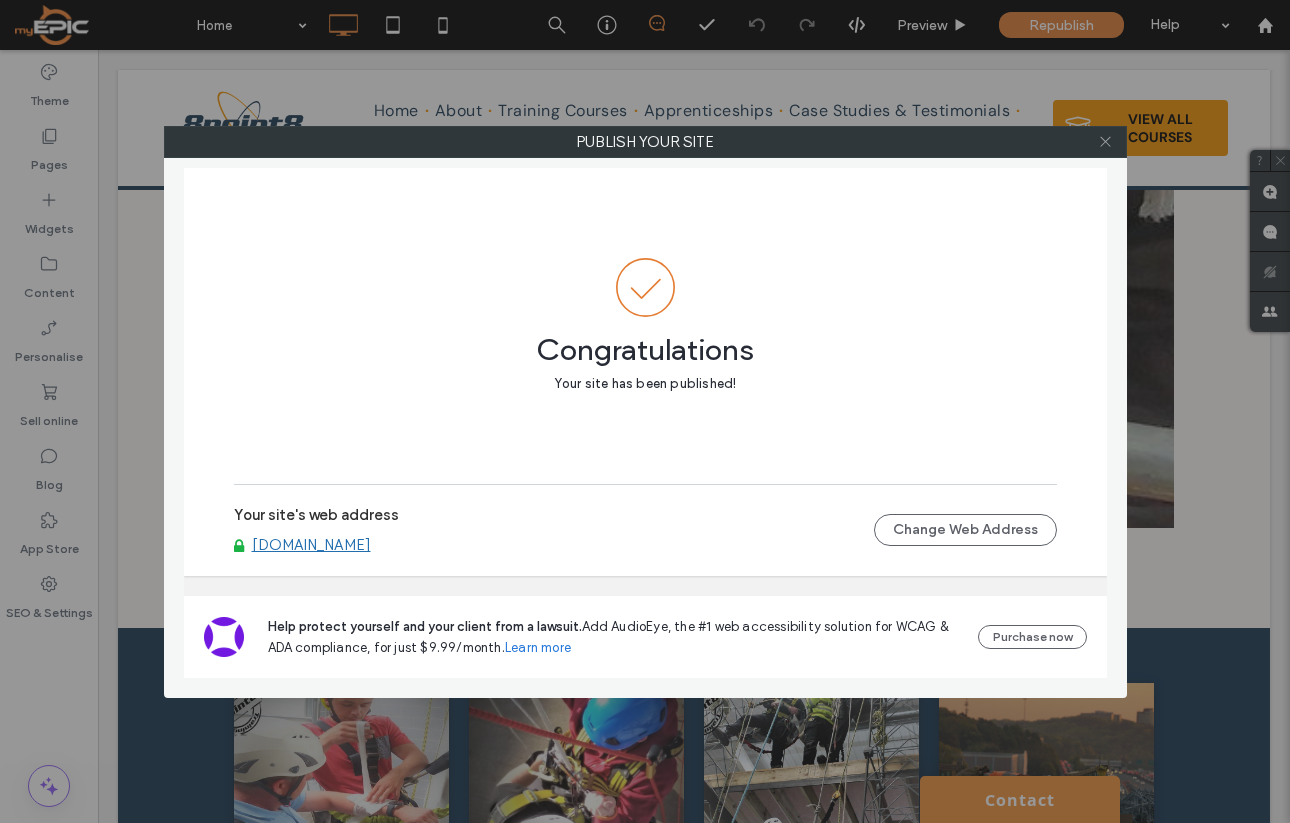 click 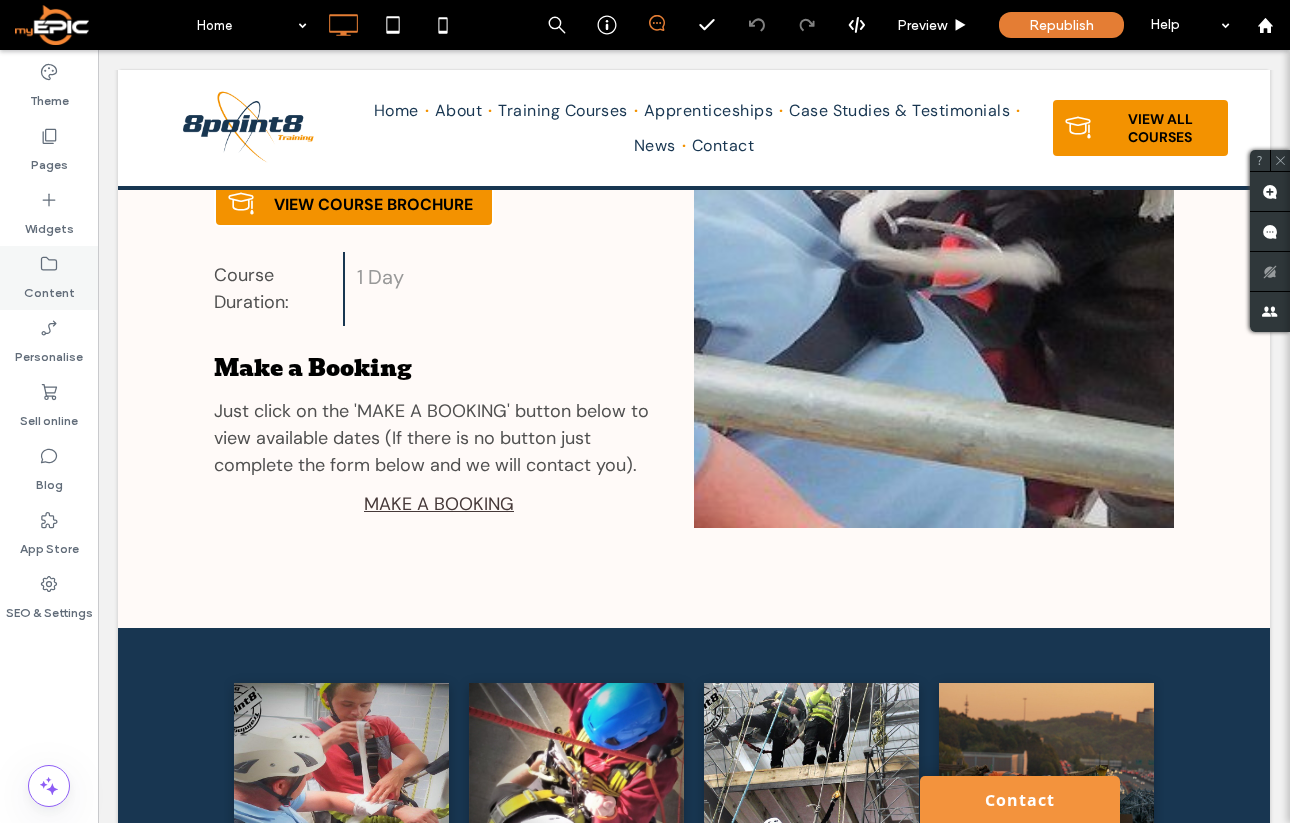 click 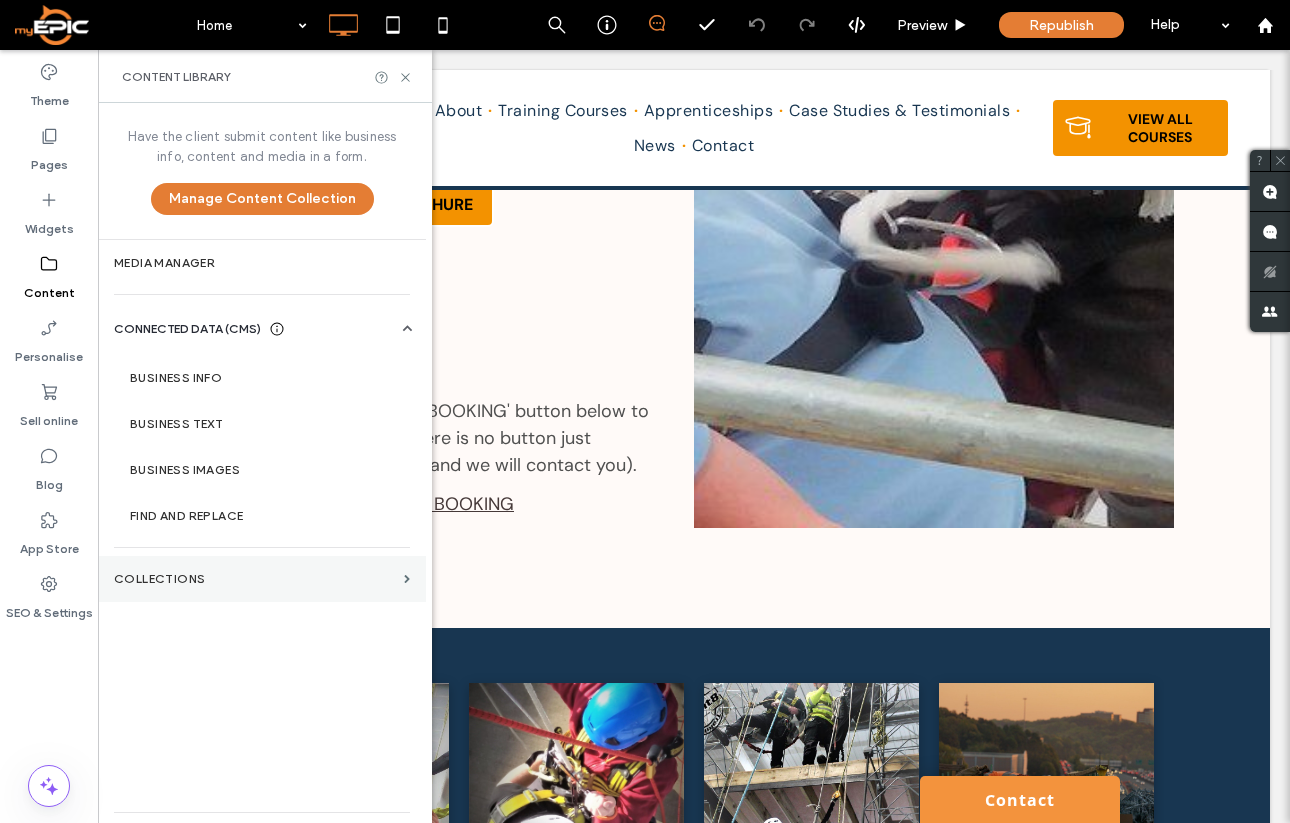 click on "COLLECTIONS" at bounding box center (255, 579) 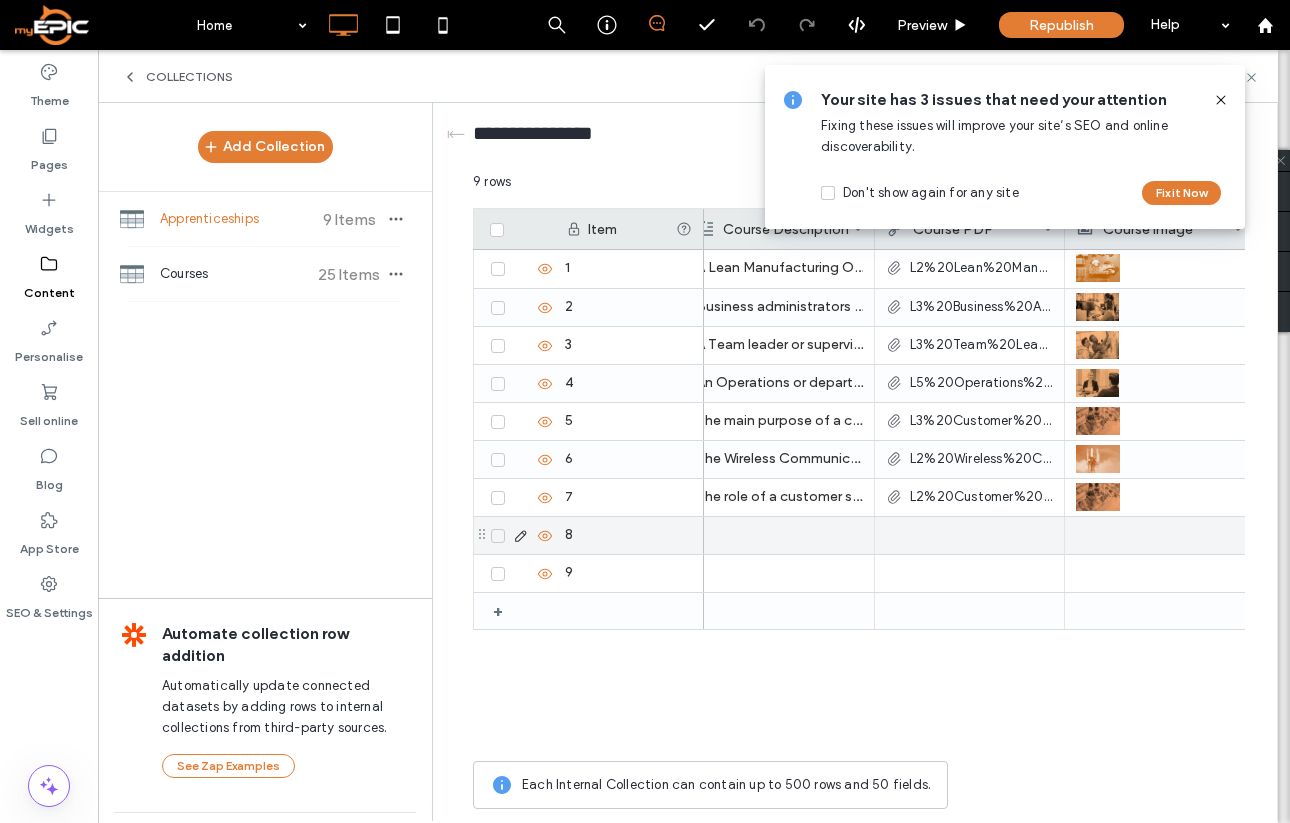 scroll, scrollTop: 0, scrollLeft: 0, axis: both 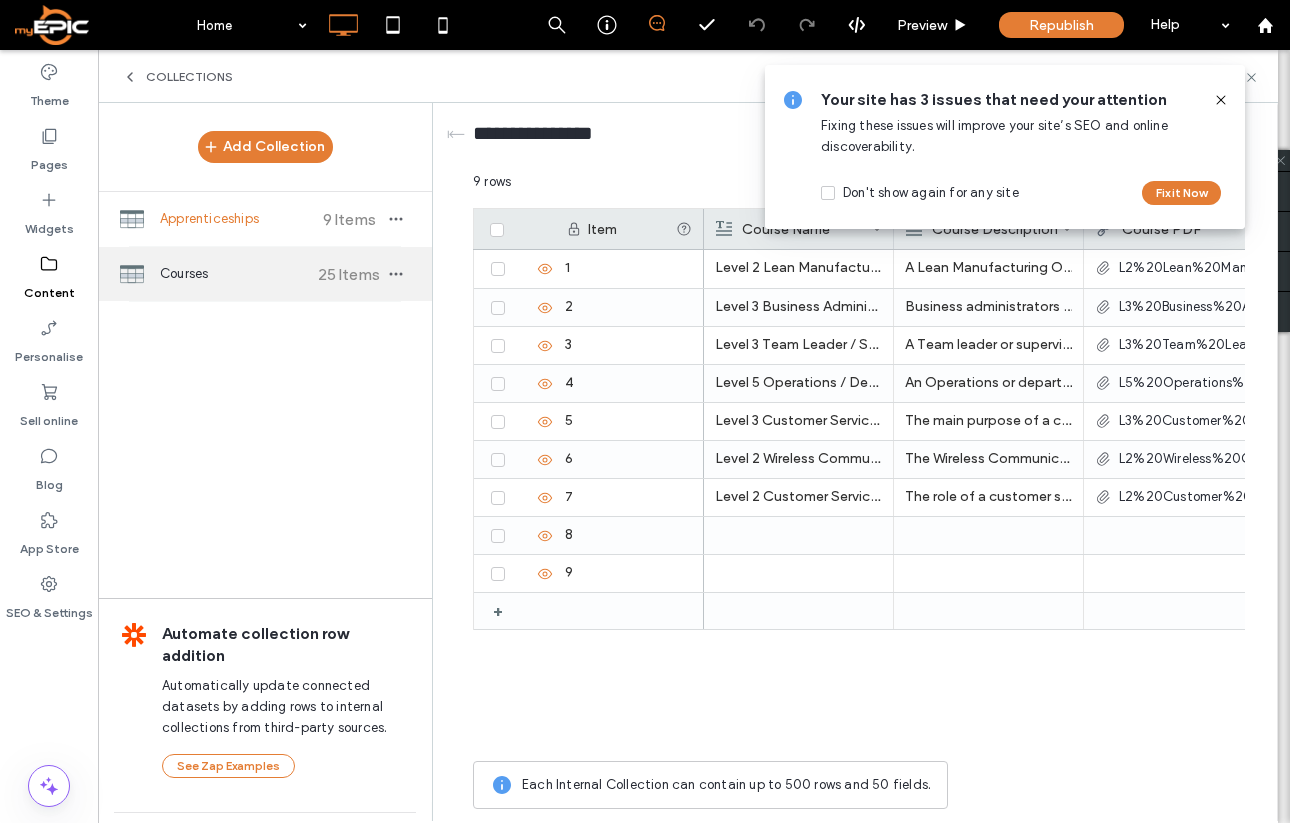 click on "Courses" at bounding box center (234, 274) 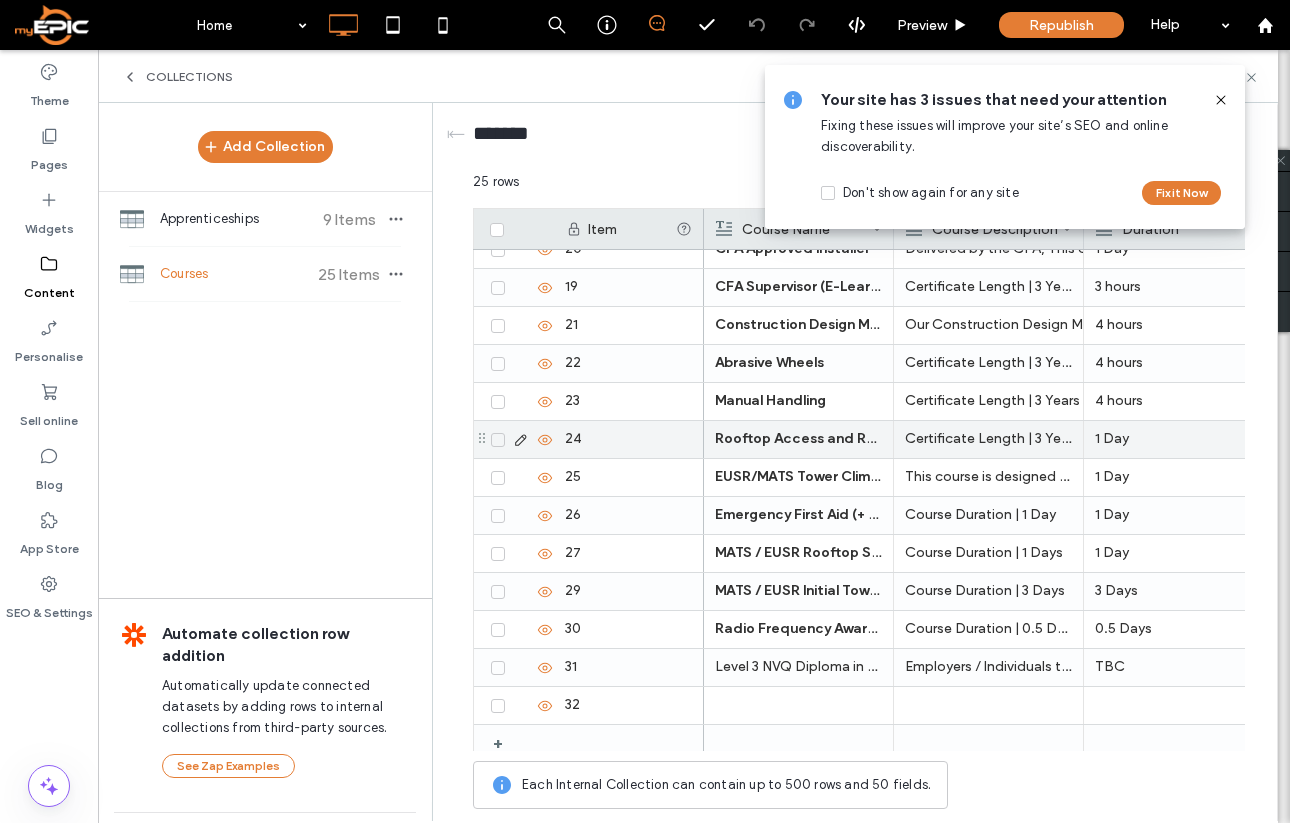 scroll, scrollTop: 487, scrollLeft: 0, axis: vertical 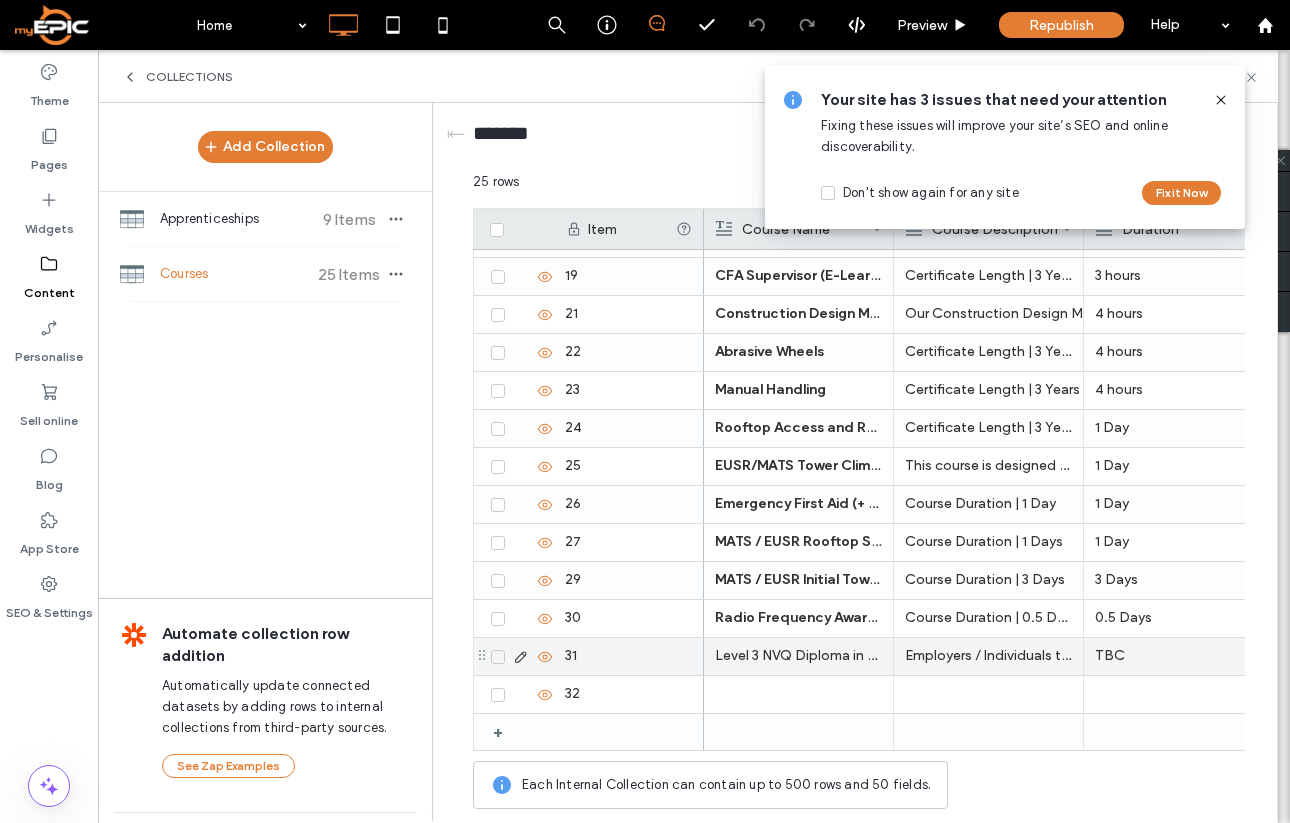 click on "Level 3 NVQ Diploma in Accessing and Rigging – Fall Protection" at bounding box center (798, 656) 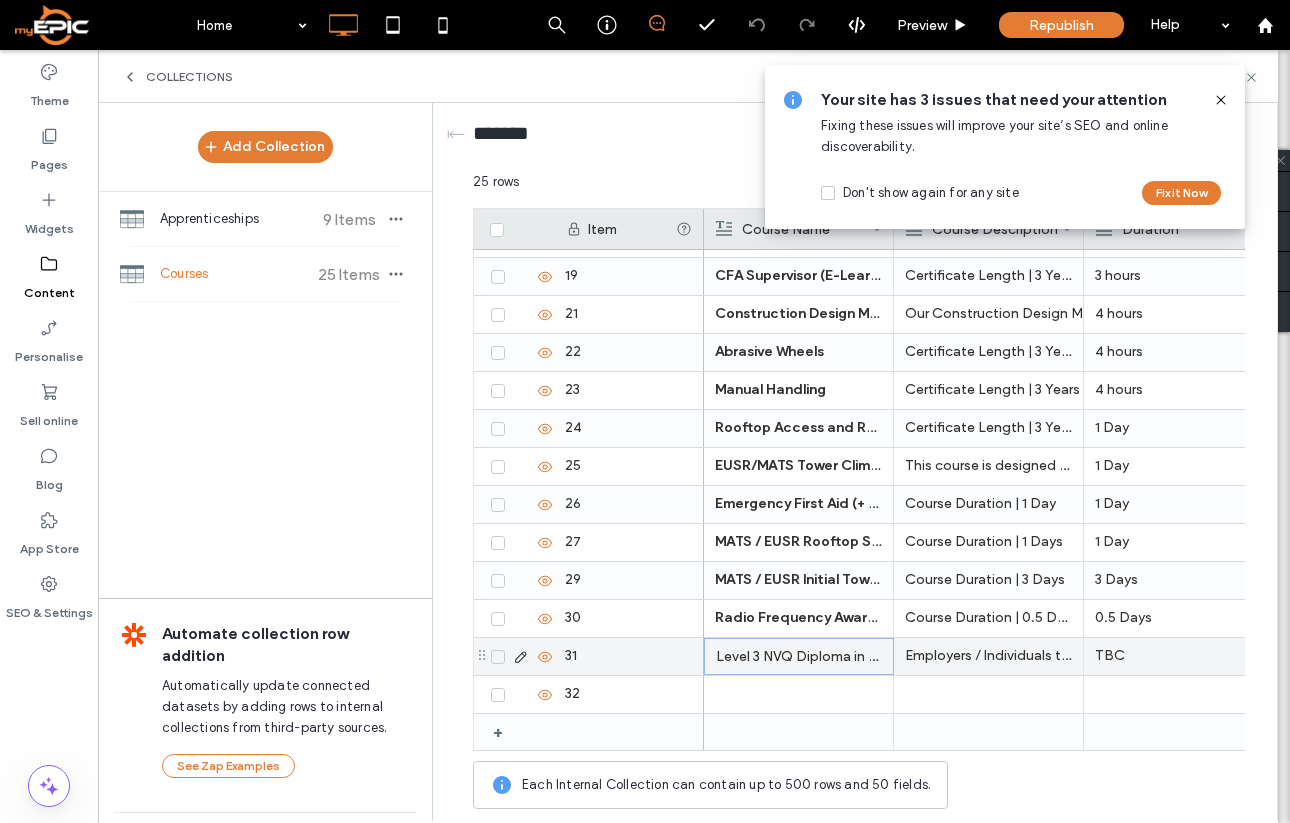 click on "Level 3 NVQ Diploma in Accessing and Rigging – Fall Protection" at bounding box center (799, 657) 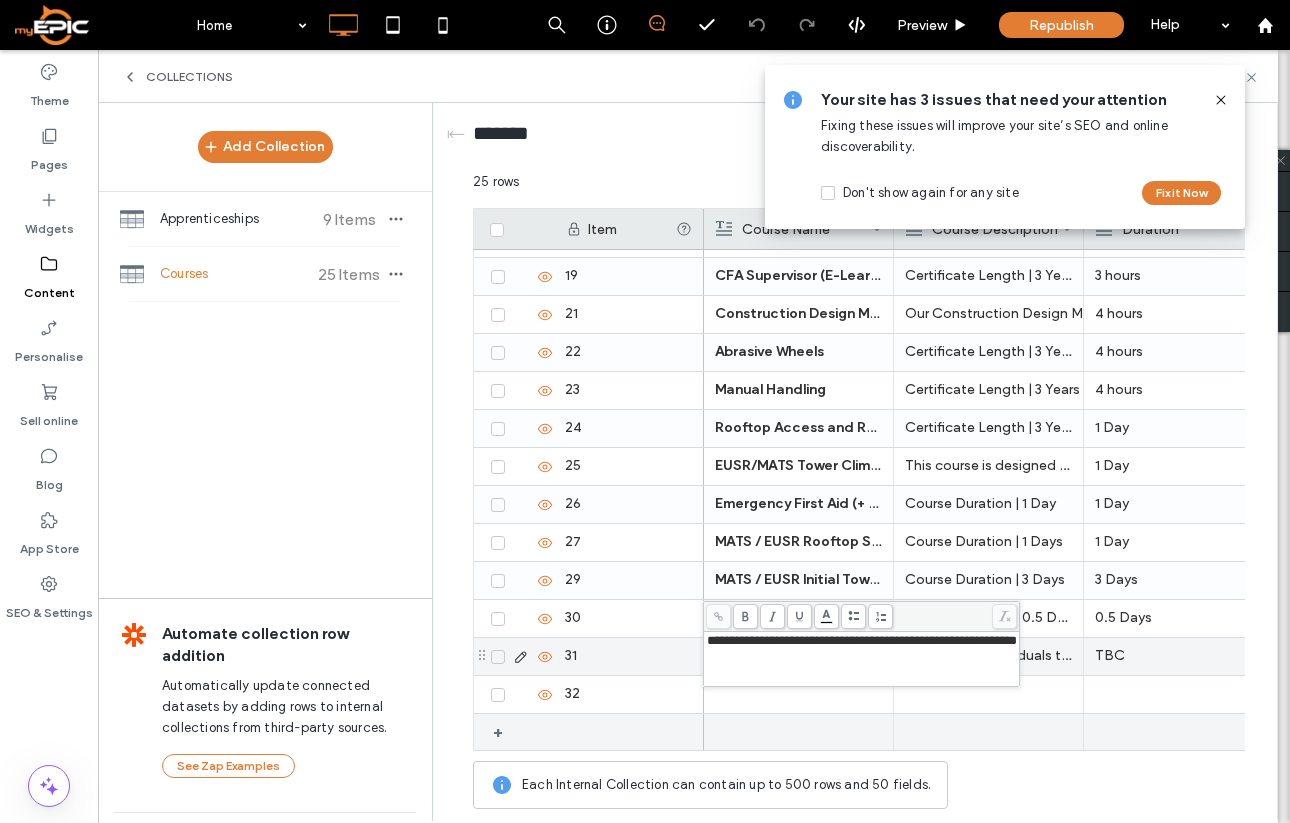 click at bounding box center [988, 732] 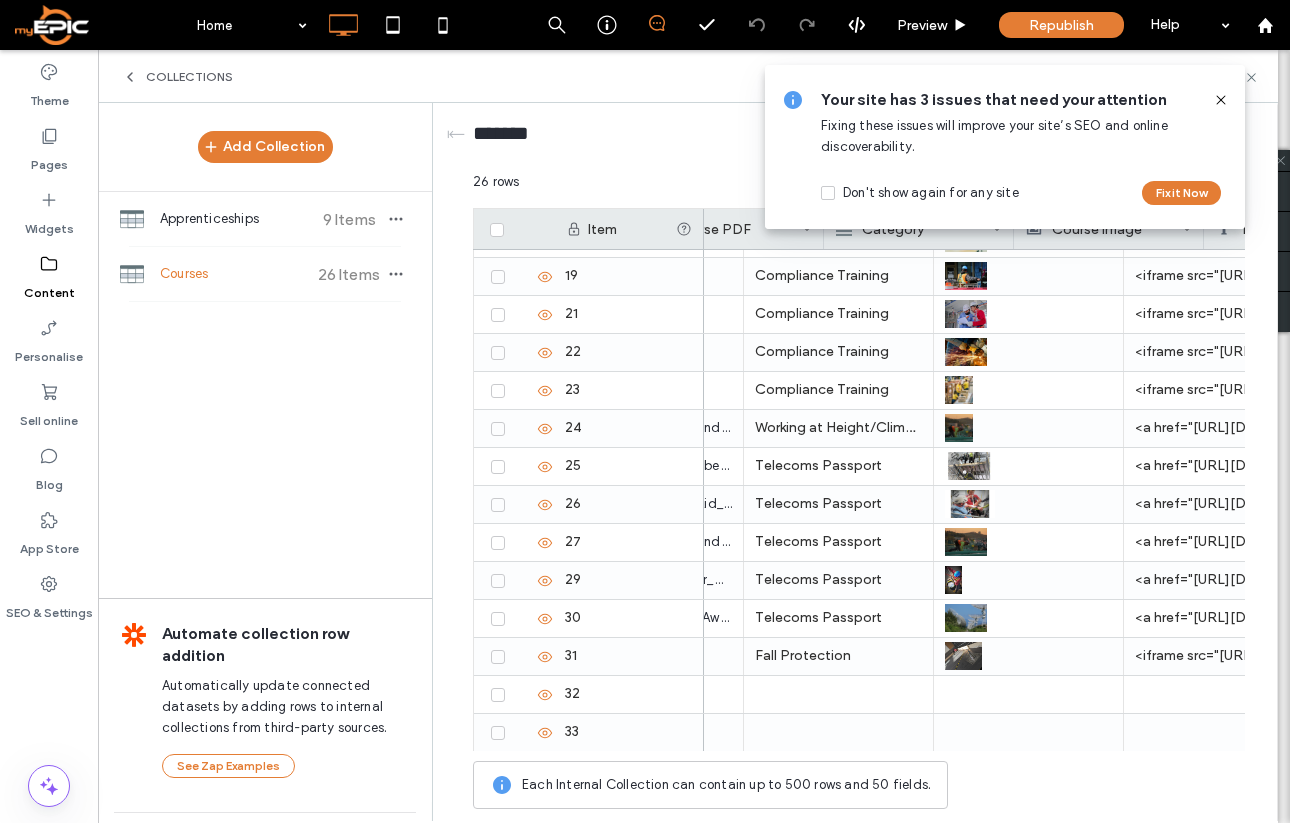 scroll, scrollTop: 0, scrollLeft: 859, axis: horizontal 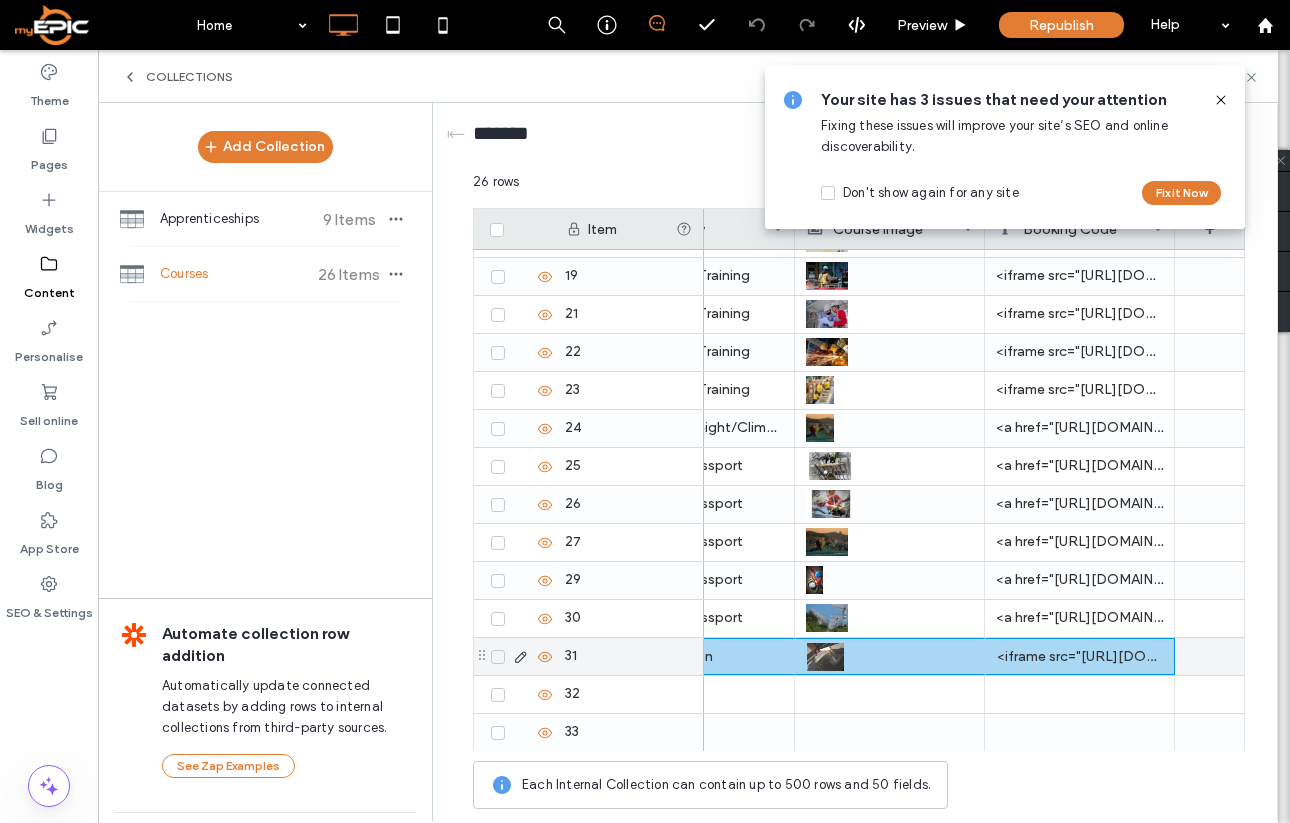 drag, startPoint x: 745, startPoint y: 654, endPoint x: 1150, endPoint y: 651, distance: 405.0111 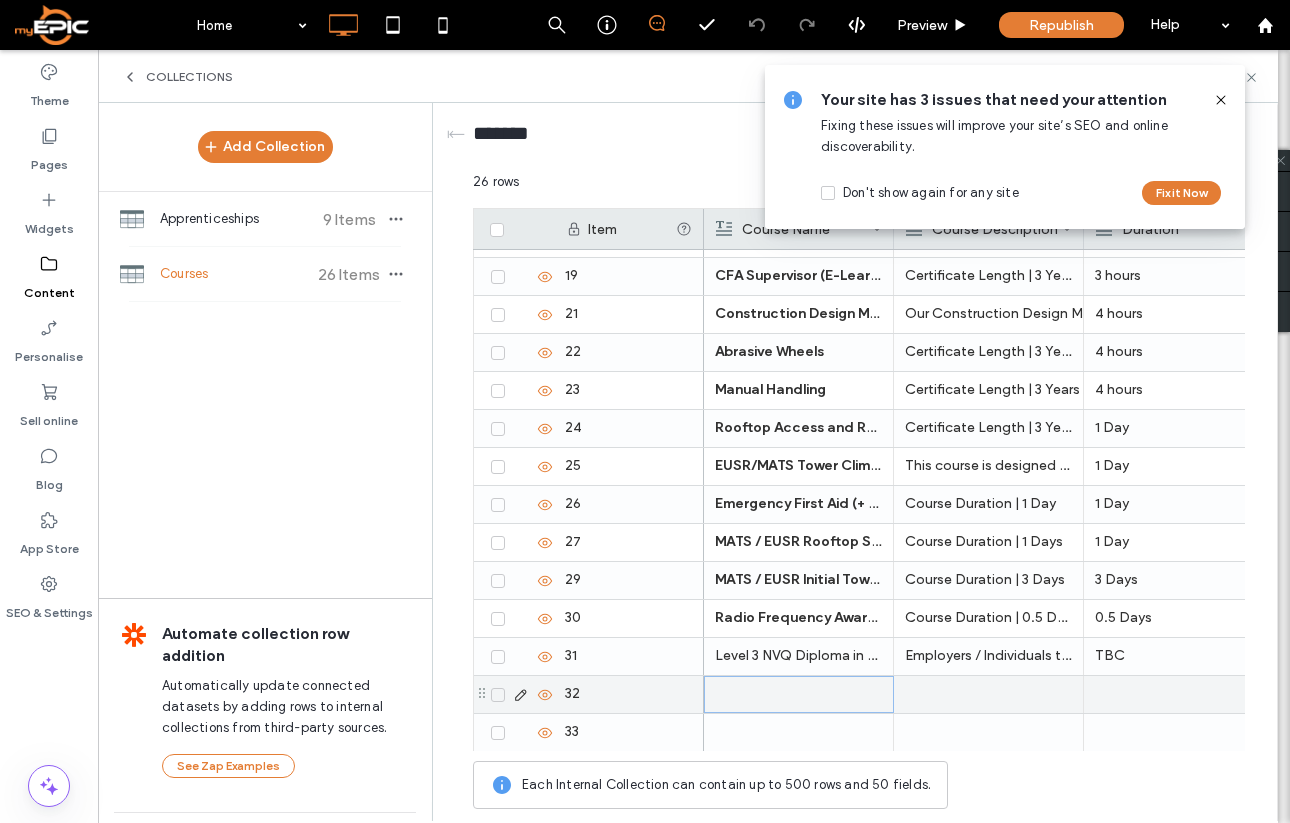 click at bounding box center [799, 694] 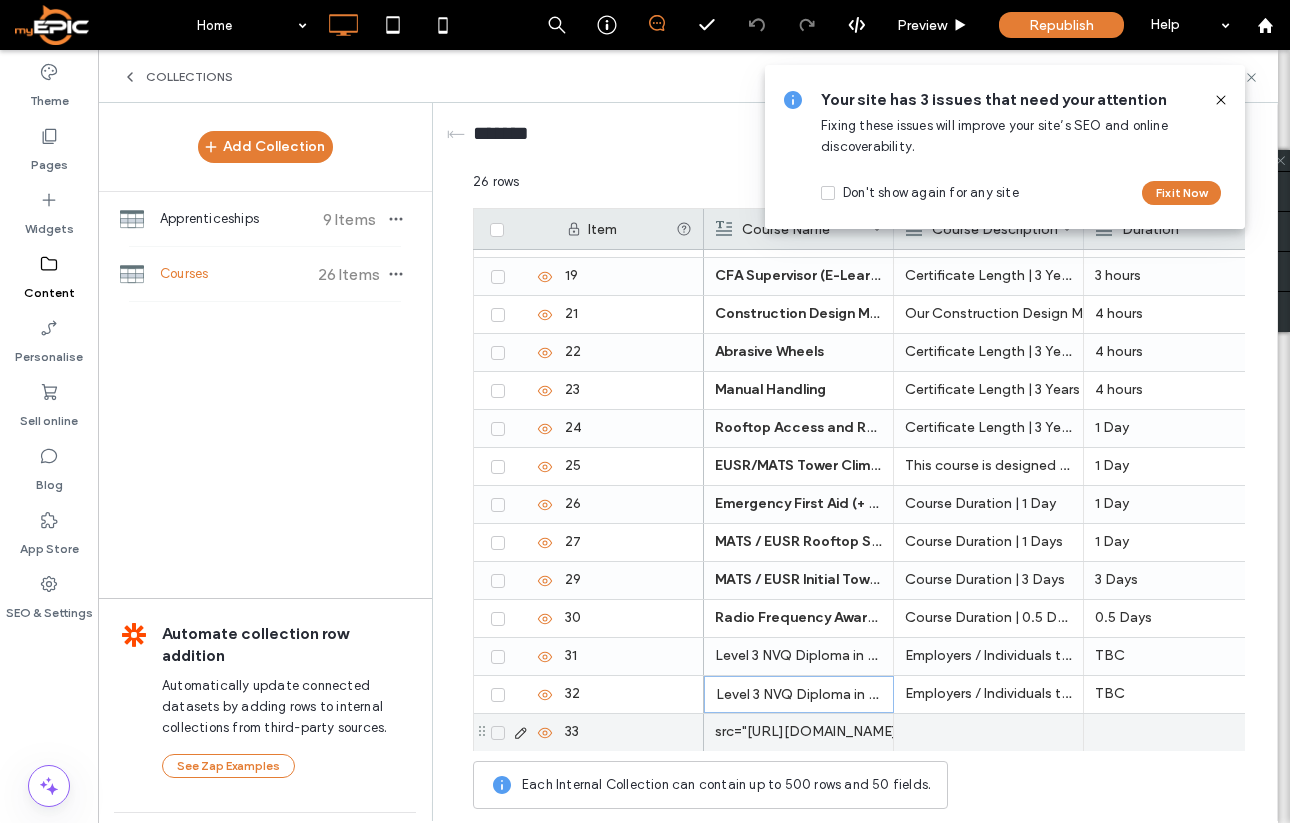 scroll, scrollTop: 525, scrollLeft: 0, axis: vertical 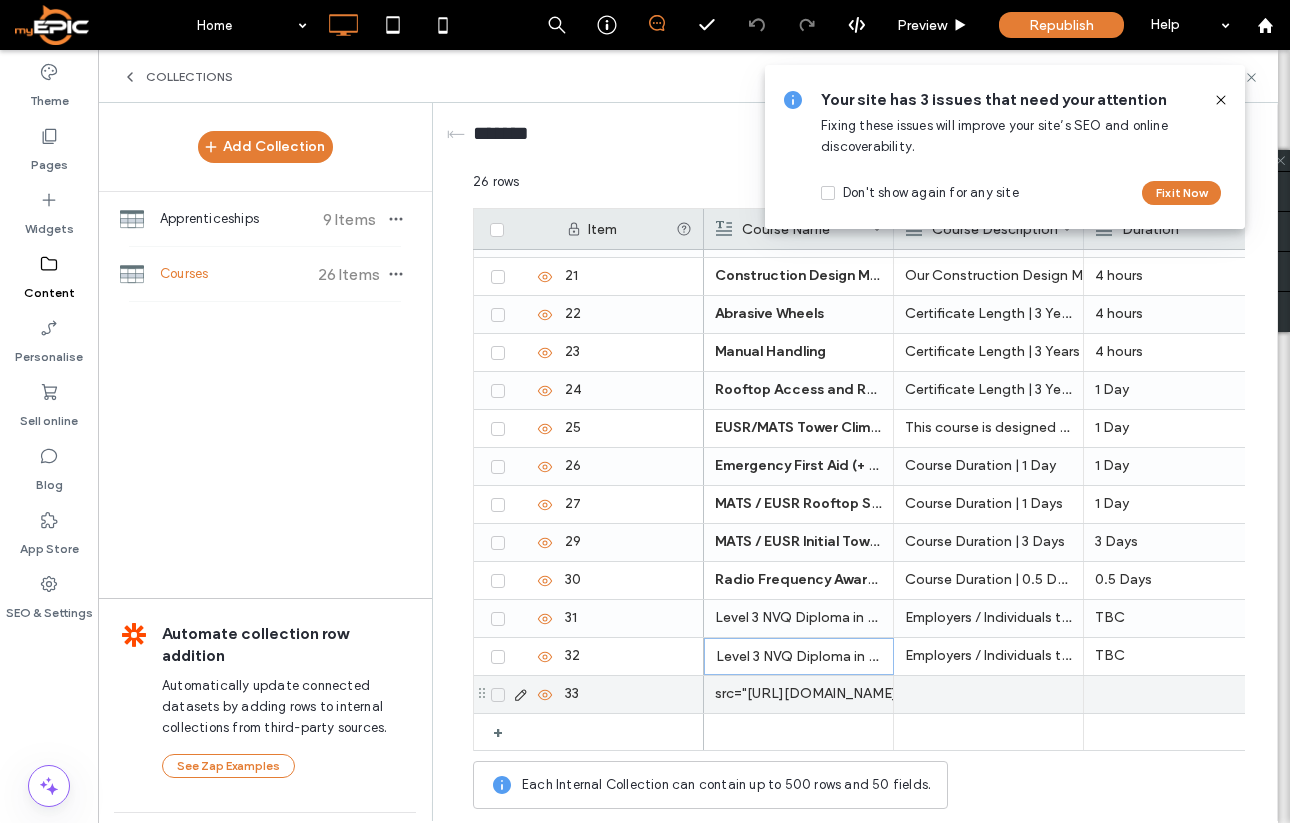 click on "src="https://api.myepiccrm.com/widget/form/4abpHANBcj8ThOhZQh2T"" at bounding box center [798, 694] 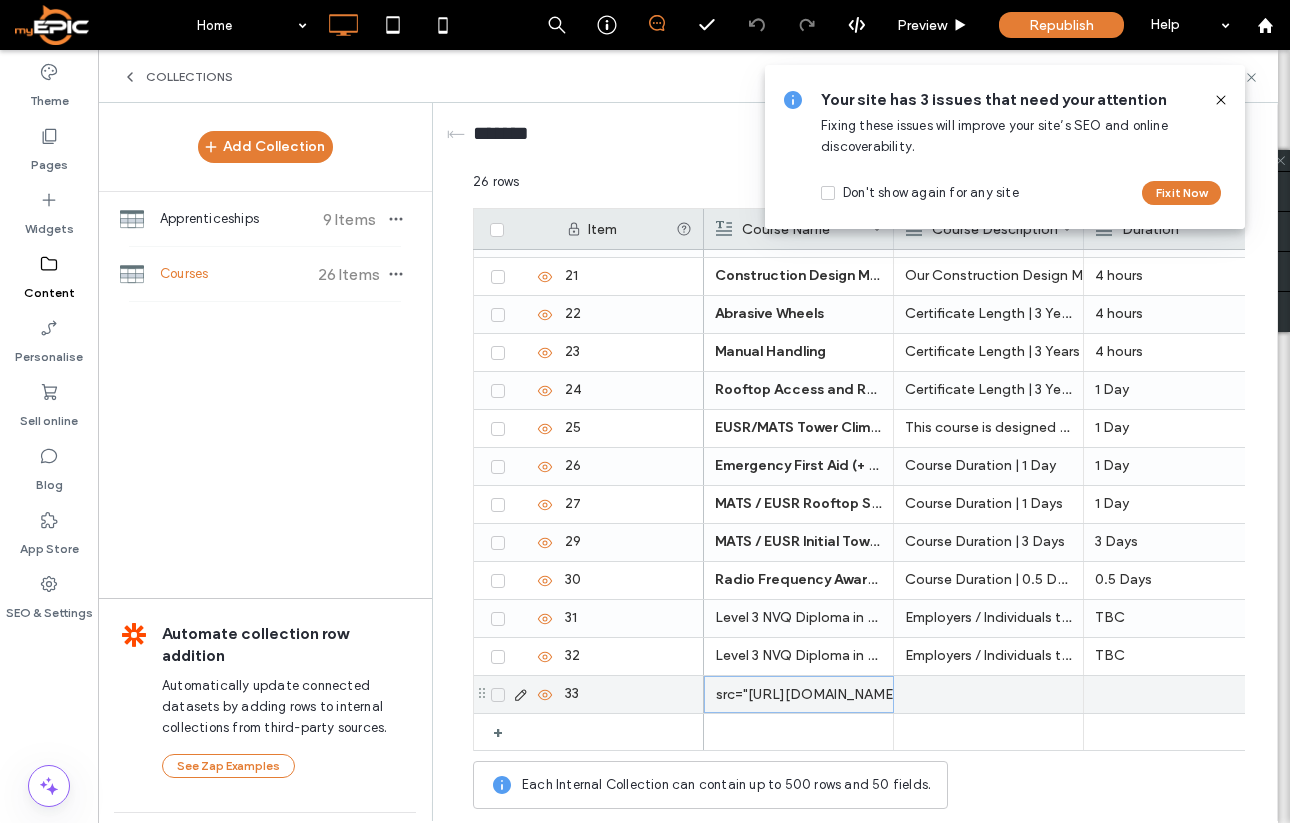 click on "src="https://api.myepiccrm.com/widget/form/4abpHANBcj8ThOhZQh2T"" at bounding box center (799, 695) 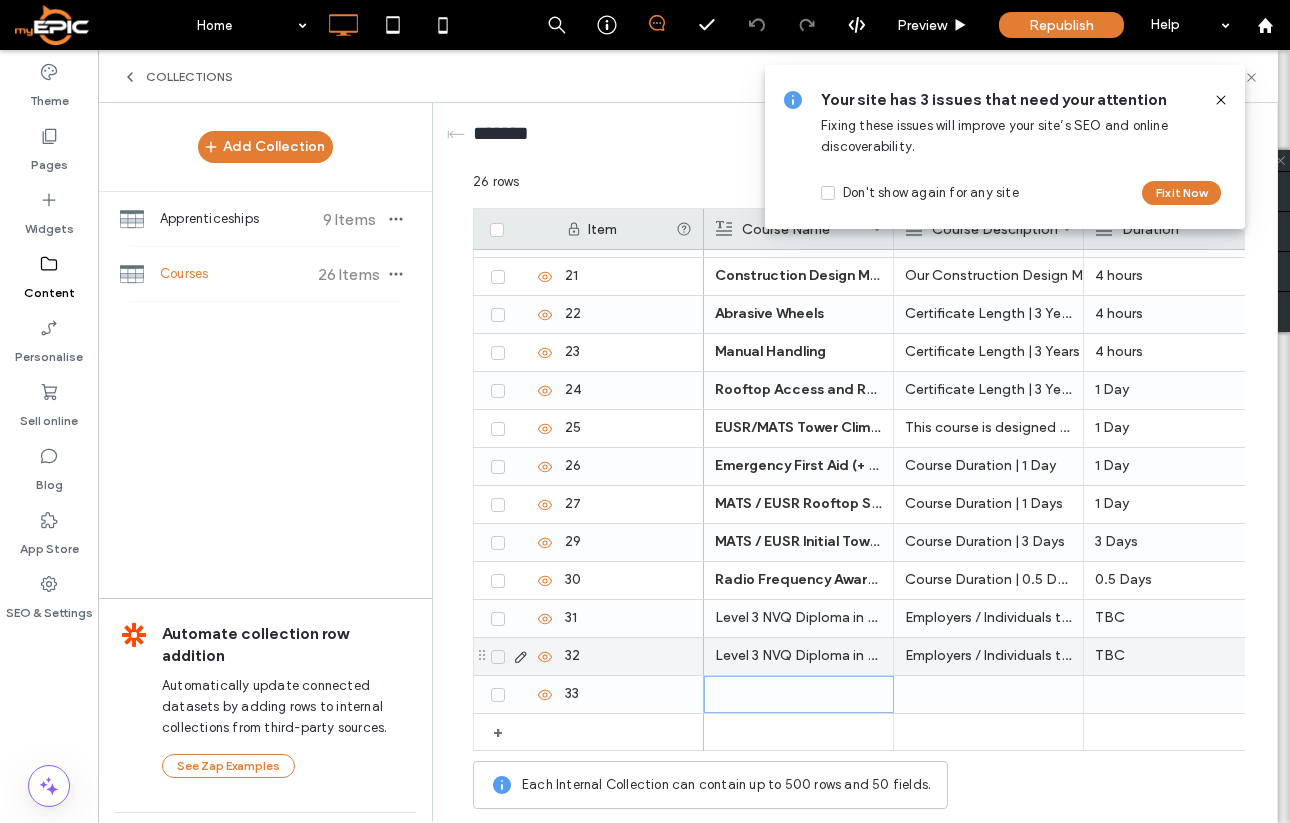 click on "Level 3 NVQ Diploma in Accessing and Rigging – Fall Protection" at bounding box center (798, 656) 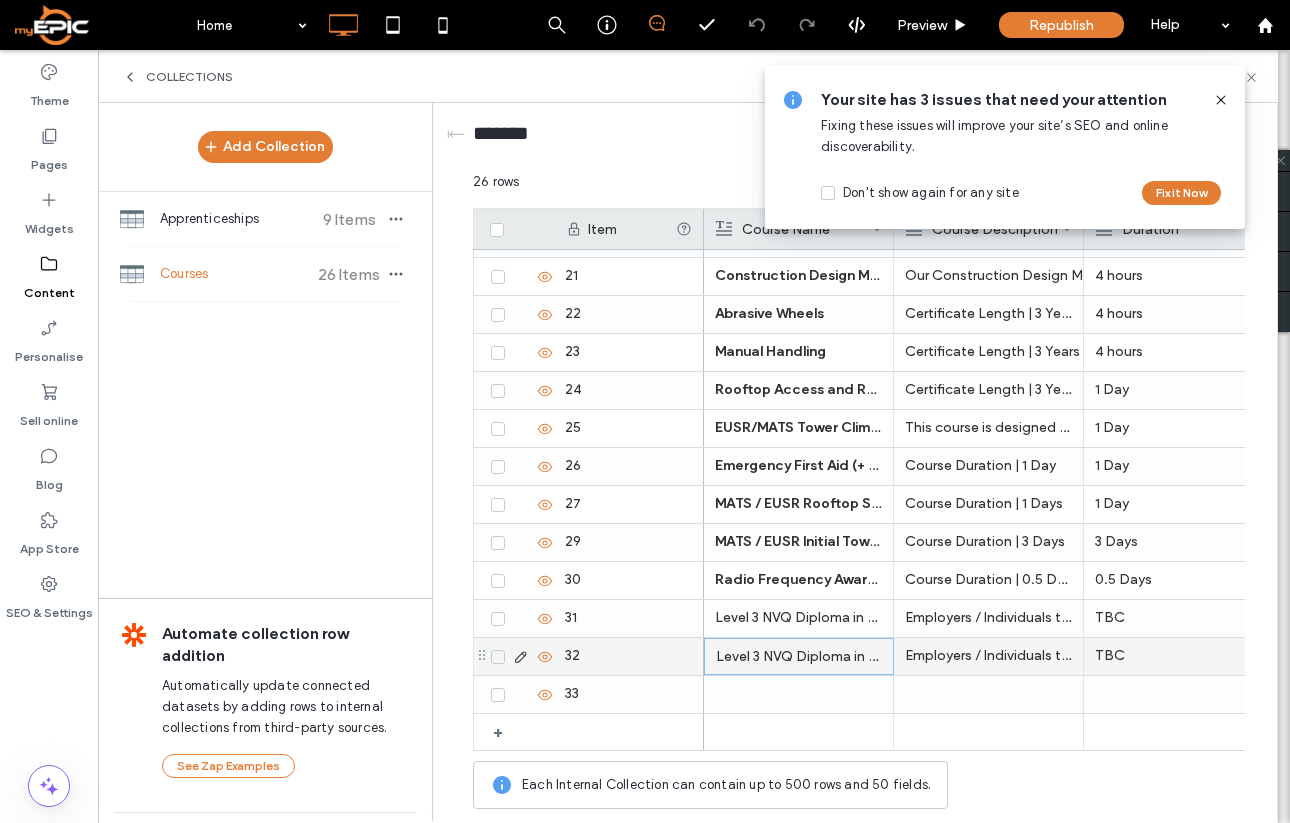 click on "Level 3 NVQ Diploma in Accessing and Rigging – Fall Protection" at bounding box center [799, 657] 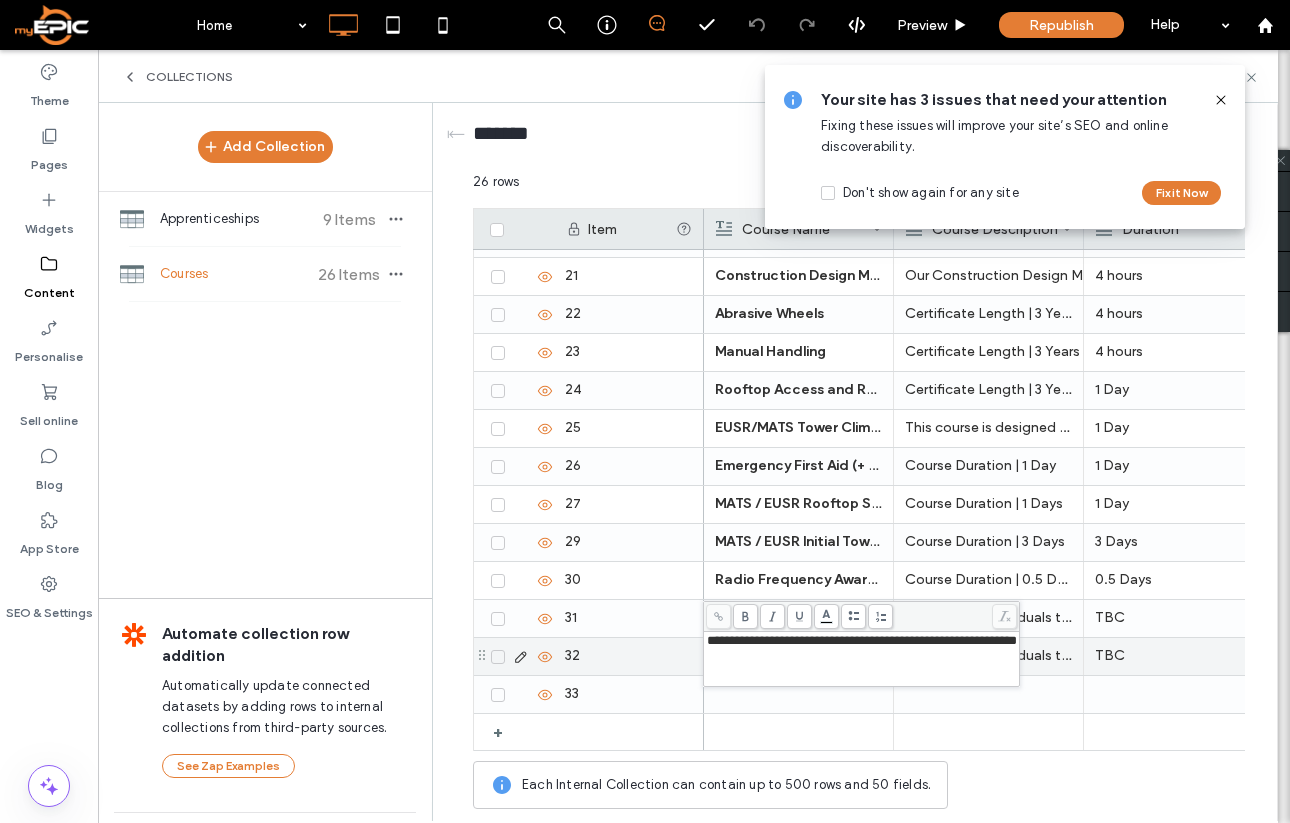 click on "**********" at bounding box center [862, 640] 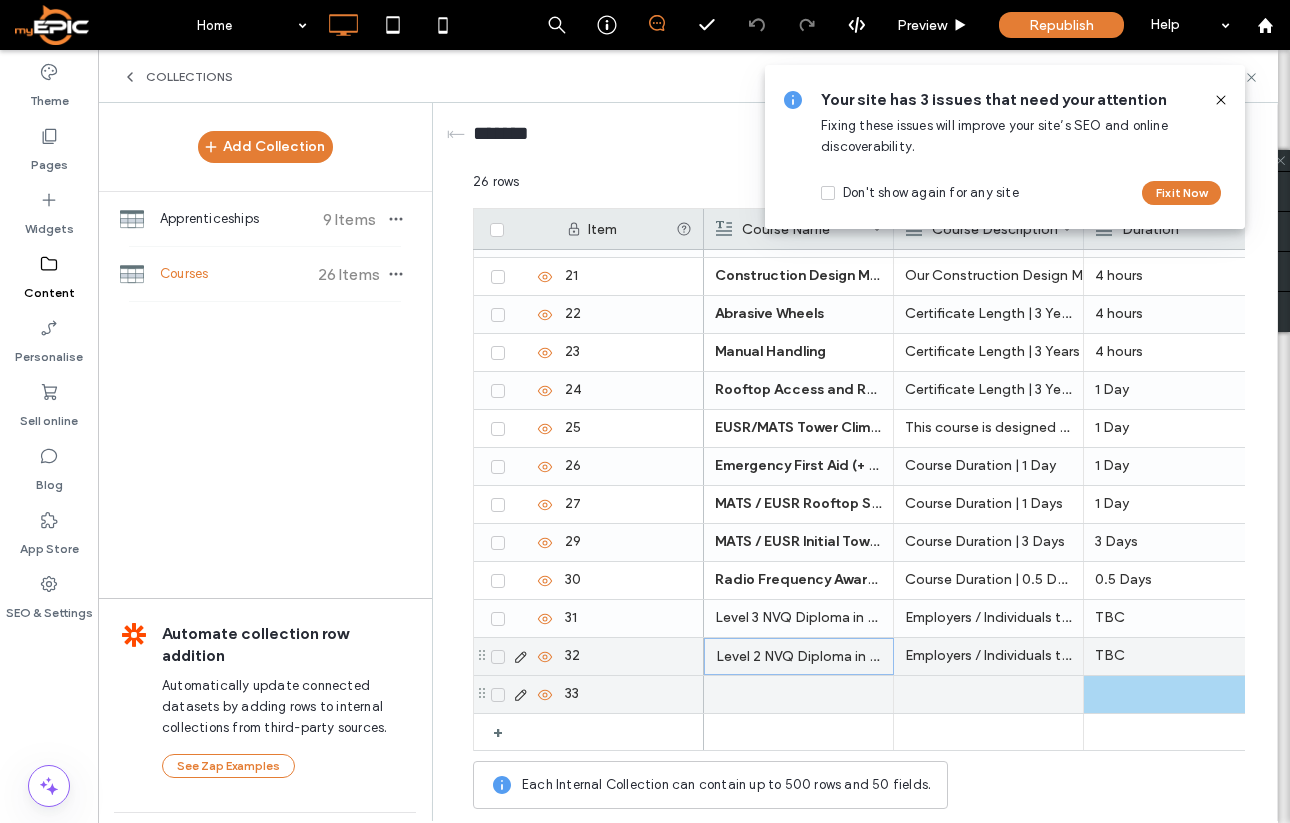 click at bounding box center [1178, 694] 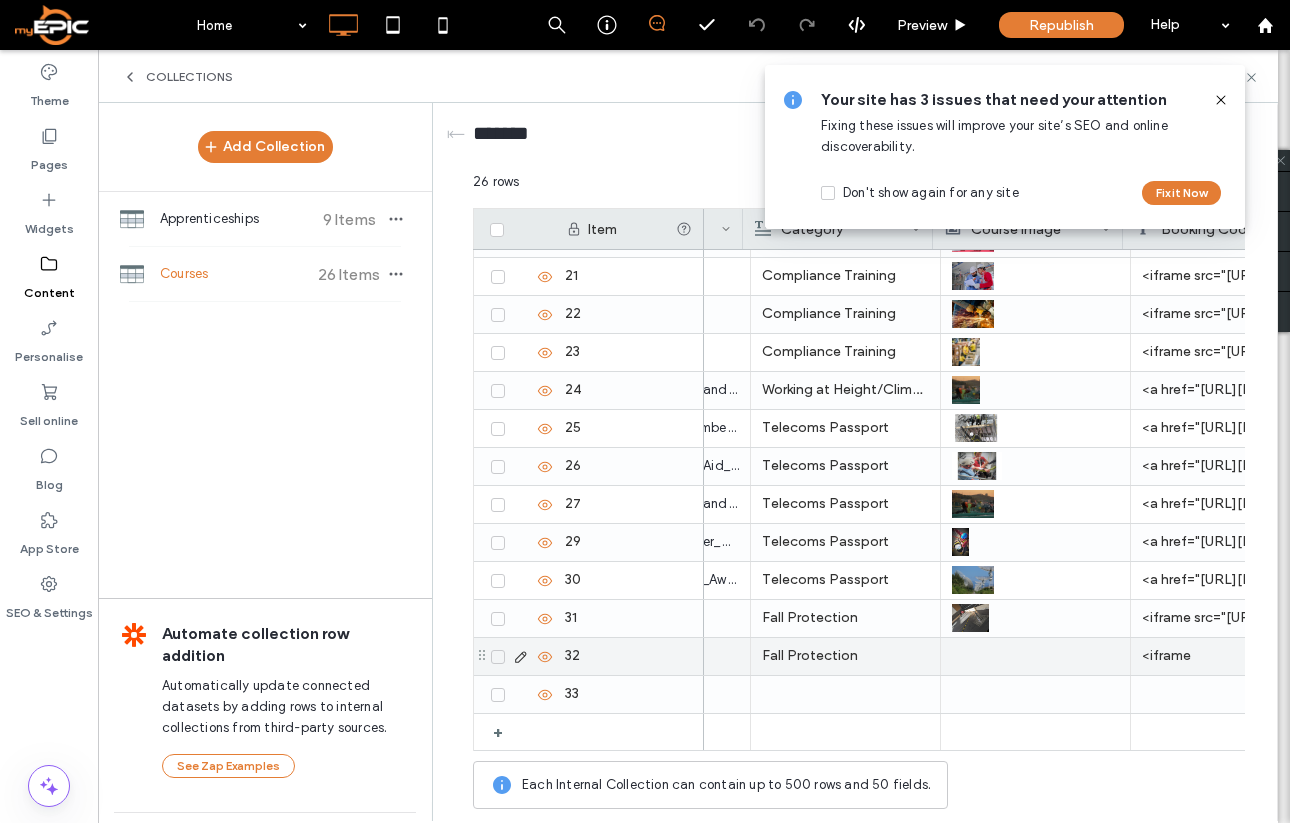 scroll, scrollTop: 0, scrollLeft: 721, axis: horizontal 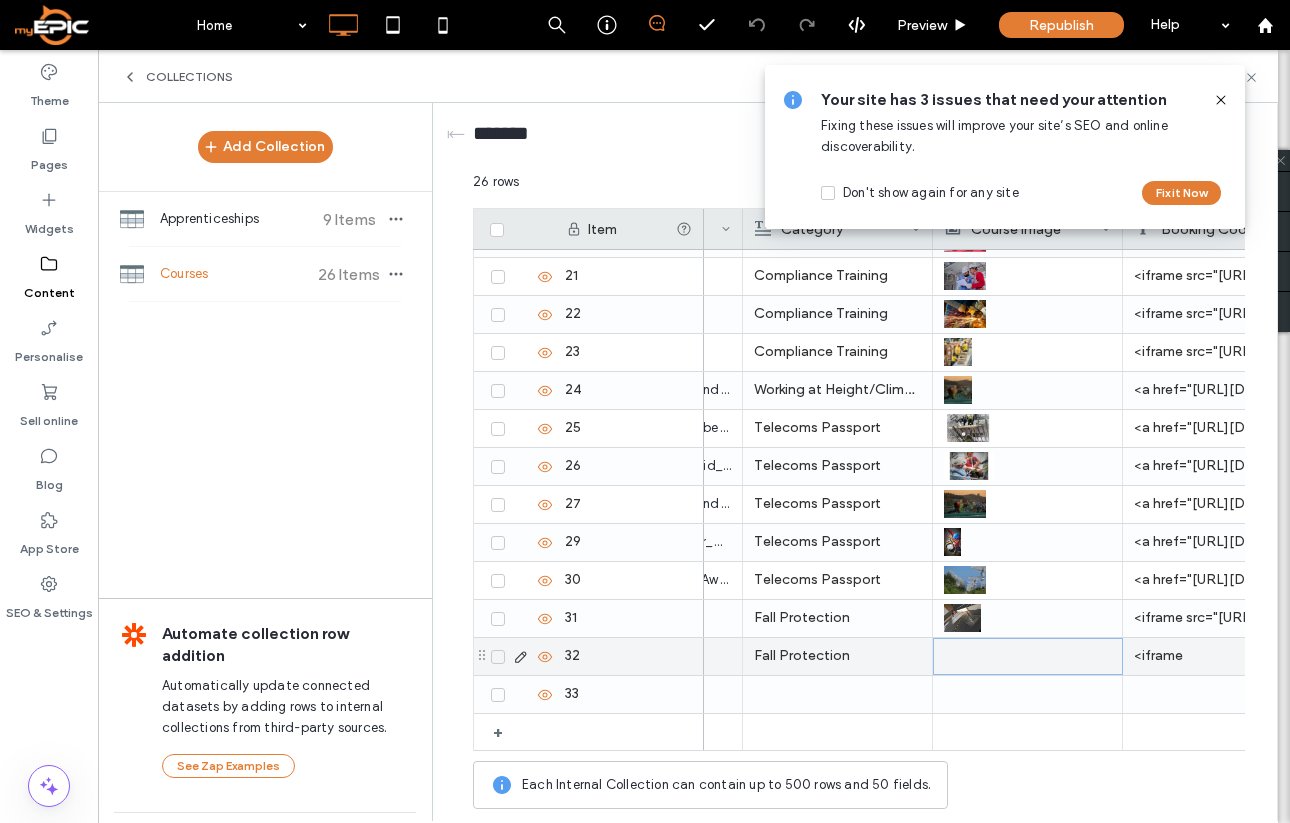 click at bounding box center [1028, 656] 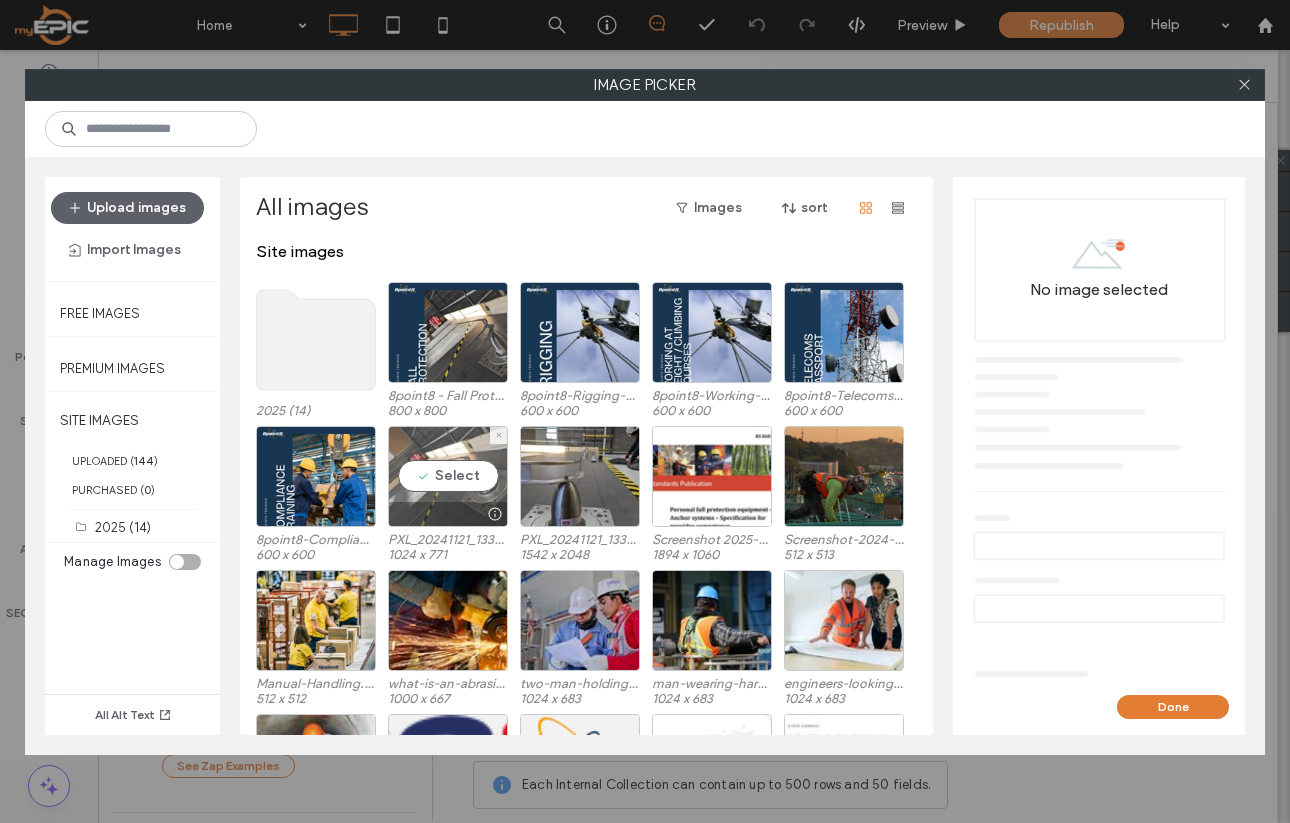 click on "Select" at bounding box center (448, 476) 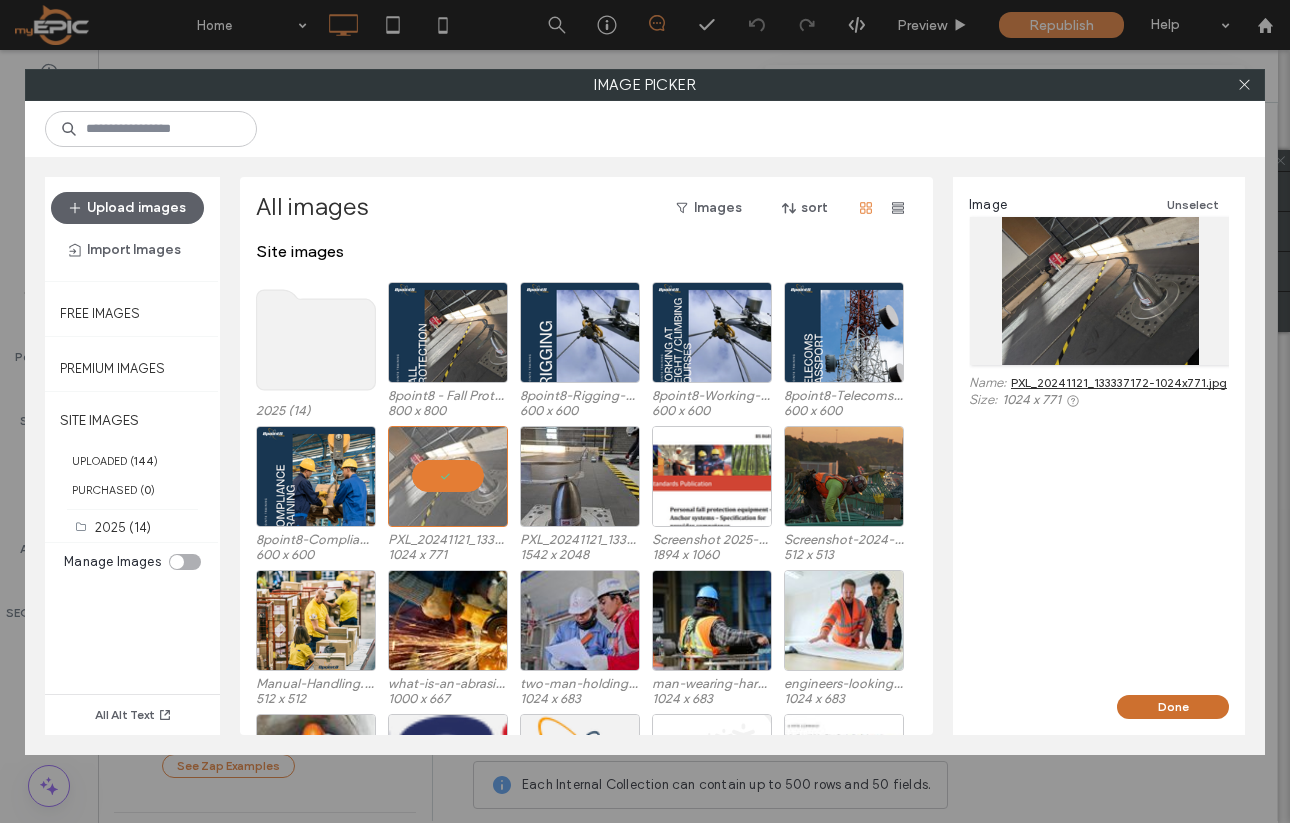 click on "Done" at bounding box center (1173, 707) 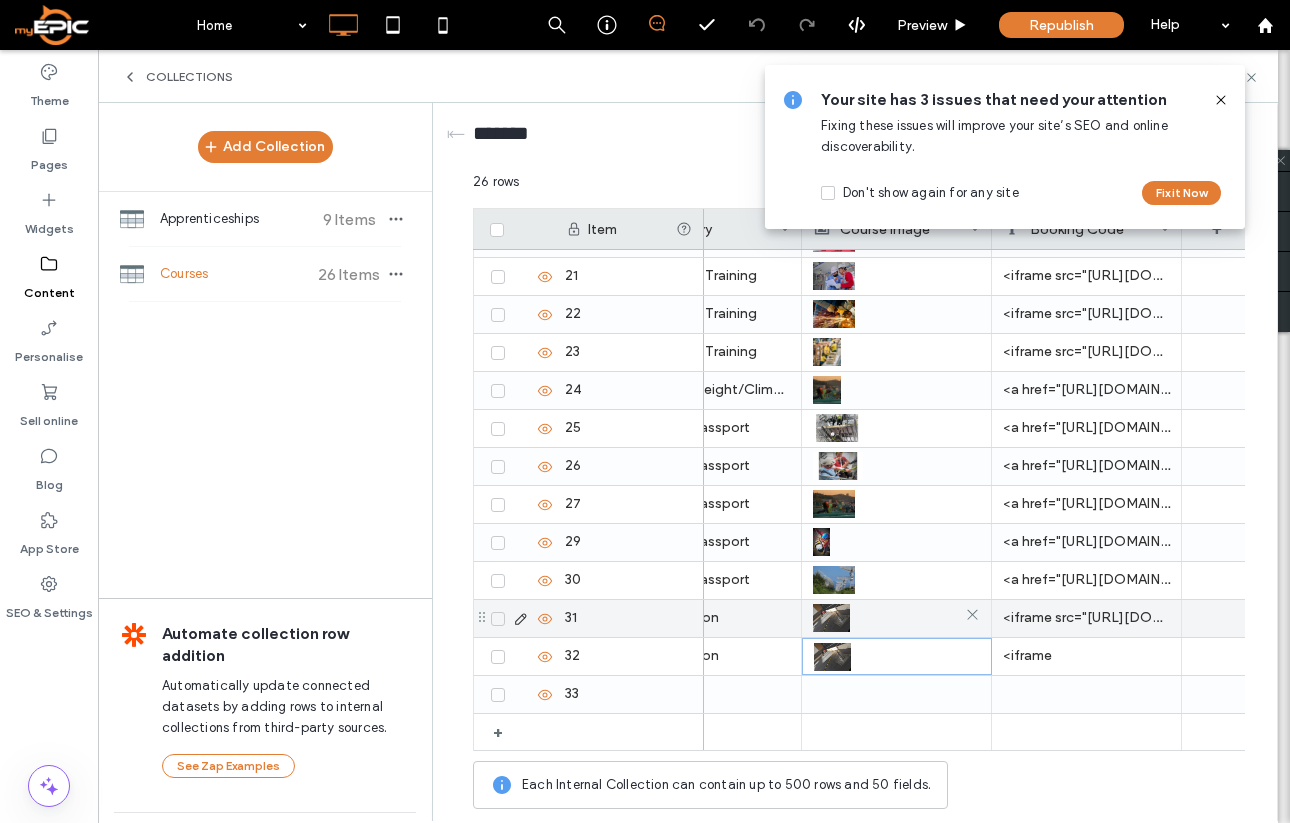 scroll, scrollTop: 0, scrollLeft: 859, axis: horizontal 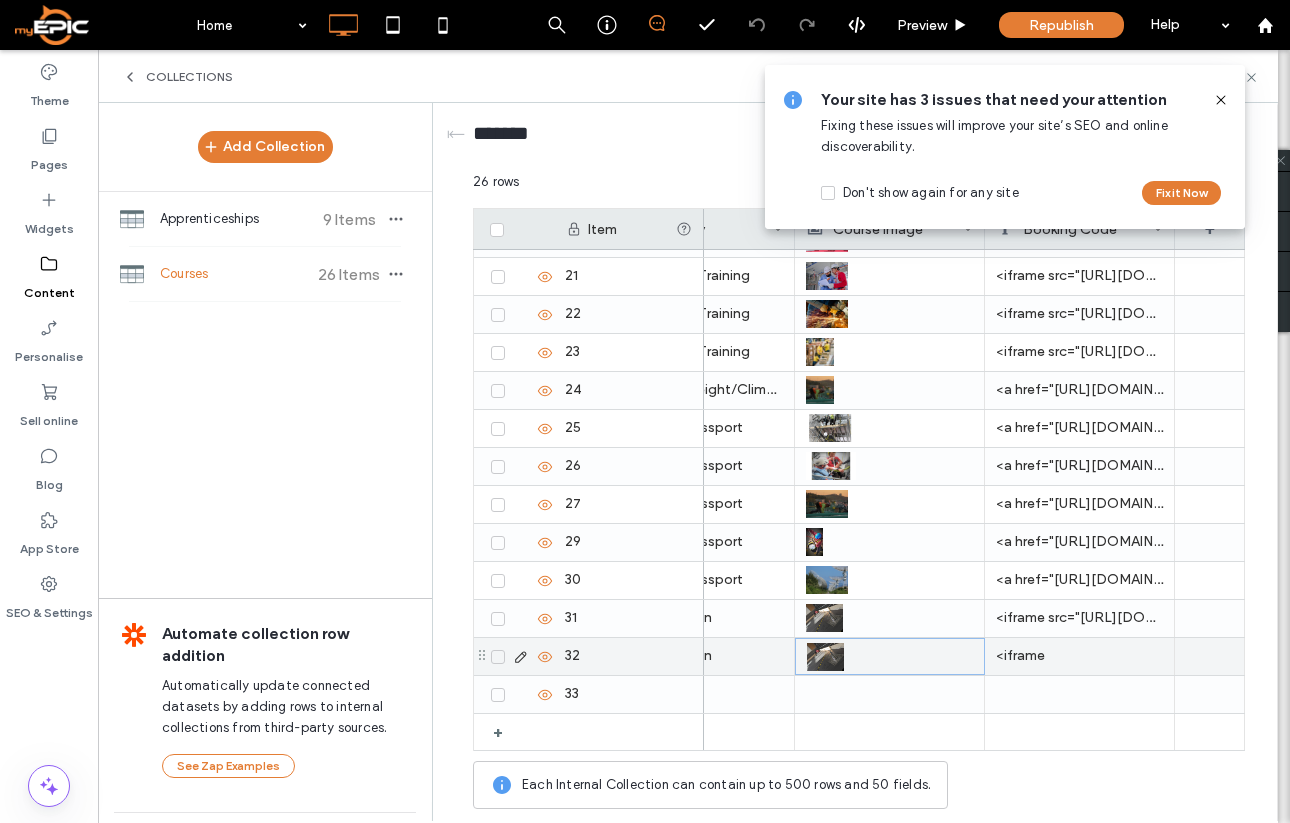 click on "<iframe" at bounding box center (1080, 656) 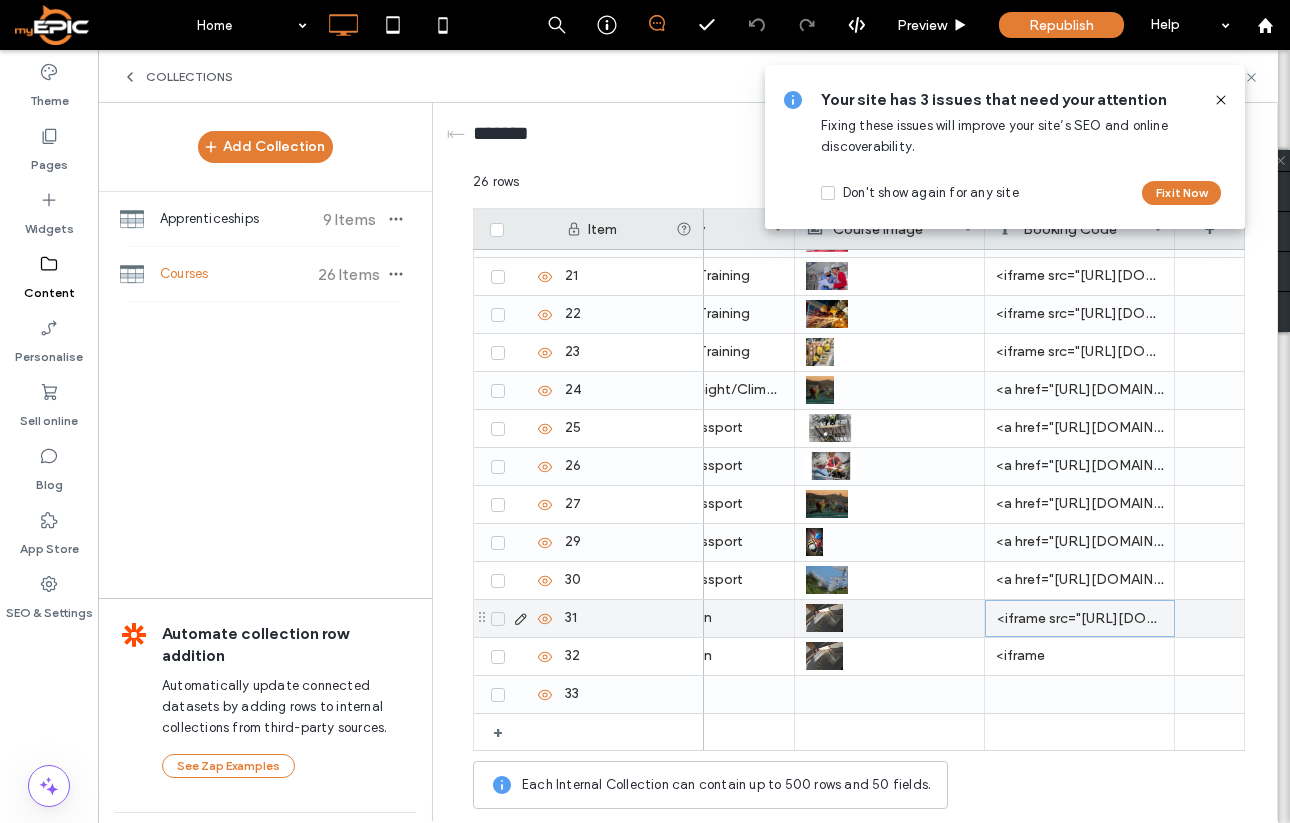click on "<iframe
src="[URL][DOMAIN_NAME]"
style="width:100%;height:100%;border:none;border-radius:3px"
id="inline-4abpHANBcj8ThOhZQh2T"
data-layout="{'id':'INLINE'}"
data-trigger-type="alwaysShow"
data-trigger-value=""
data-activation-type="alwaysActivated"
data-activation-value=""
data-deactivation-type="neverDeactivate"
data-deactivation-value=""
data-form-name="Fall Protection"
data-height="602"
data-layout-iframe-id="inline-4abpHANBcj8ThOhZQh2T"
data-form-id="4abpHANBcj8ThOhZQh2T"
title="Fall Protection"
>
</iframe>
<script src="[URL][DOMAIN_NAME]"></script>" at bounding box center [1080, 618] 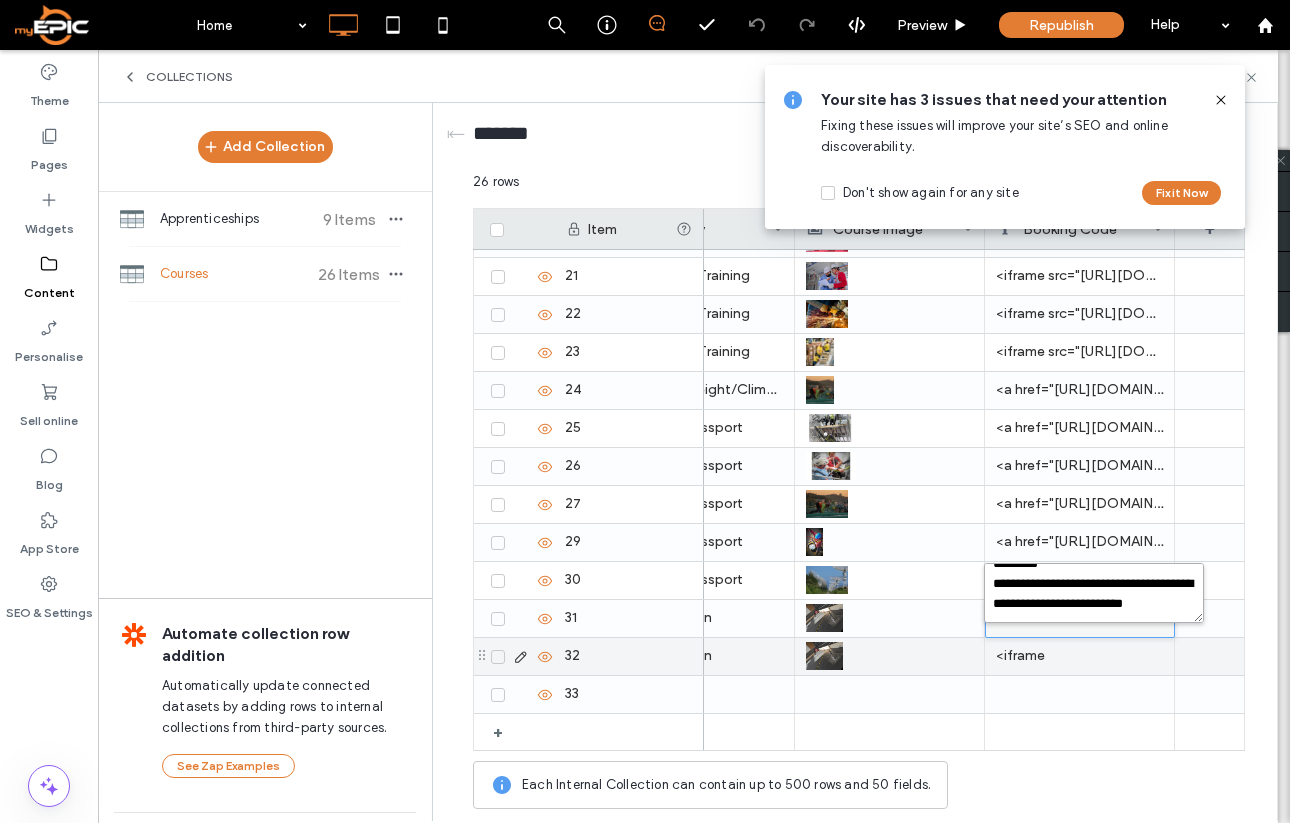 scroll, scrollTop: 618, scrollLeft: 0, axis: vertical 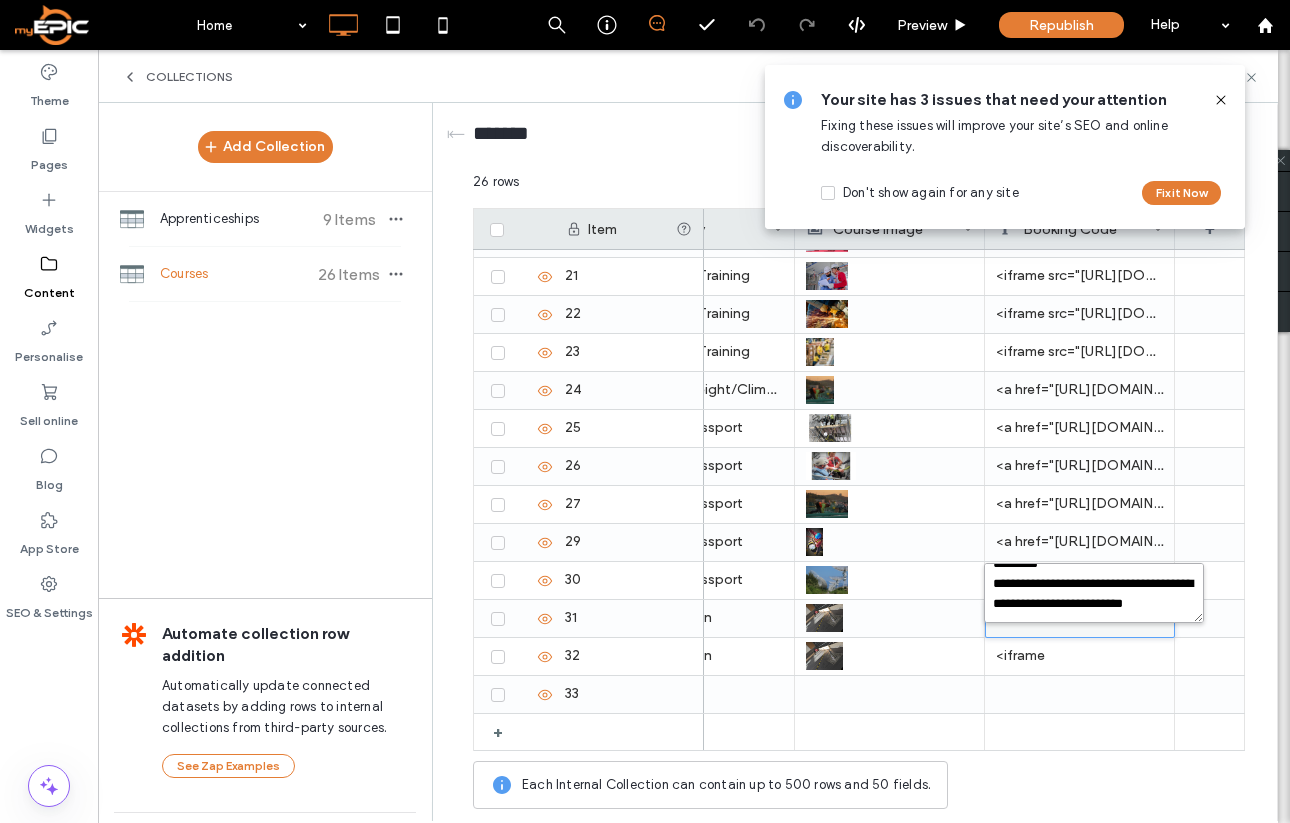 drag, startPoint x: 991, startPoint y: 584, endPoint x: 1185, endPoint y: 612, distance: 196.01021 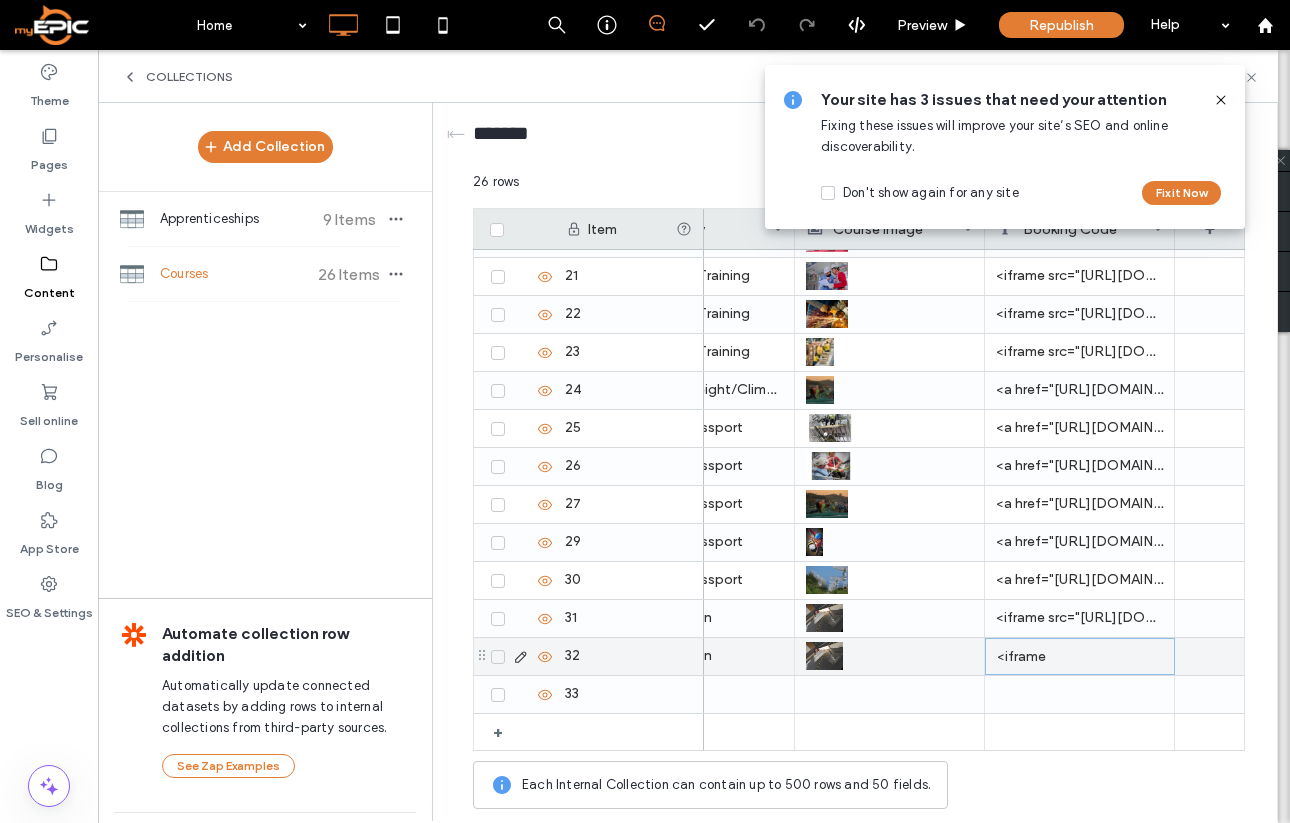 click on "<iframe" at bounding box center (1080, 656) 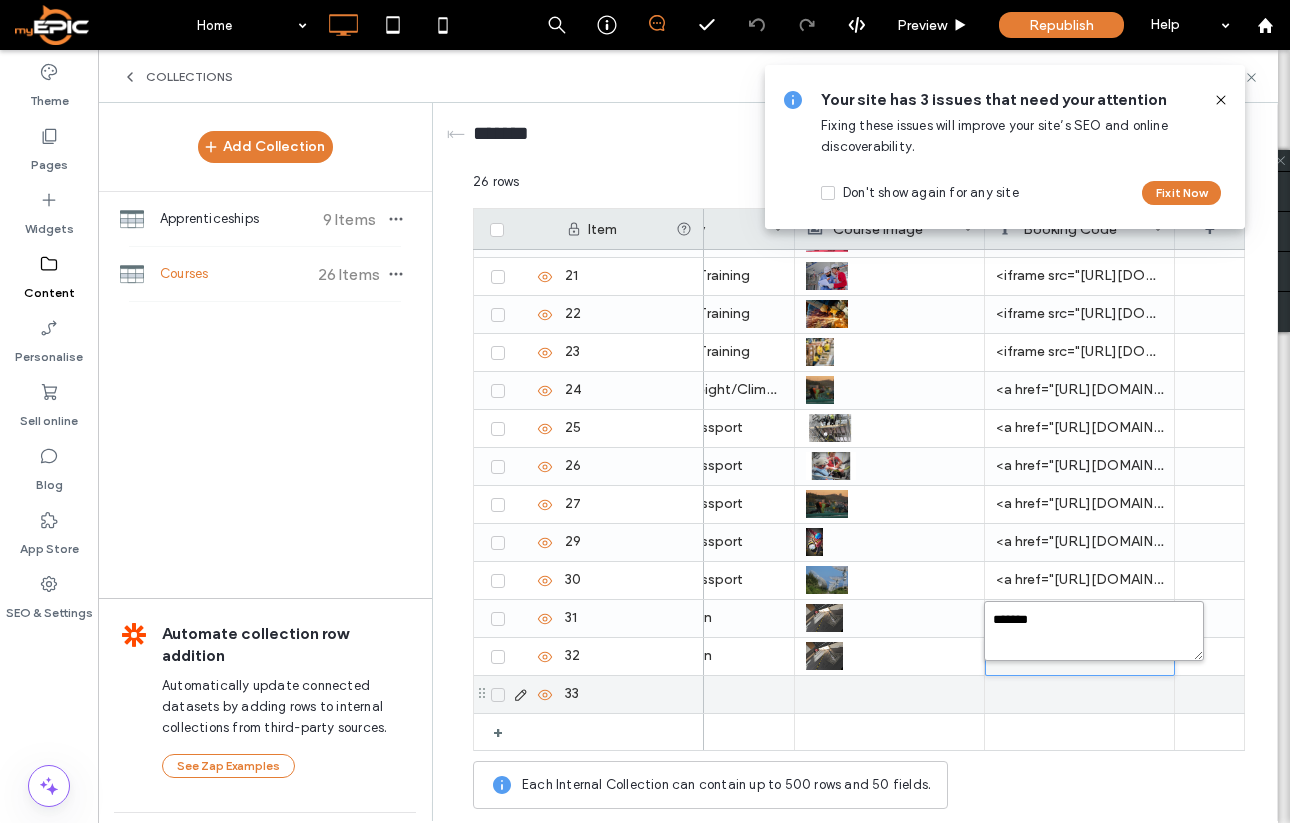 drag, startPoint x: 989, startPoint y: 617, endPoint x: 1139, endPoint y: 681, distance: 163.0828 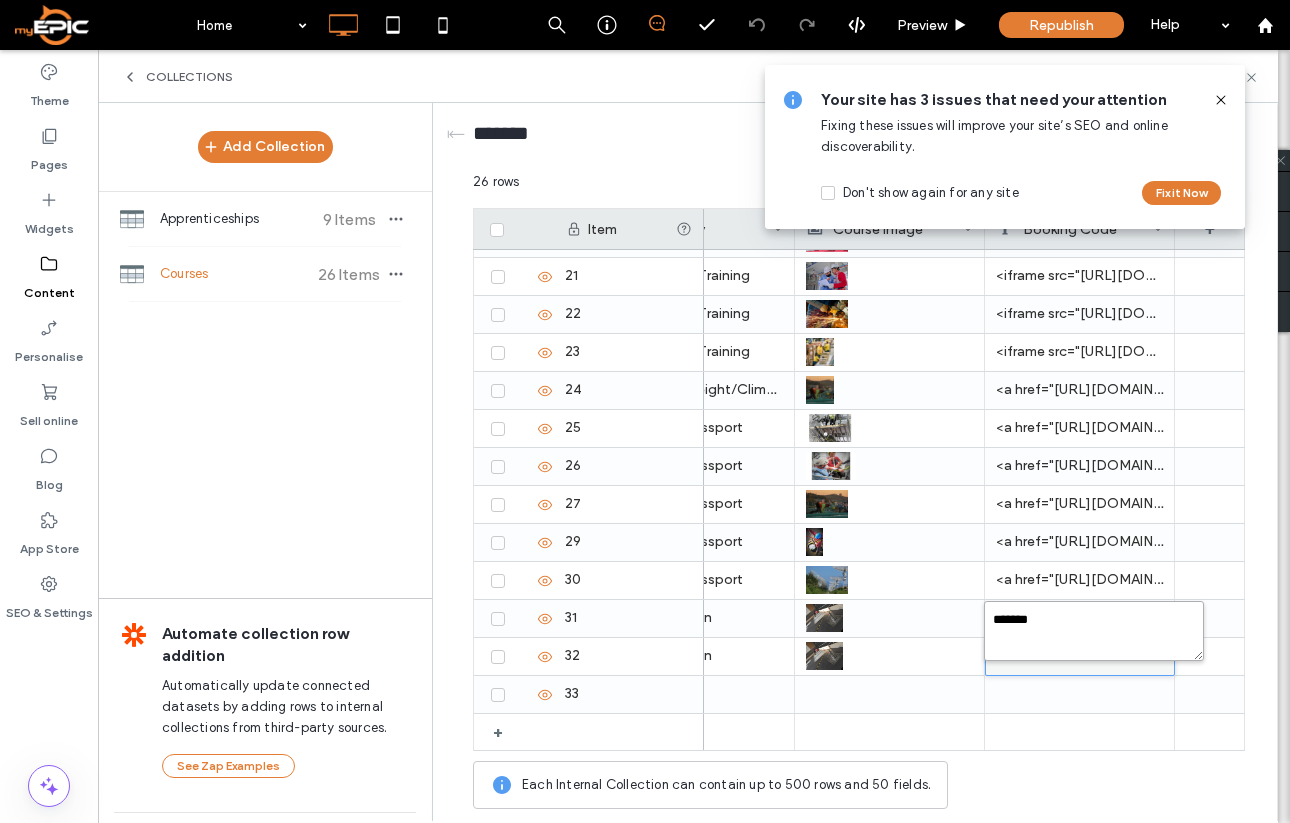 drag, startPoint x: 989, startPoint y: 618, endPoint x: 1093, endPoint y: 627, distance: 104.388695 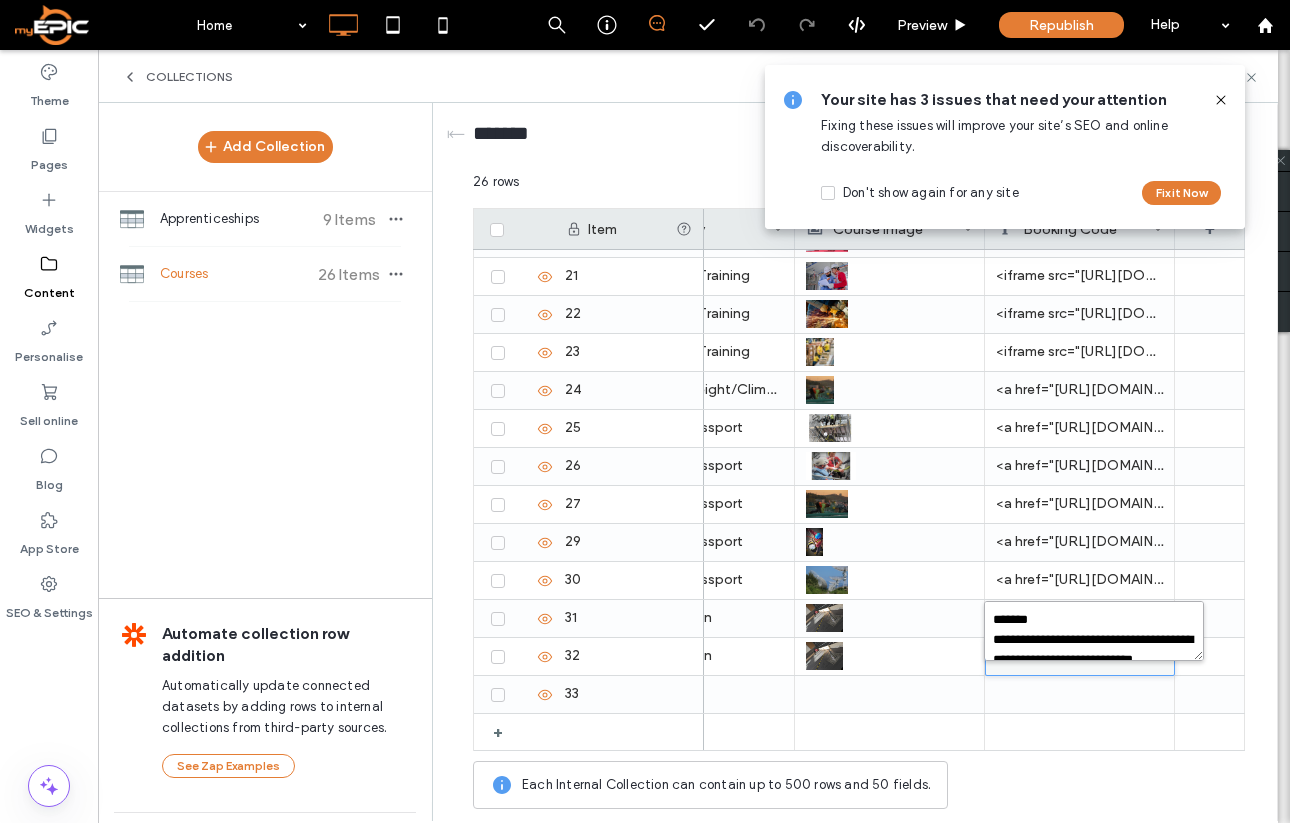 scroll, scrollTop: 608, scrollLeft: 0, axis: vertical 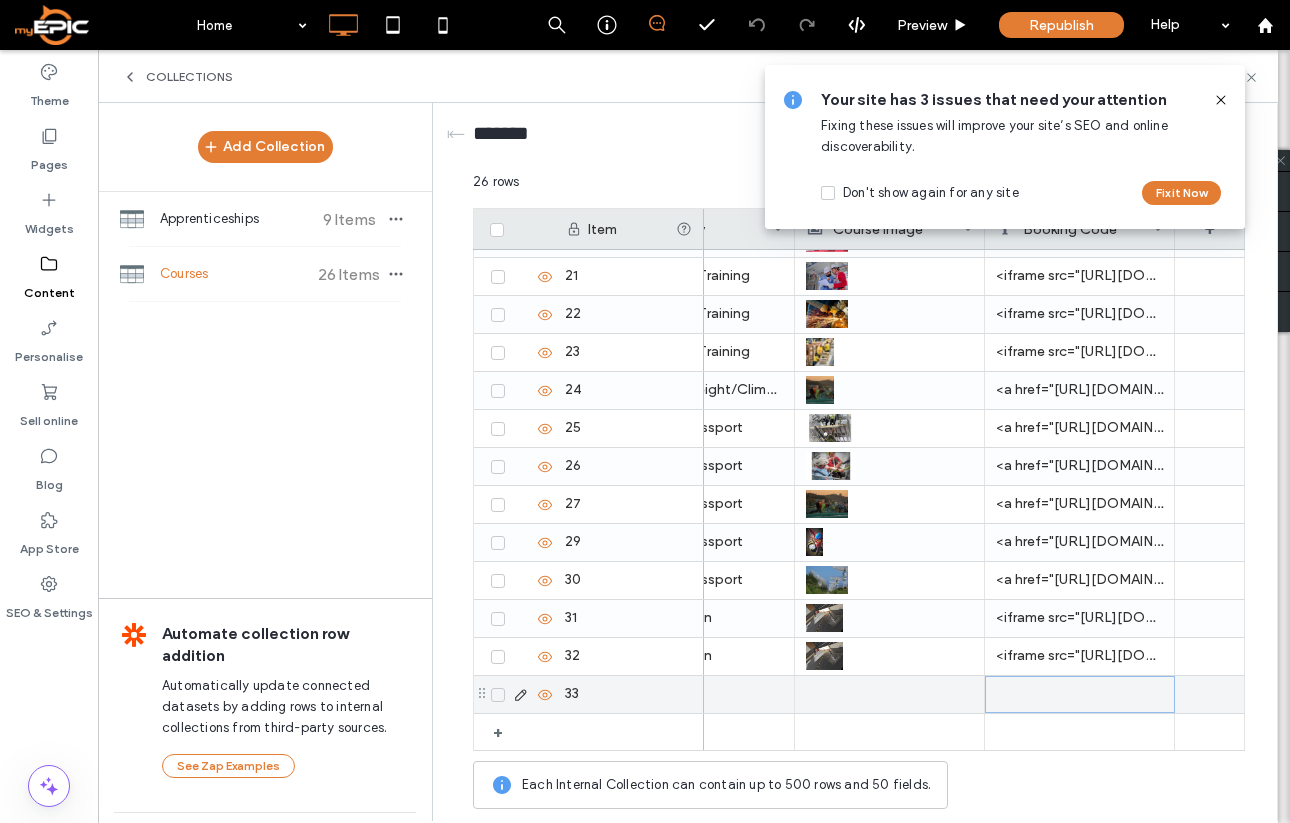 click at bounding box center [1080, 694] 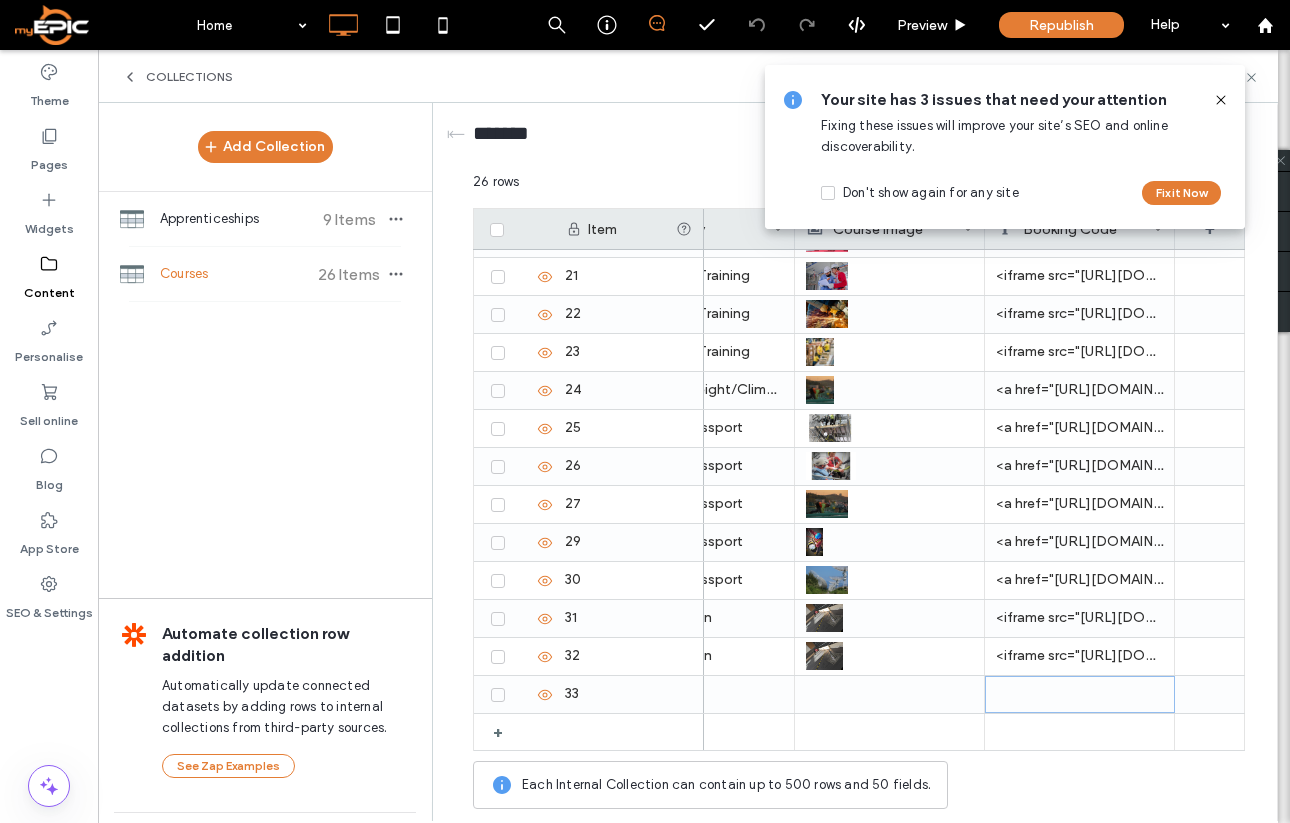 click 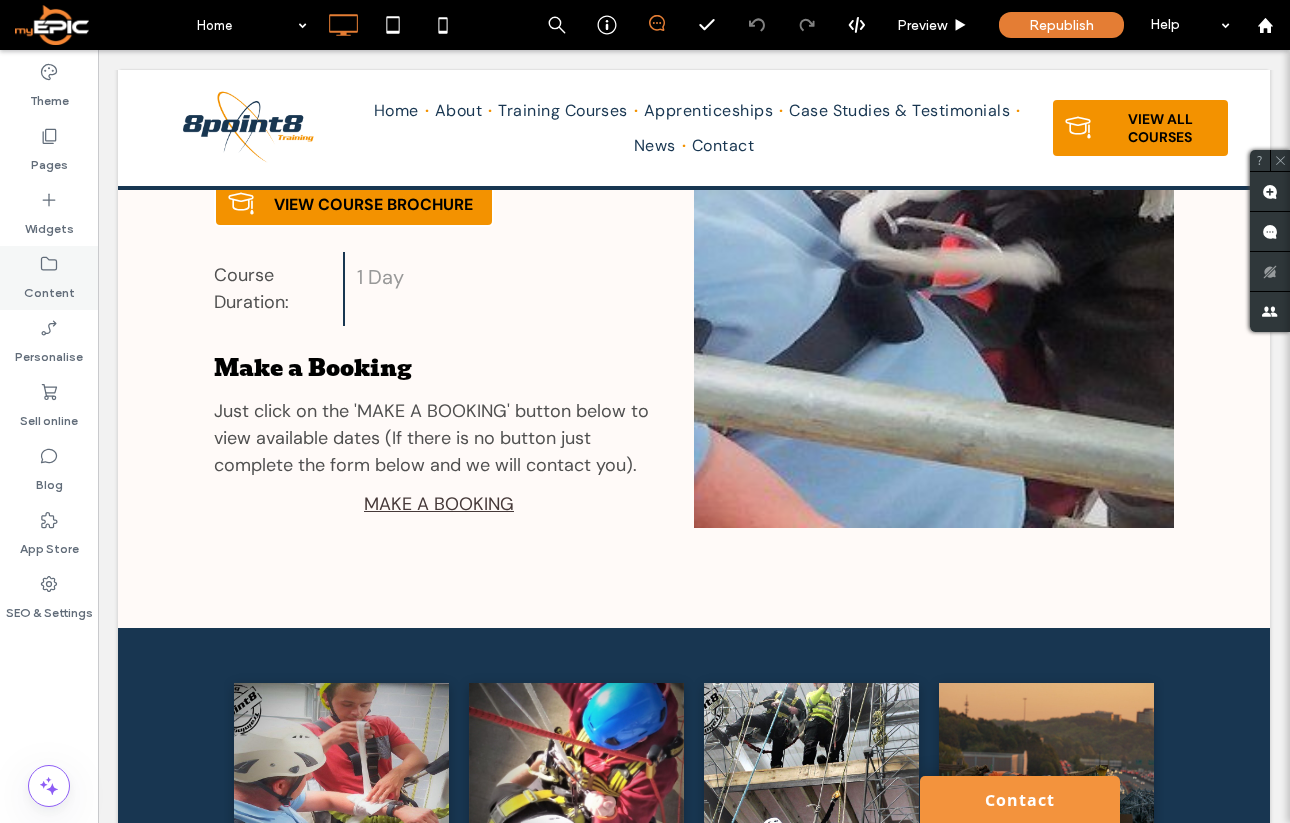 click 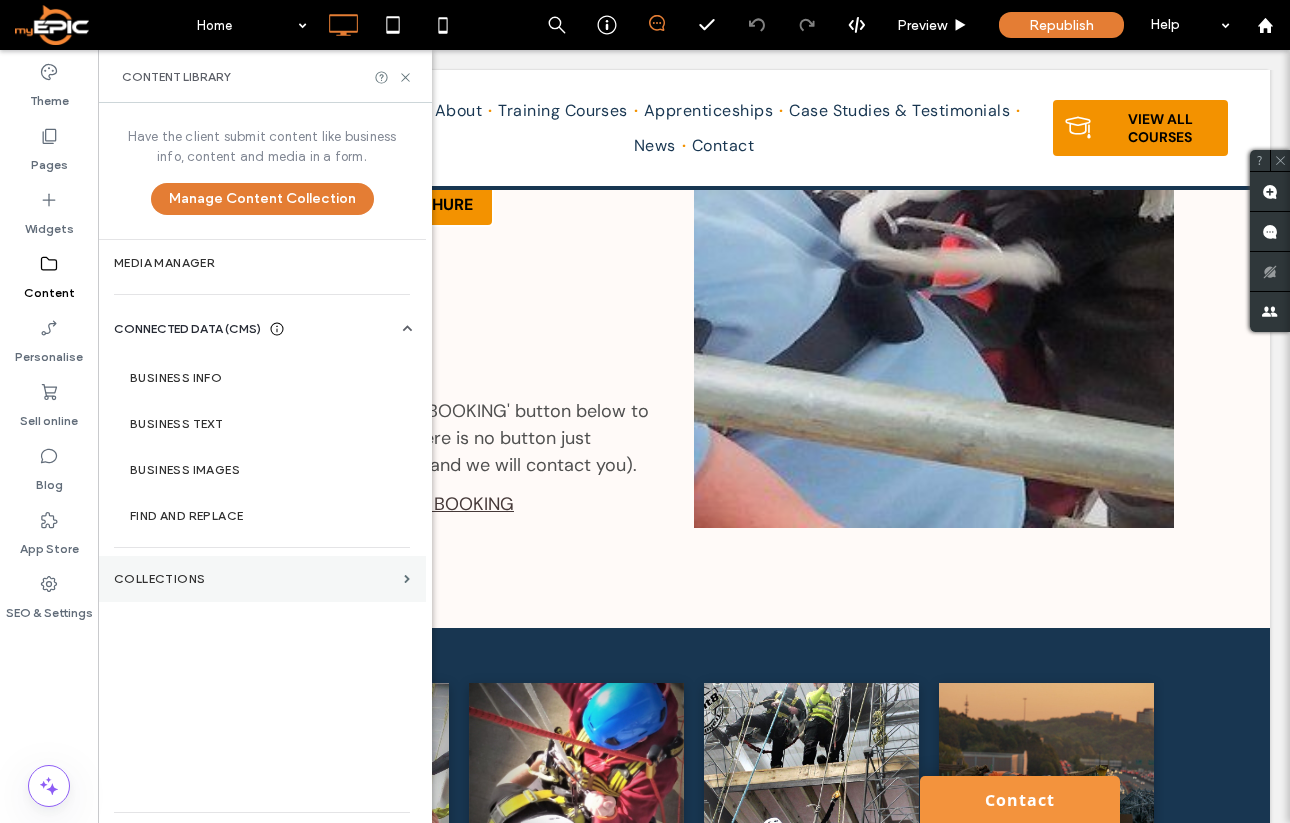 click on "COLLECTIONS" at bounding box center [262, 579] 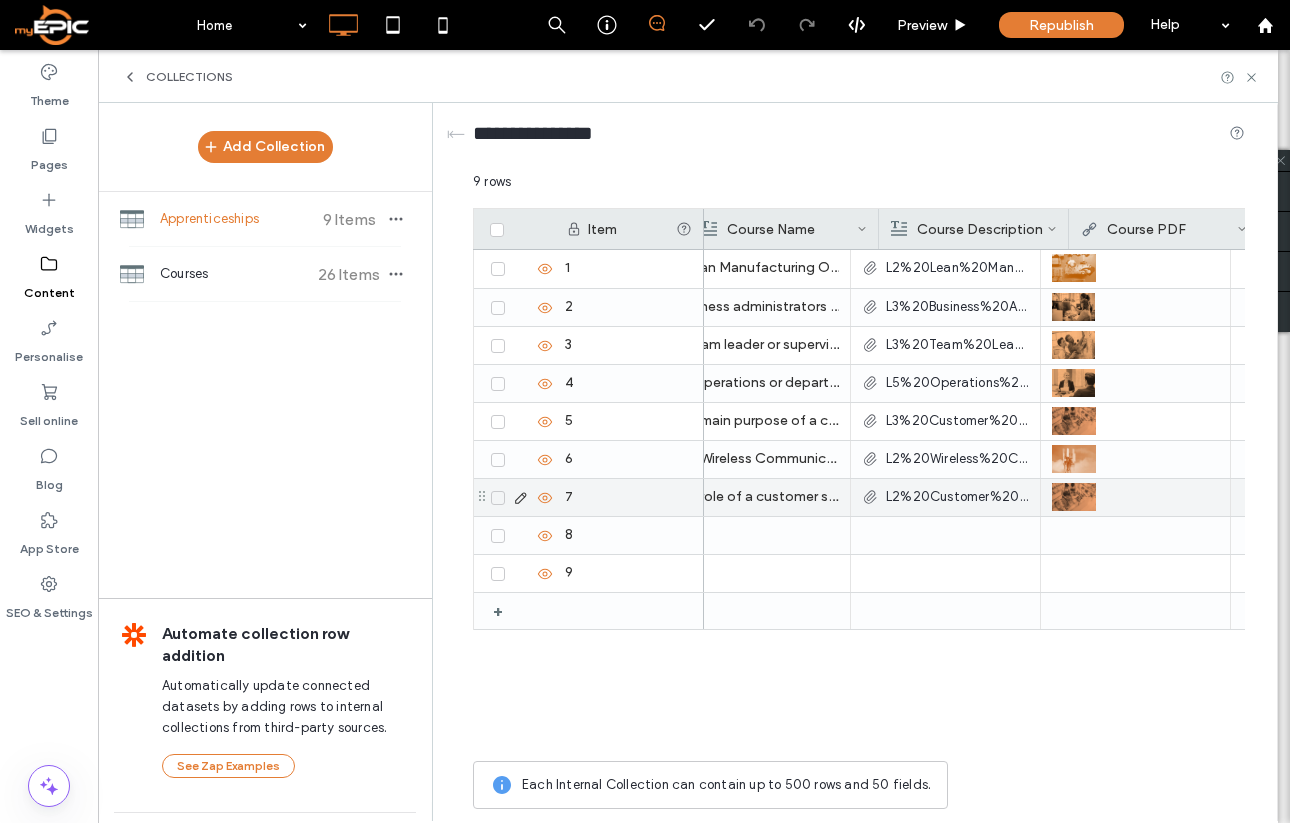 scroll, scrollTop: 0, scrollLeft: 248, axis: horizontal 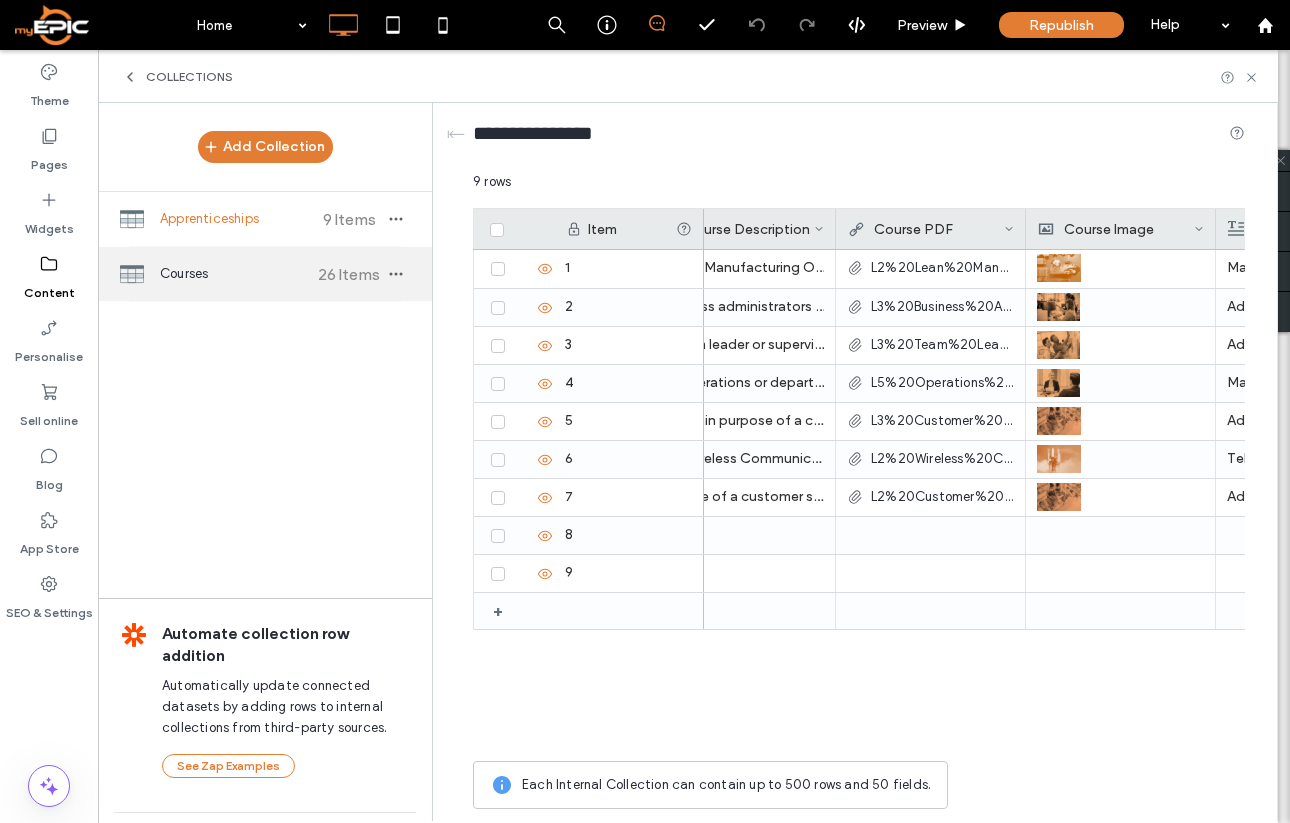 click on "Courses 26 Items" at bounding box center (265, 274) 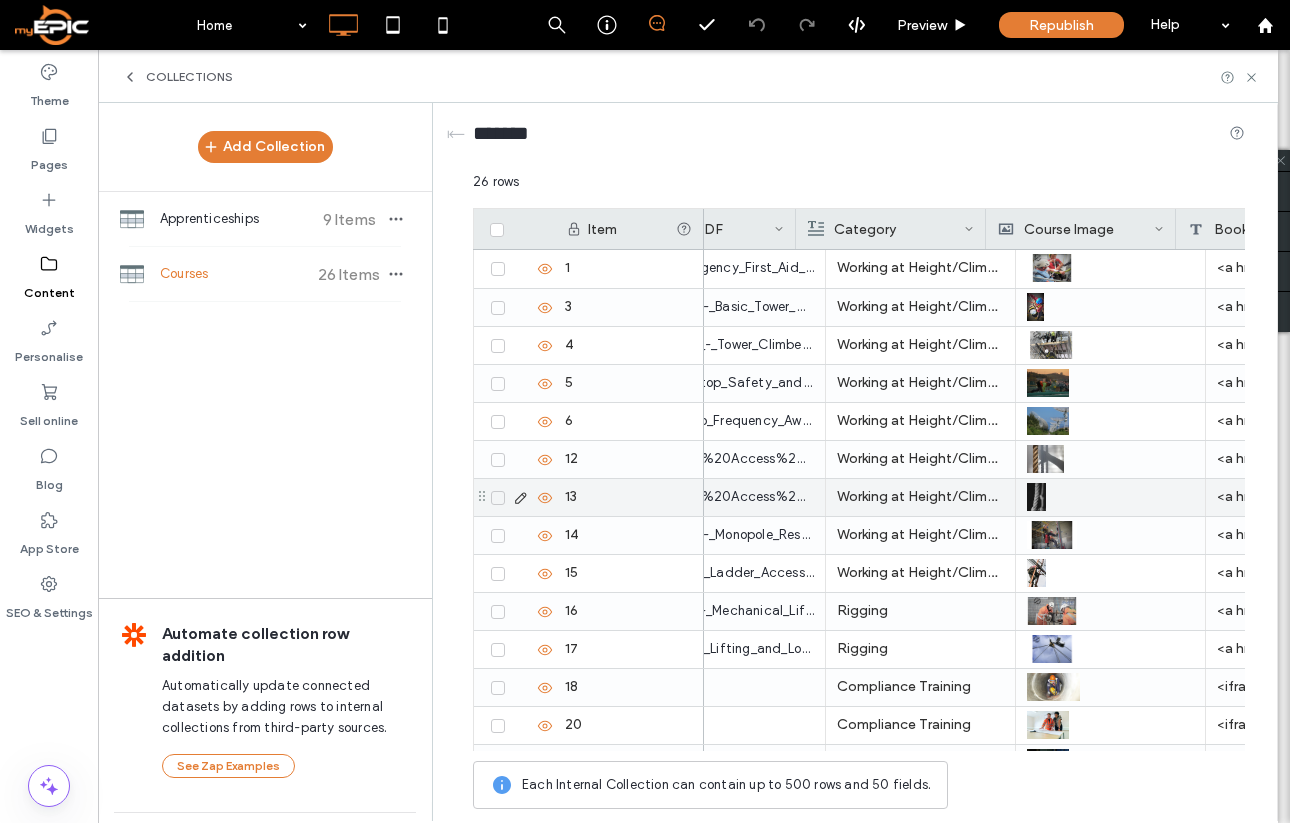 scroll, scrollTop: 0, scrollLeft: 670, axis: horizontal 